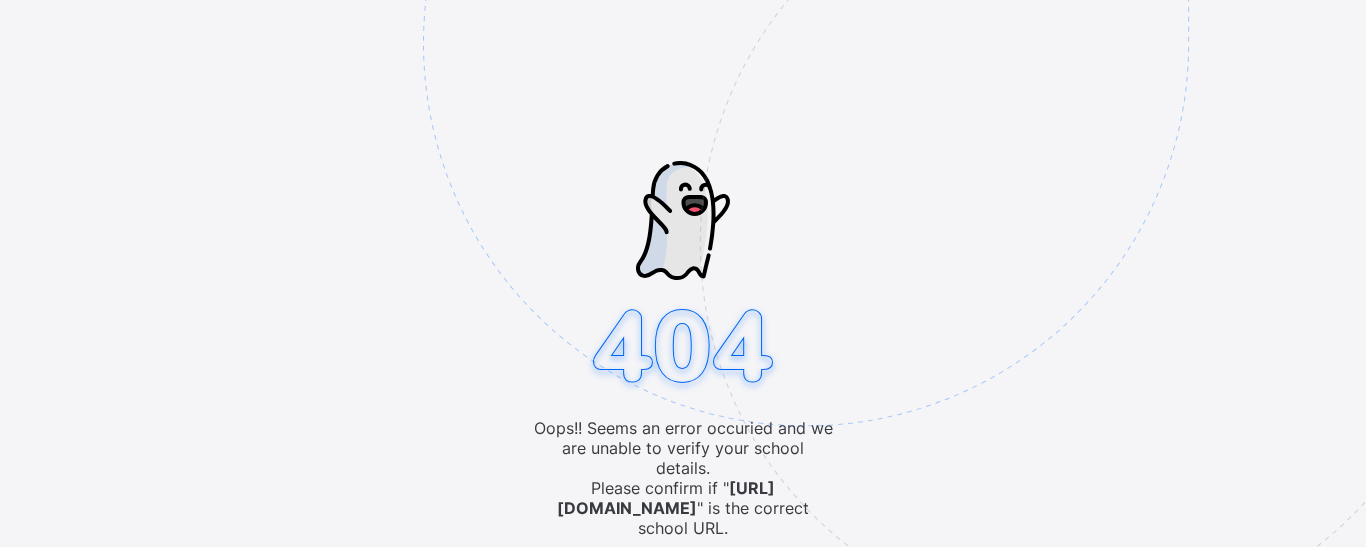 scroll, scrollTop: 0, scrollLeft: 0, axis: both 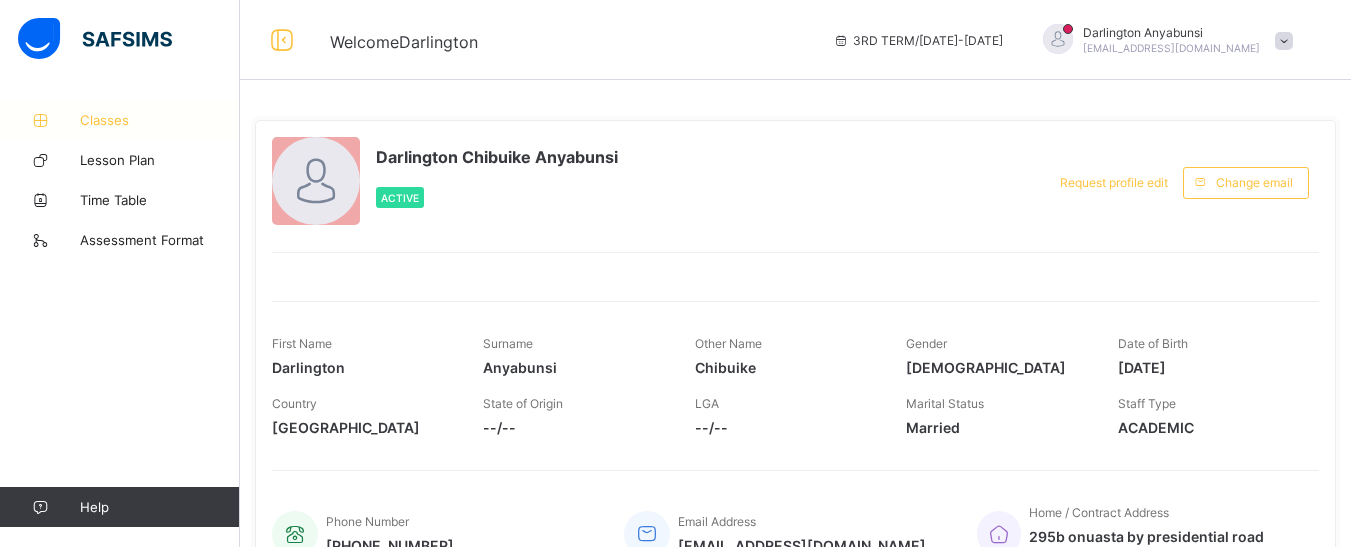 click on "Classes" at bounding box center [160, 120] 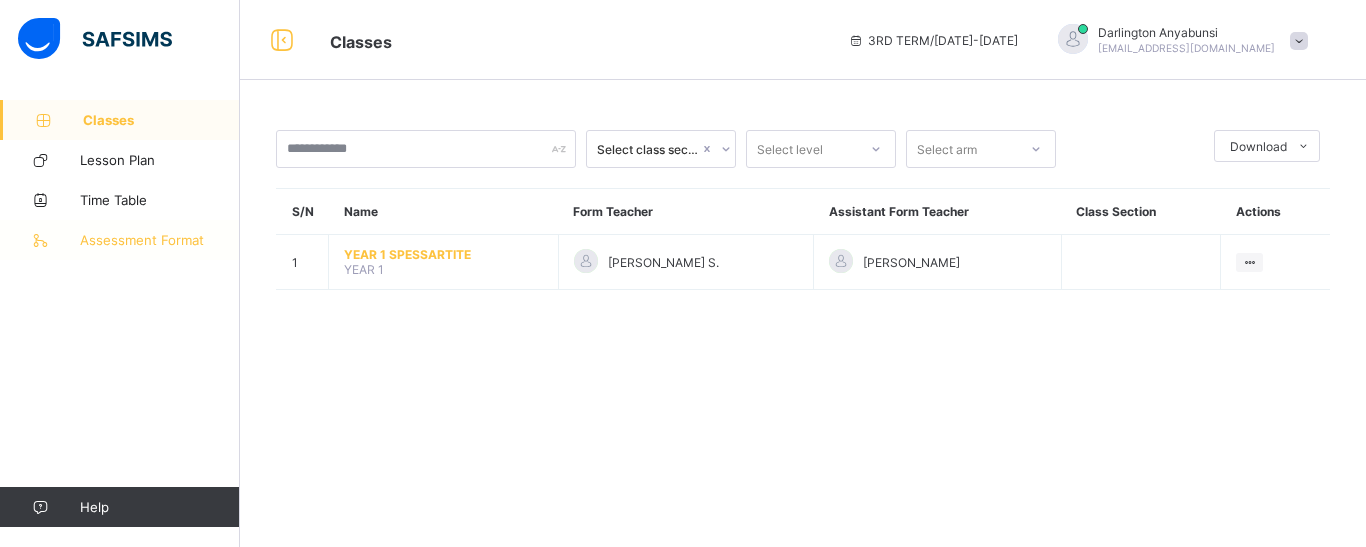 click on "Assessment Format" at bounding box center [120, 240] 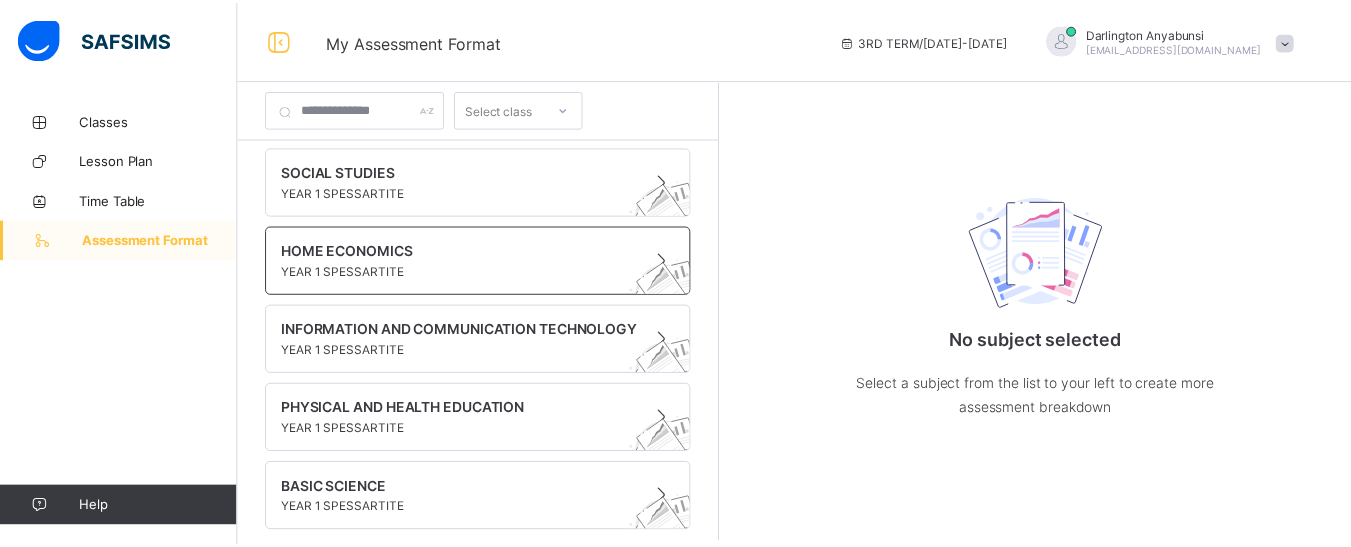 scroll, scrollTop: 0, scrollLeft: 0, axis: both 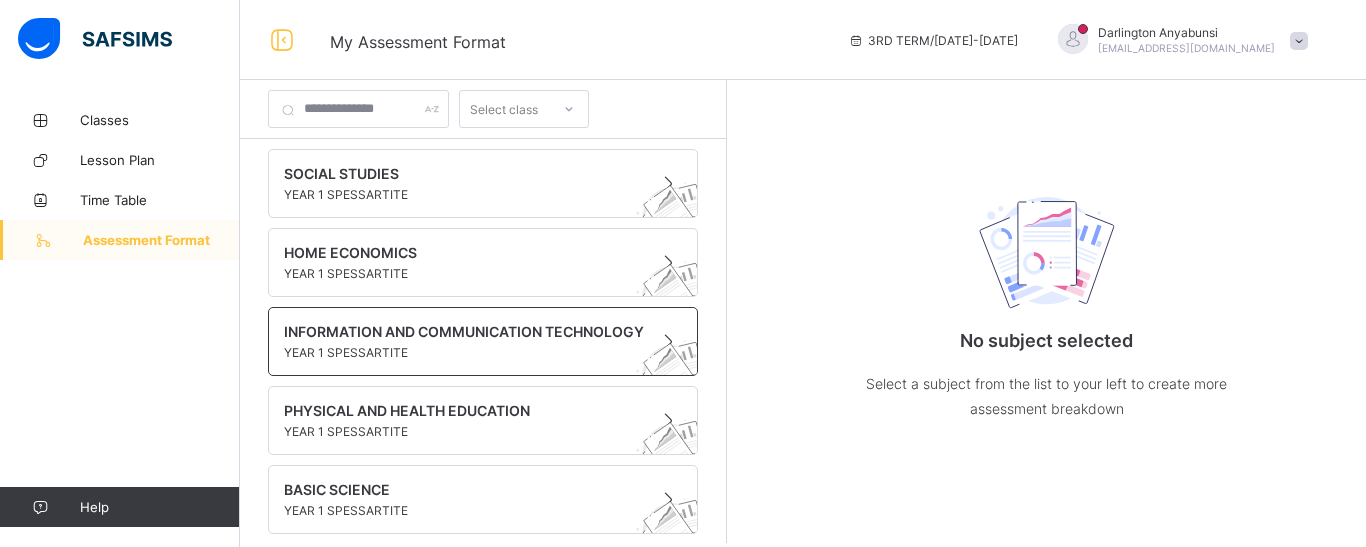 click at bounding box center [464, 342] 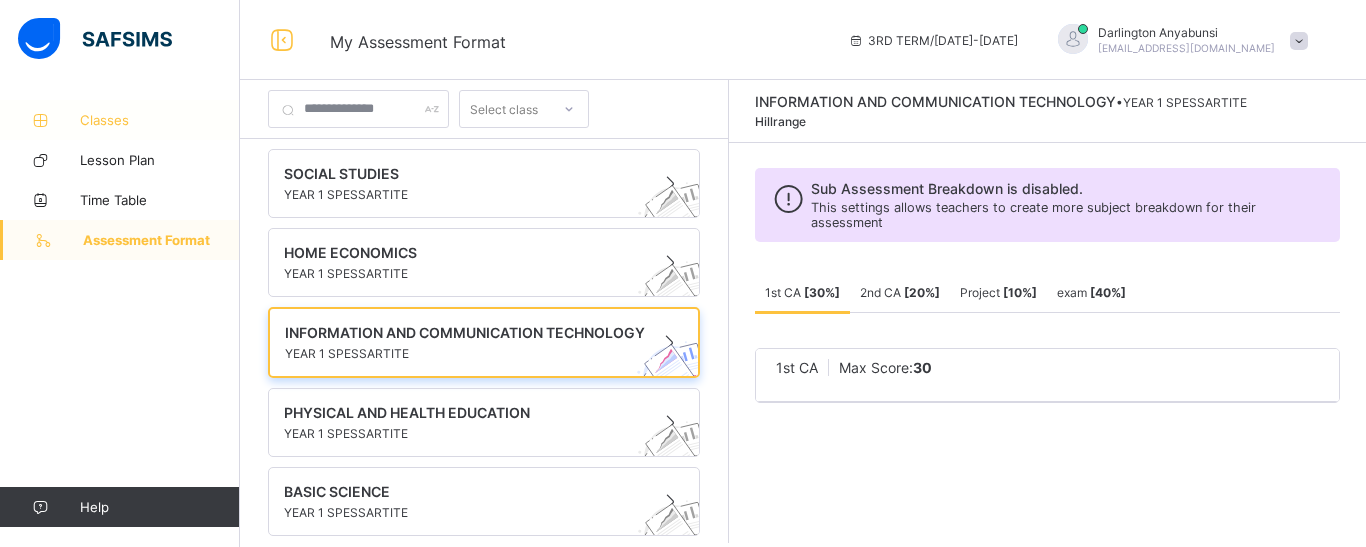 click on "Classes" at bounding box center (160, 120) 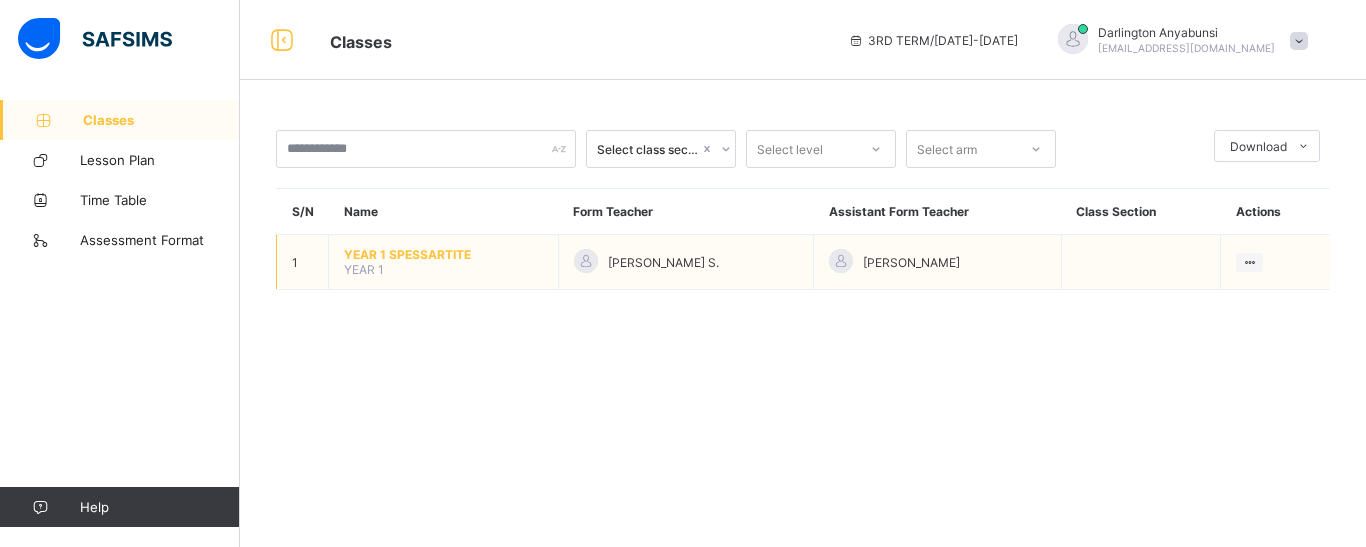 click on "YEAR 1   SPESSARTITE   YEAR 1" at bounding box center (444, 262) 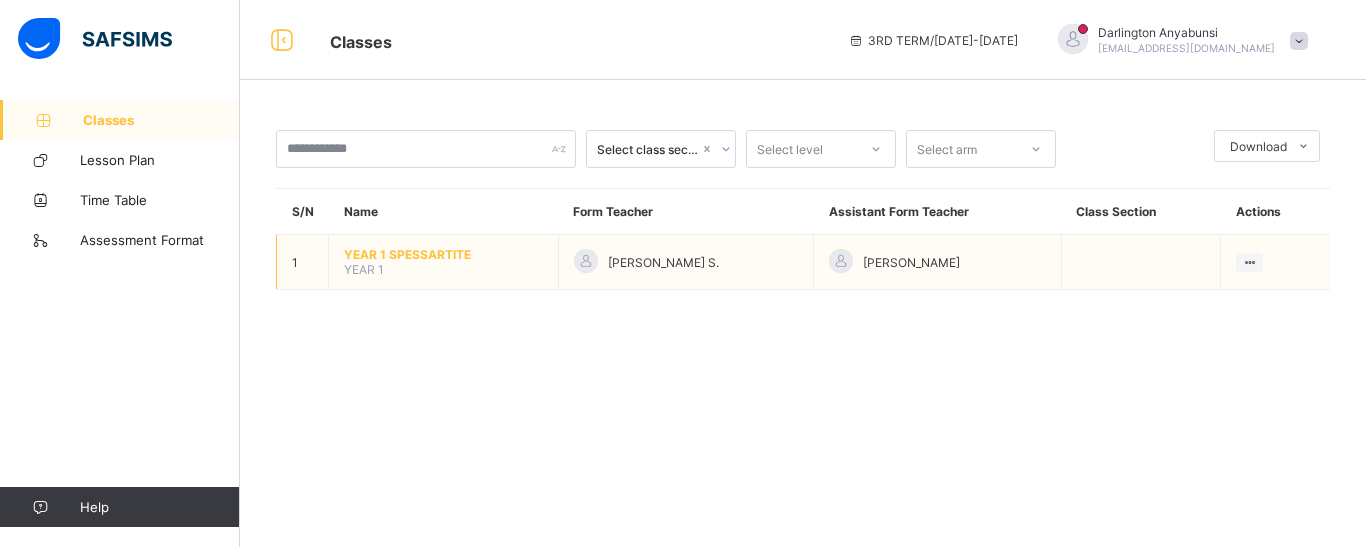 click on "YEAR 1   SPESSARTITE" at bounding box center (443, 254) 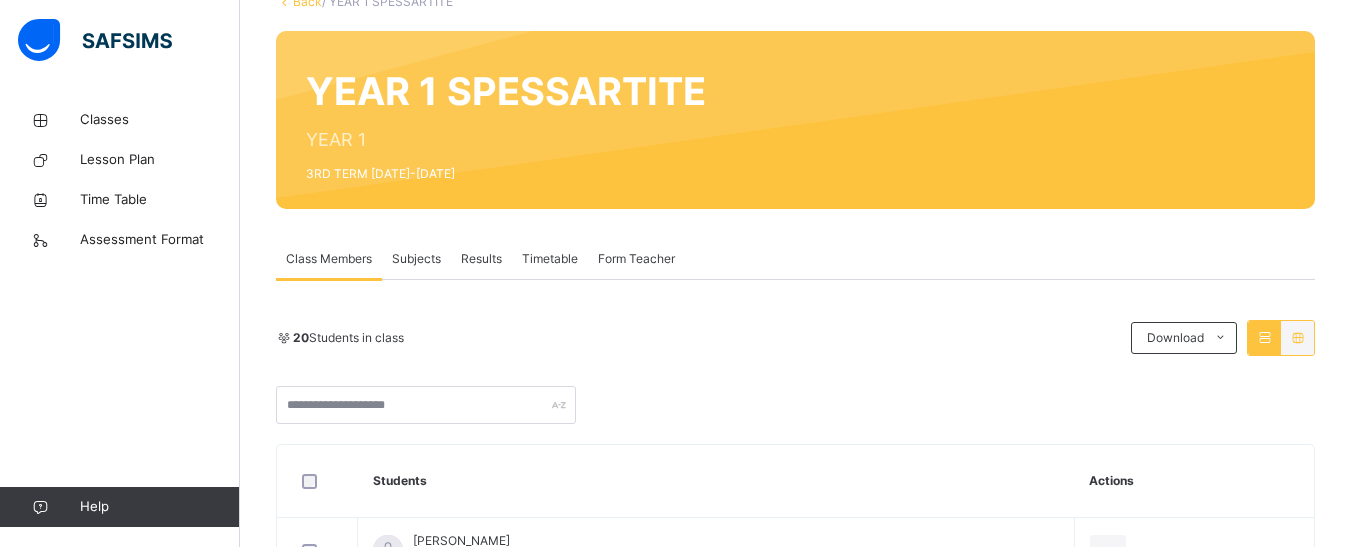 scroll, scrollTop: 200, scrollLeft: 0, axis: vertical 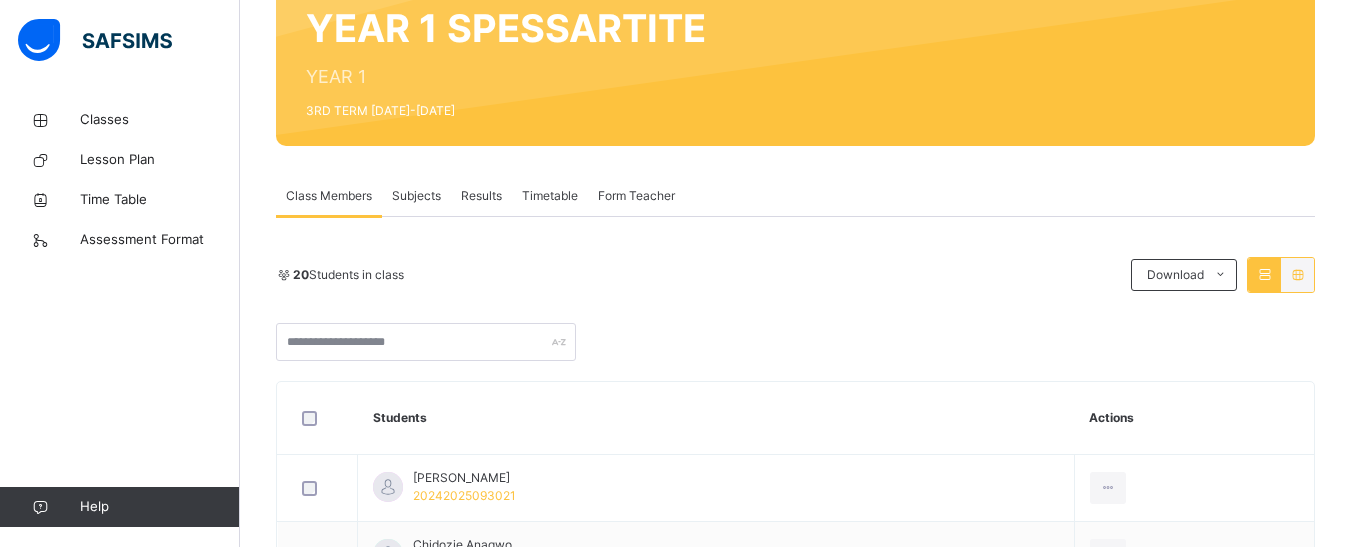click on "Subjects" at bounding box center (416, 196) 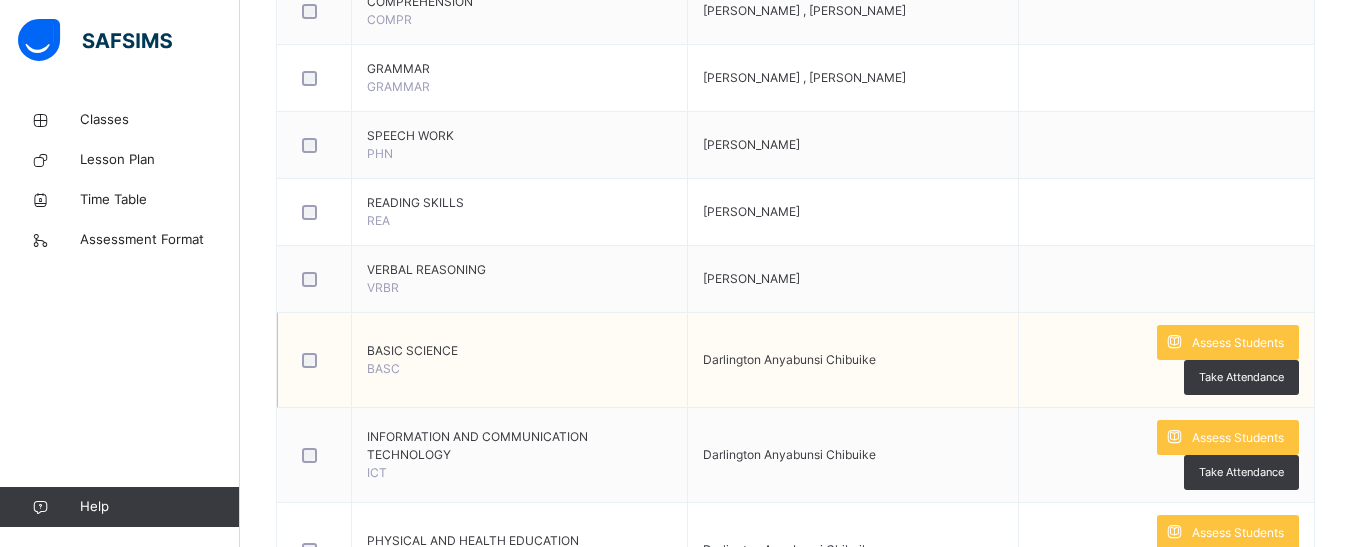 scroll, scrollTop: 800, scrollLeft: 0, axis: vertical 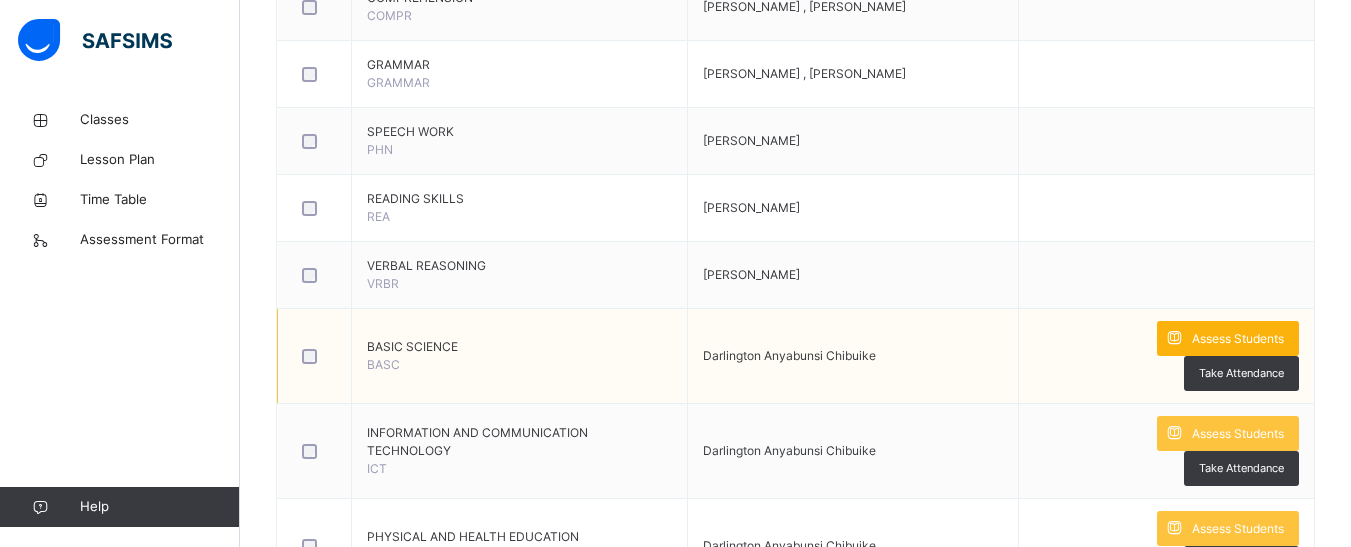 click on "Assess Students" at bounding box center (1238, 339) 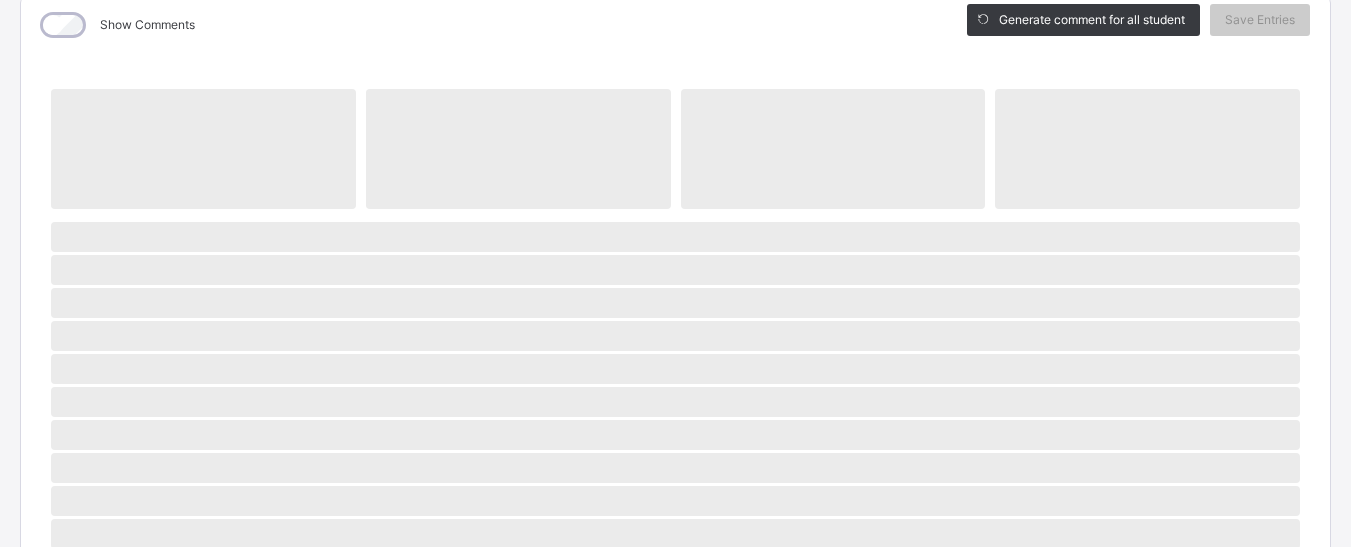 scroll, scrollTop: 300, scrollLeft: 0, axis: vertical 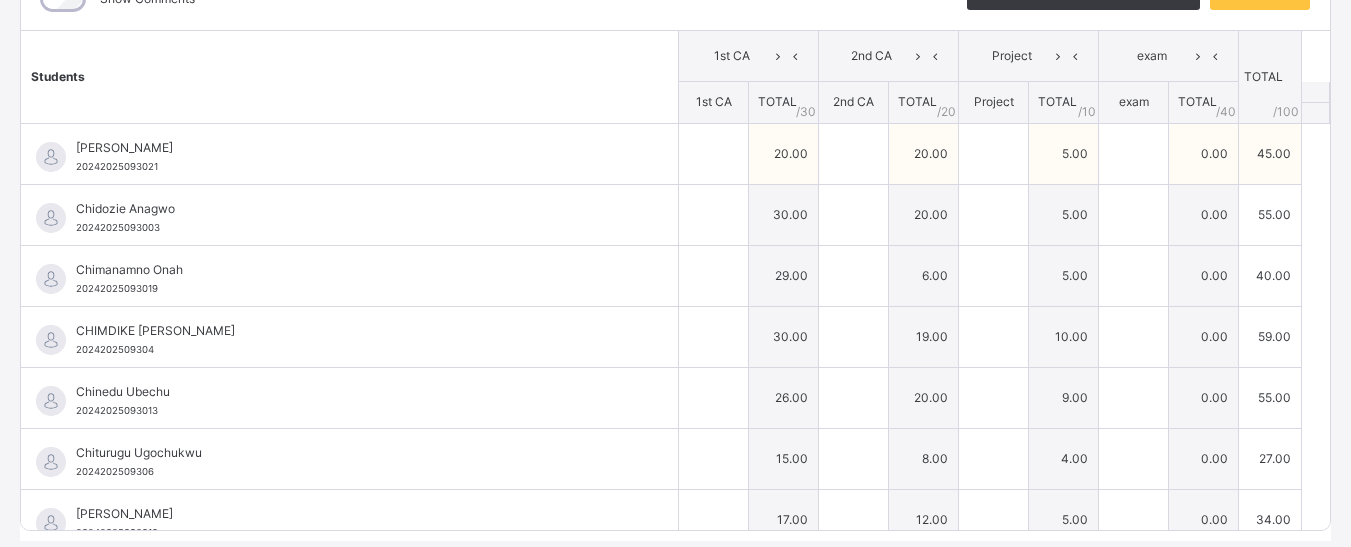 type on "**" 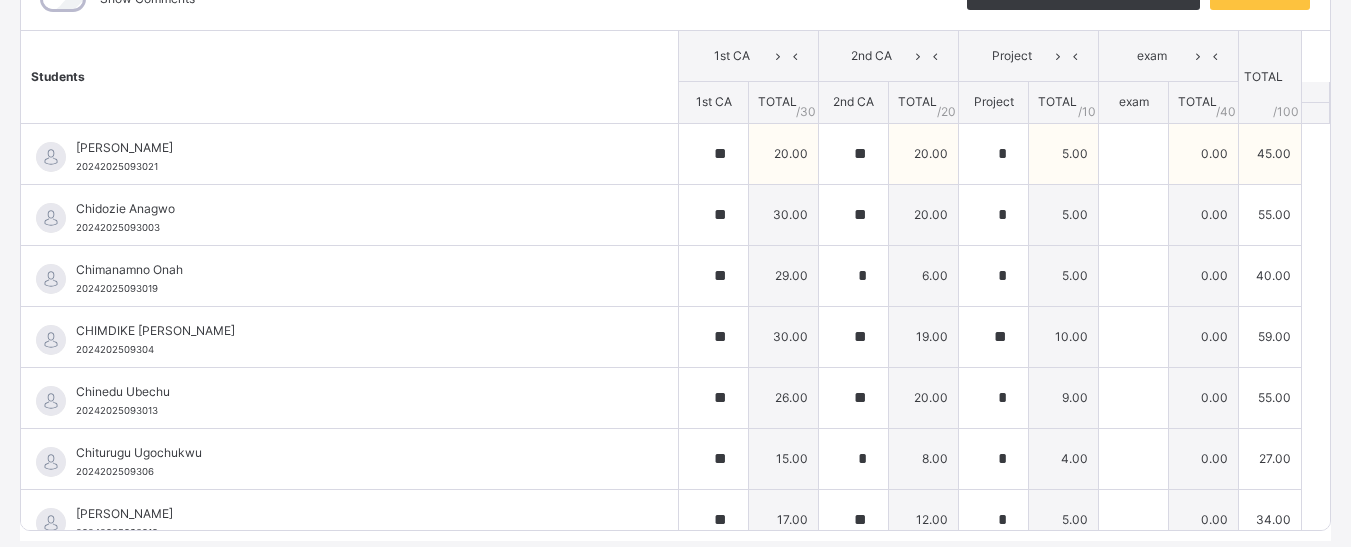 scroll, scrollTop: 0, scrollLeft: 0, axis: both 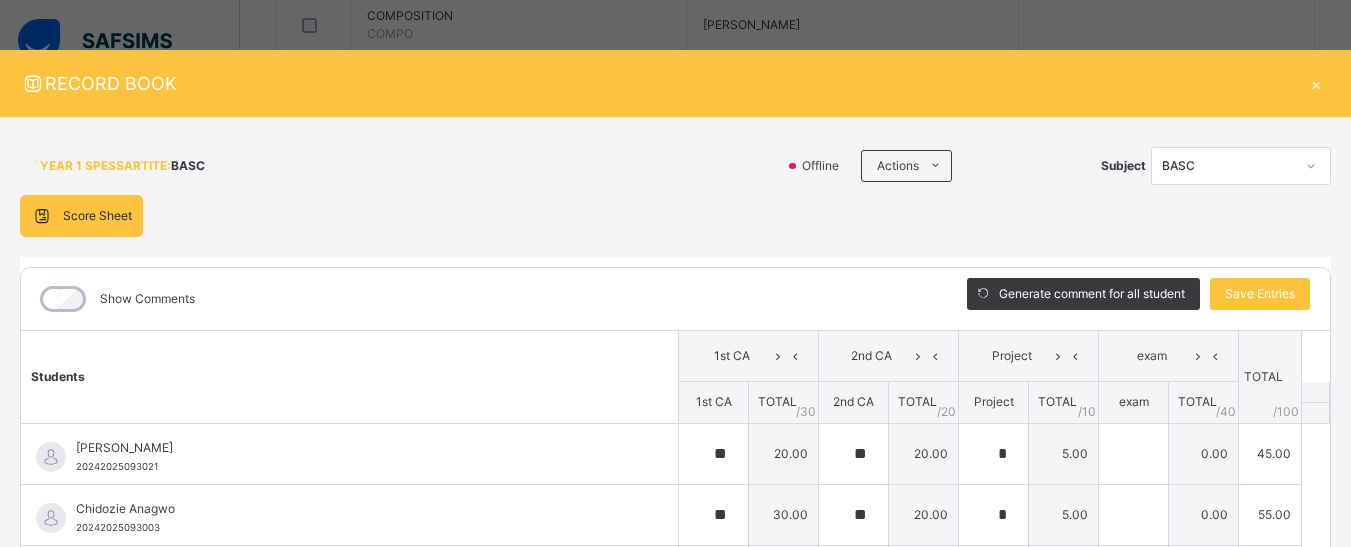 drag, startPoint x: 539, startPoint y: 424, endPoint x: 487, endPoint y: 429, distance: 52.23983 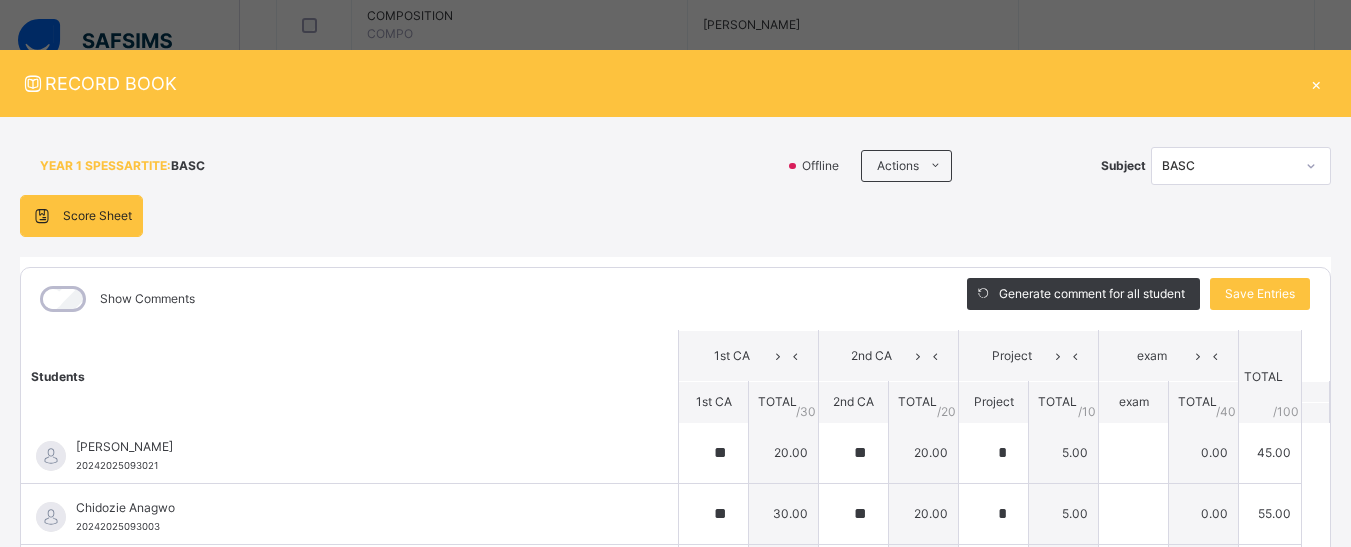 scroll, scrollTop: 0, scrollLeft: 0, axis: both 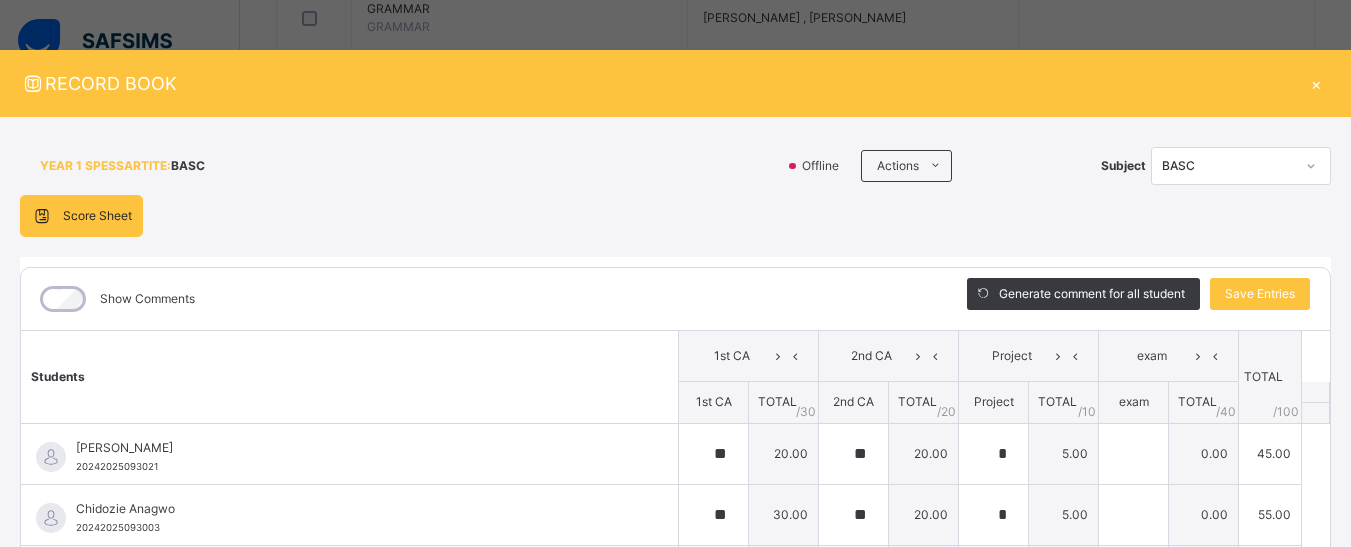 click on "YEAR 1   SPESSARTITE :   BASC Offline Actions  Download Empty Score Sheet  Upload/map score sheet Subject  BASC" at bounding box center [675, 166] 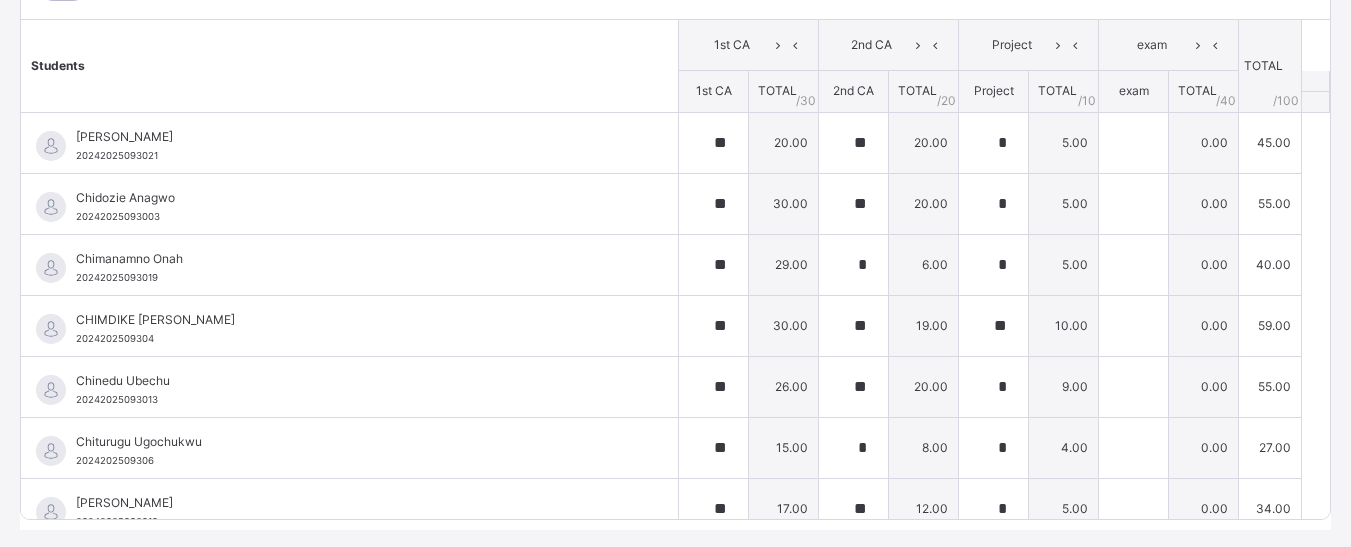 scroll, scrollTop: 312, scrollLeft: 0, axis: vertical 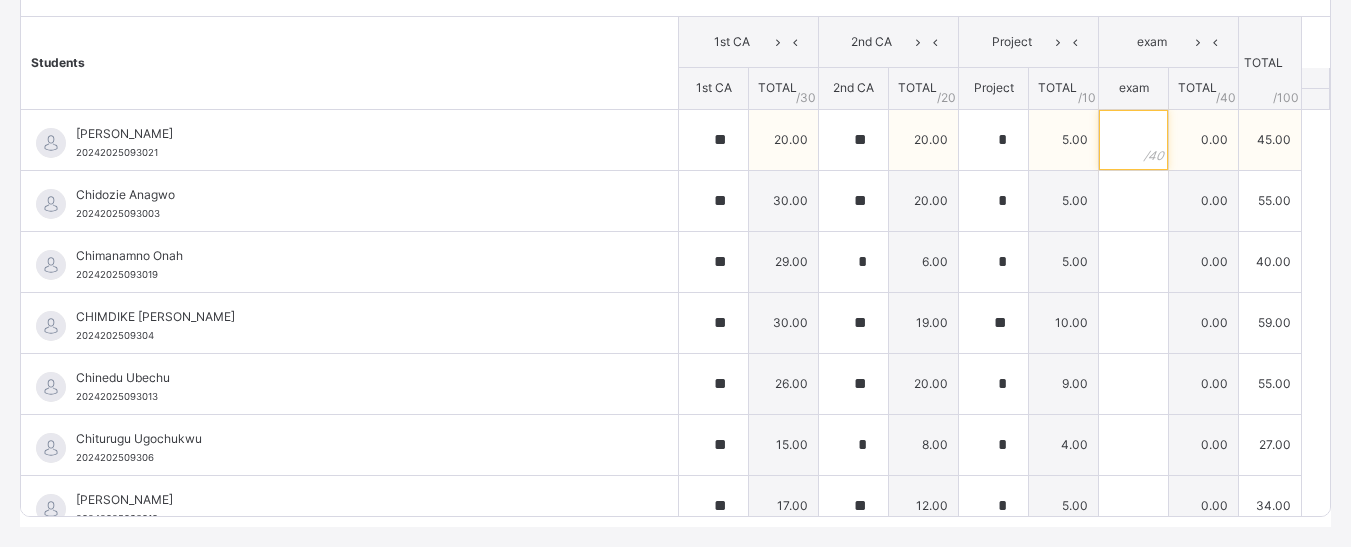 click at bounding box center (1133, 140) 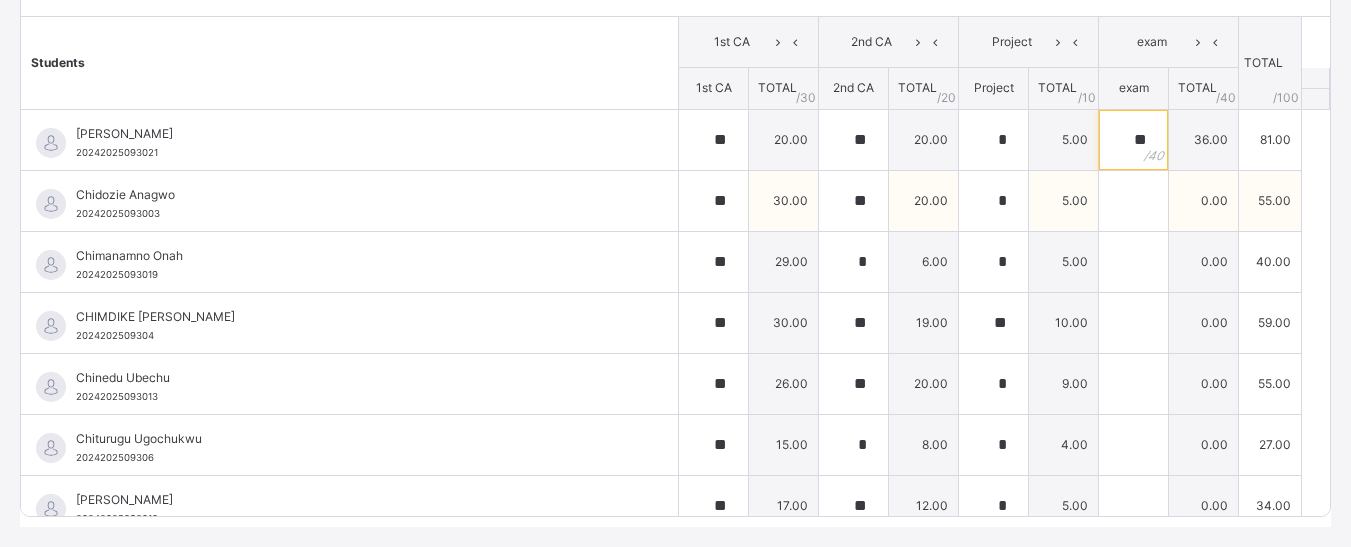 type on "**" 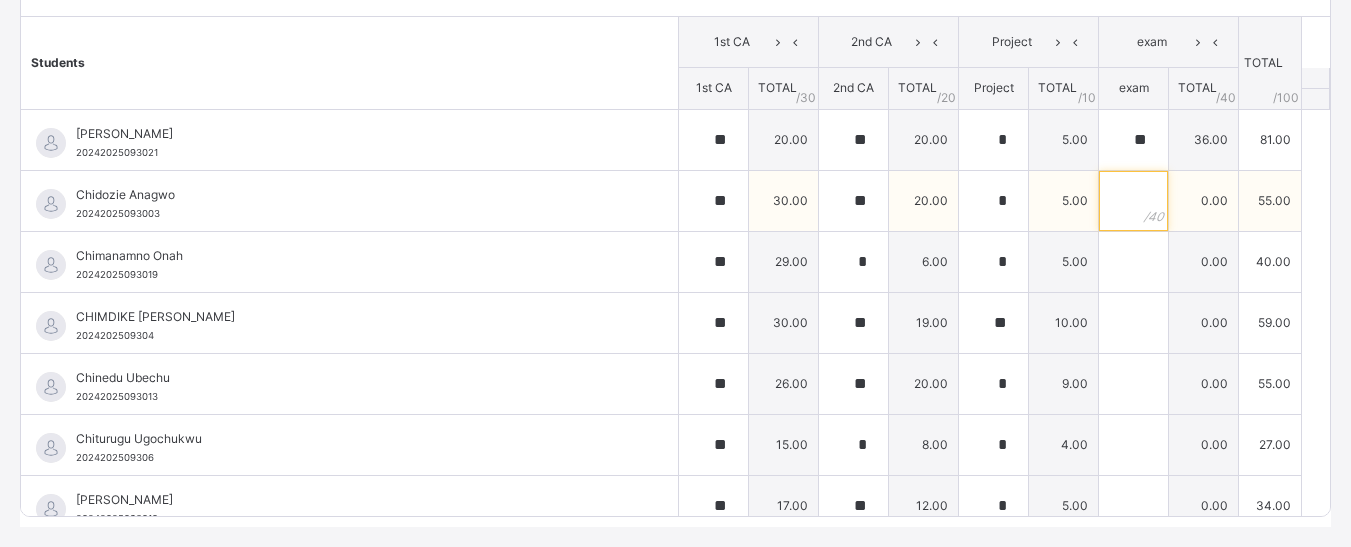 click at bounding box center (1133, 201) 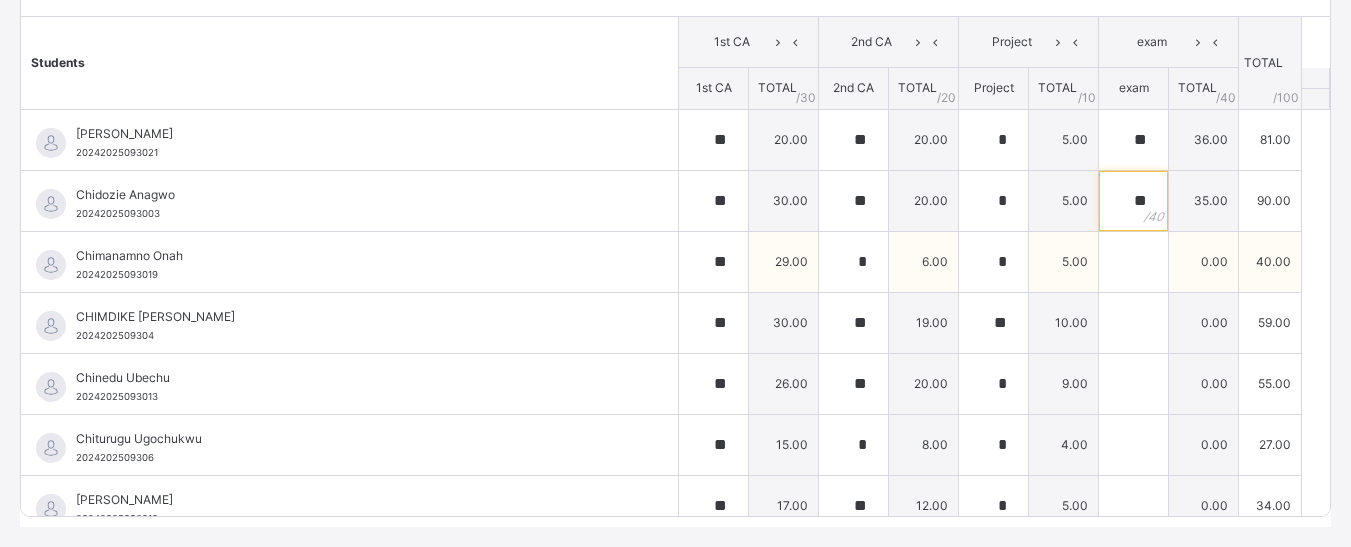 type on "**" 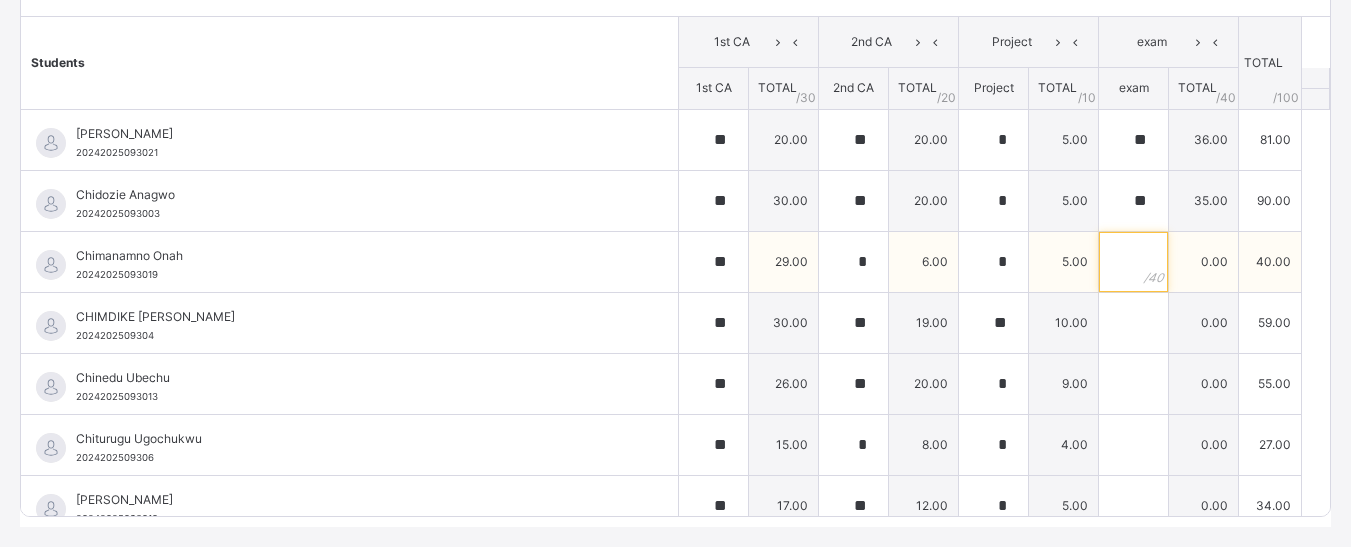 click at bounding box center (1133, 262) 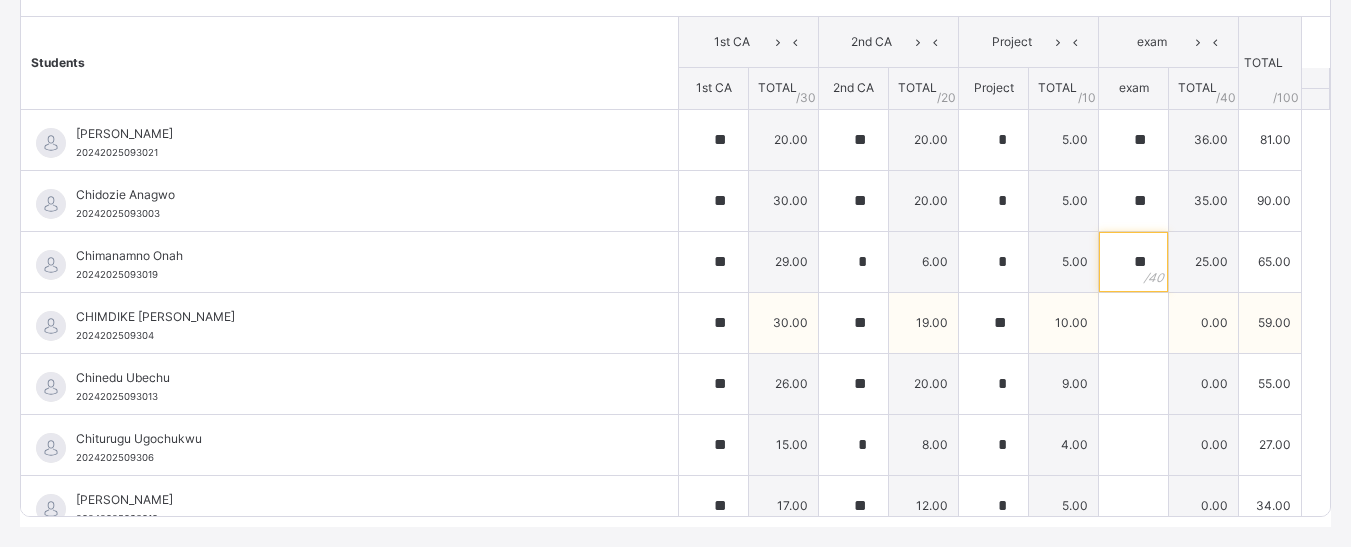 type on "**" 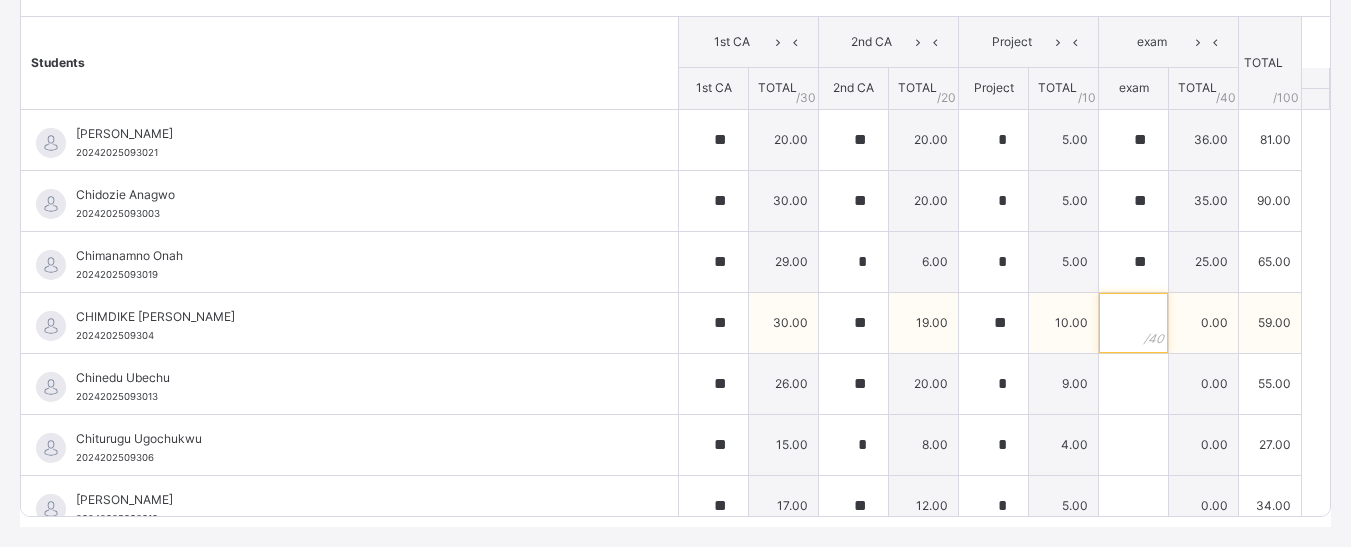 click at bounding box center (1133, 323) 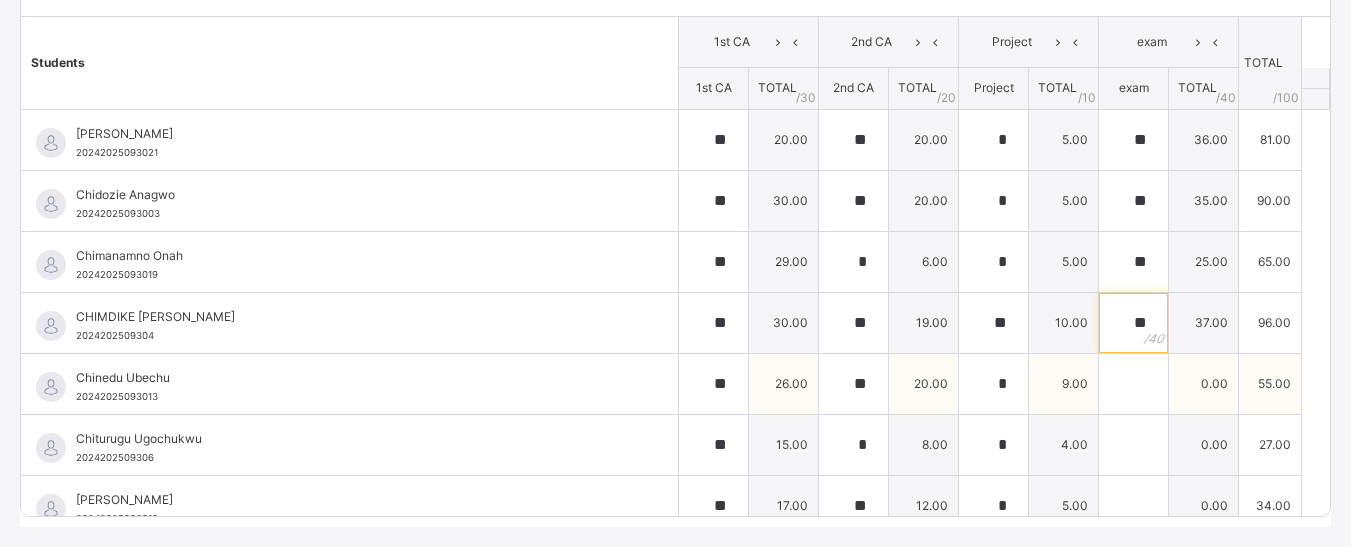type on "**" 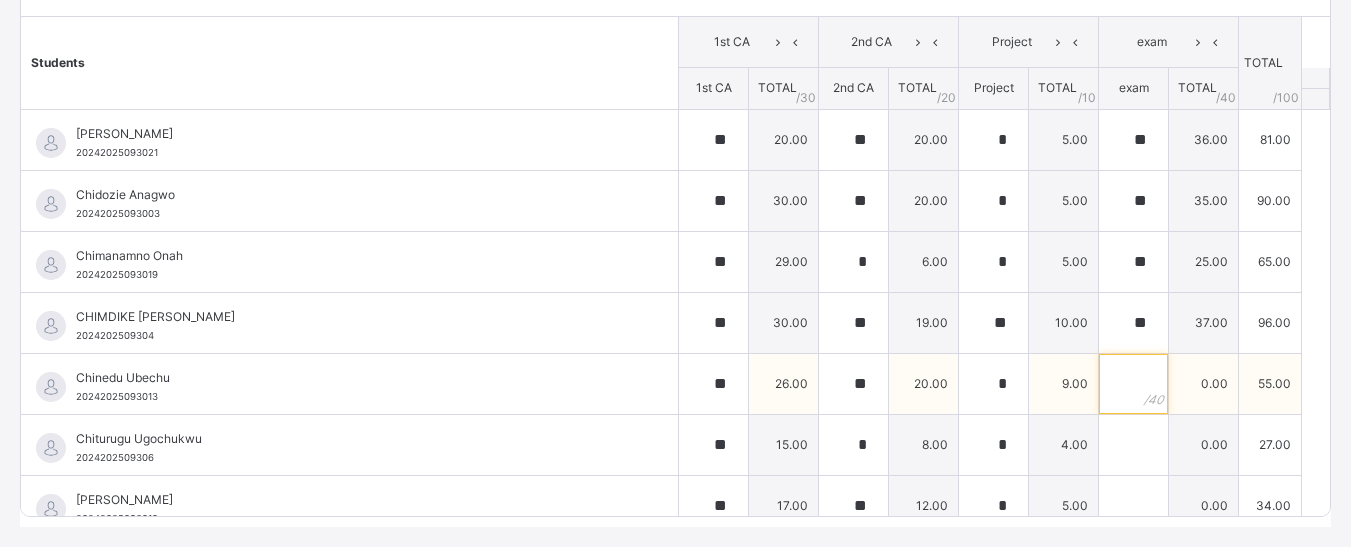 click at bounding box center (1133, 384) 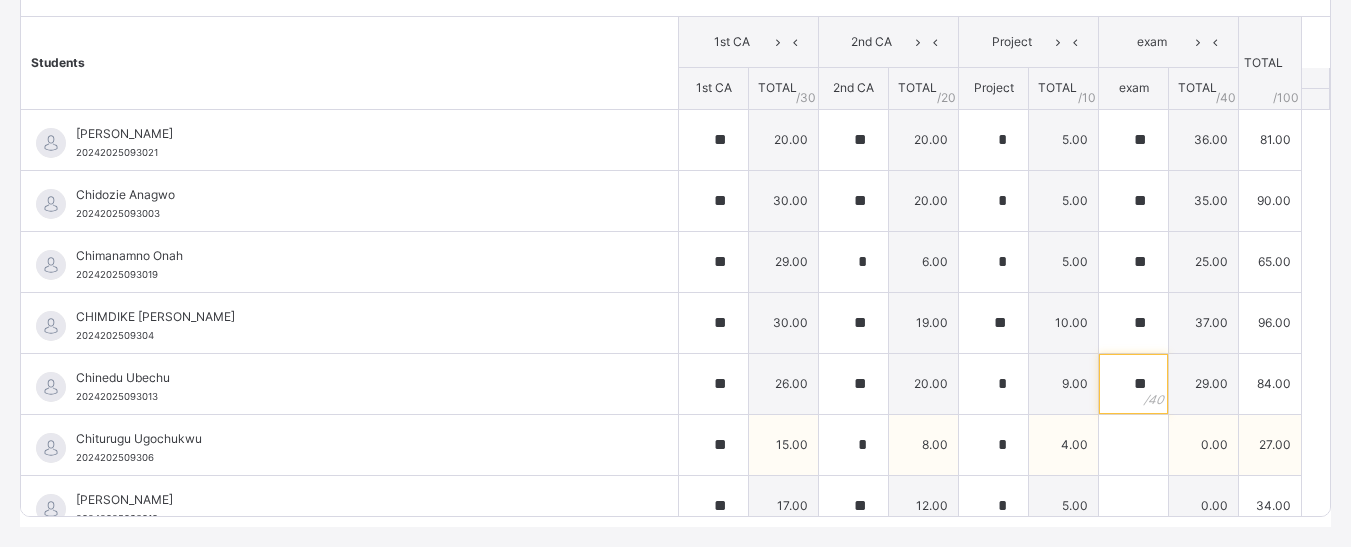 type on "**" 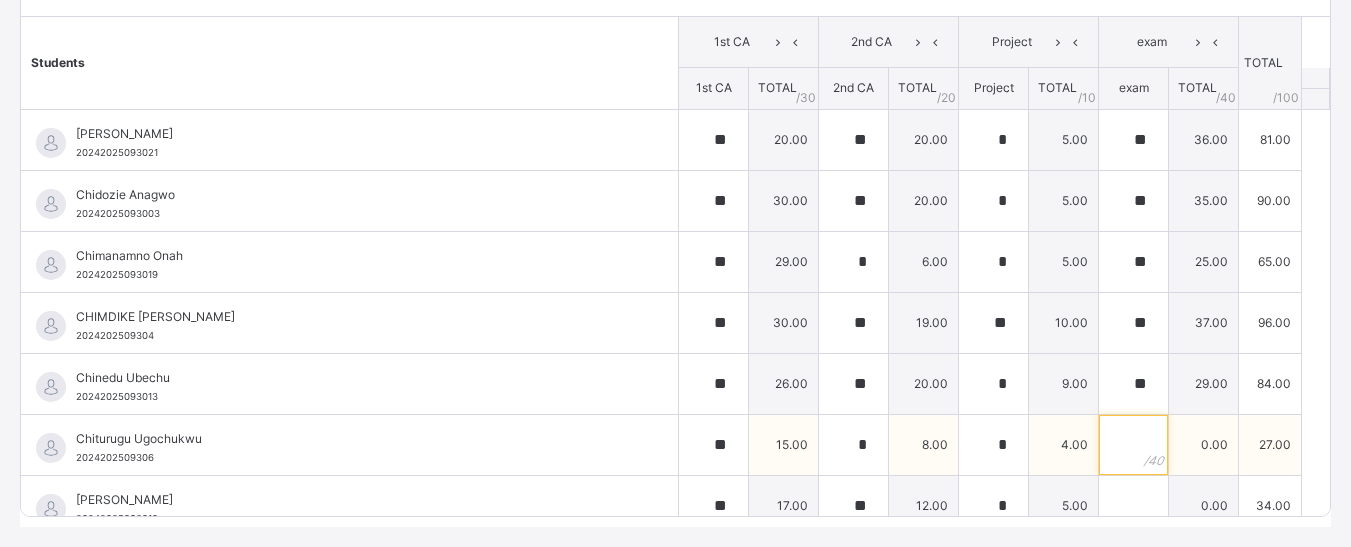 click at bounding box center (1133, 445) 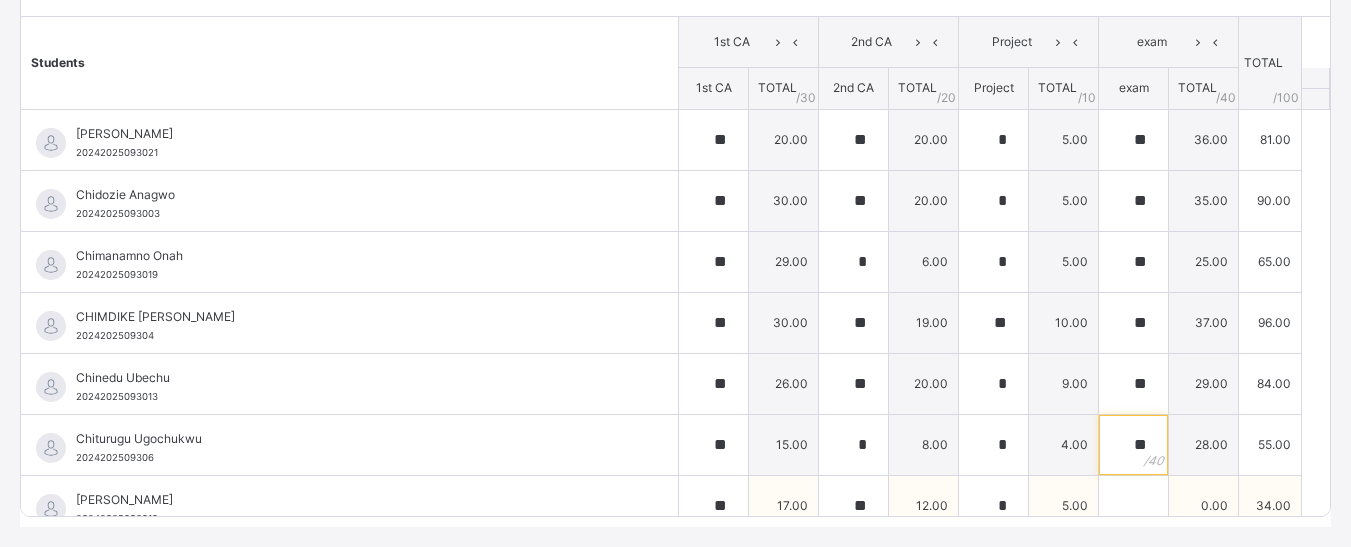 type on "**" 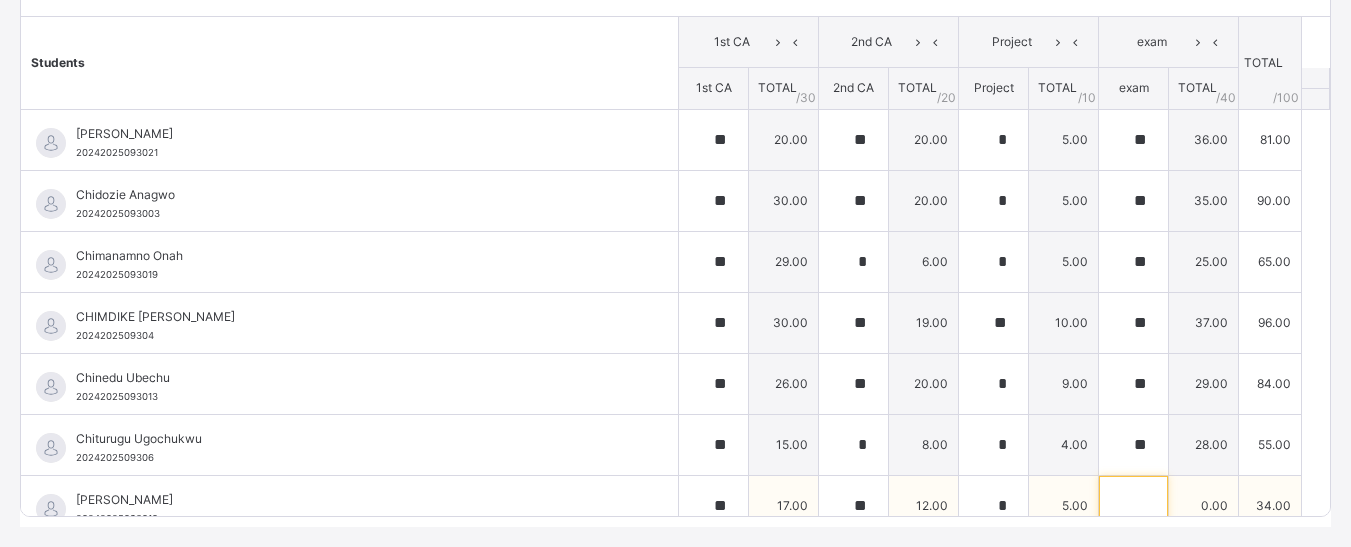 click at bounding box center (1133, 506) 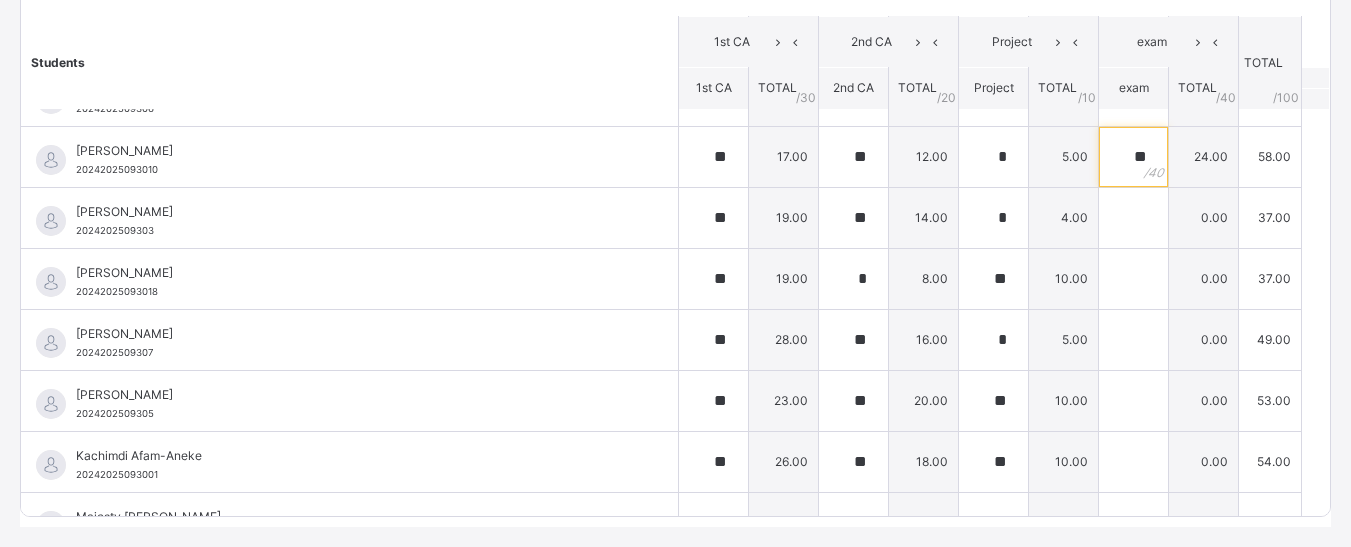 scroll, scrollTop: 360, scrollLeft: 0, axis: vertical 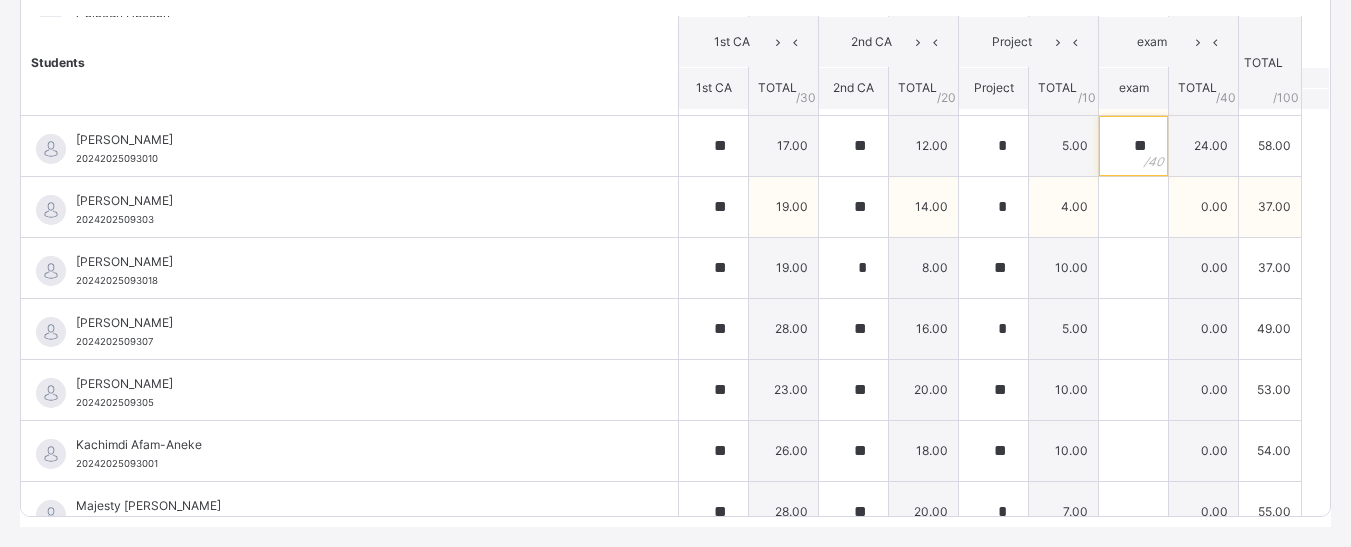 type on "**" 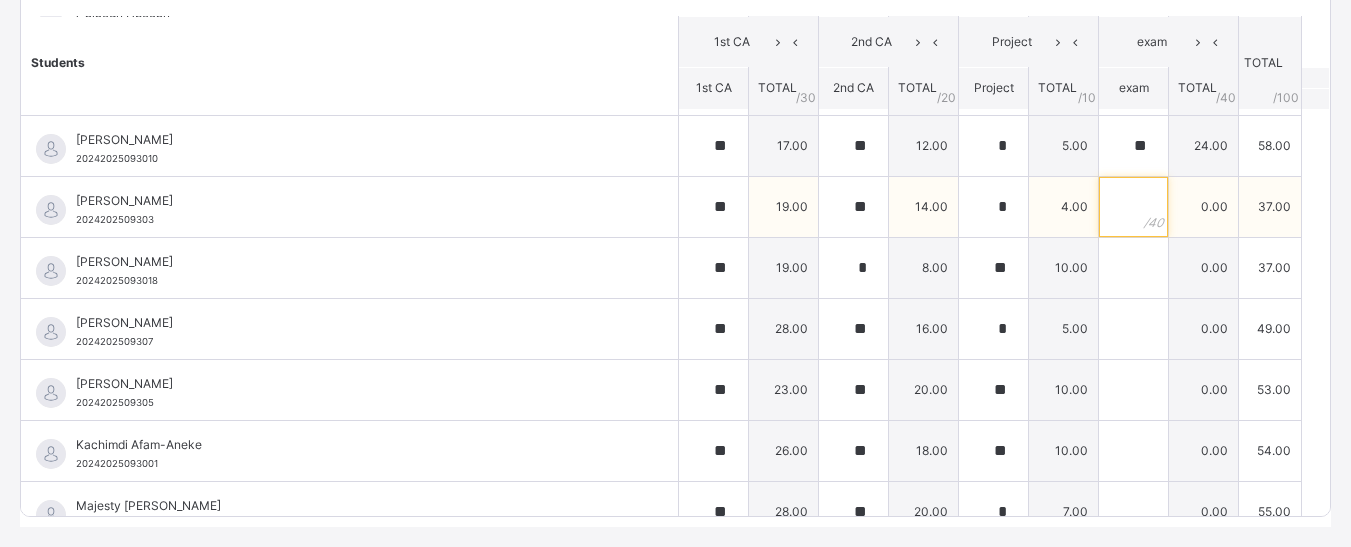 click at bounding box center (1133, 207) 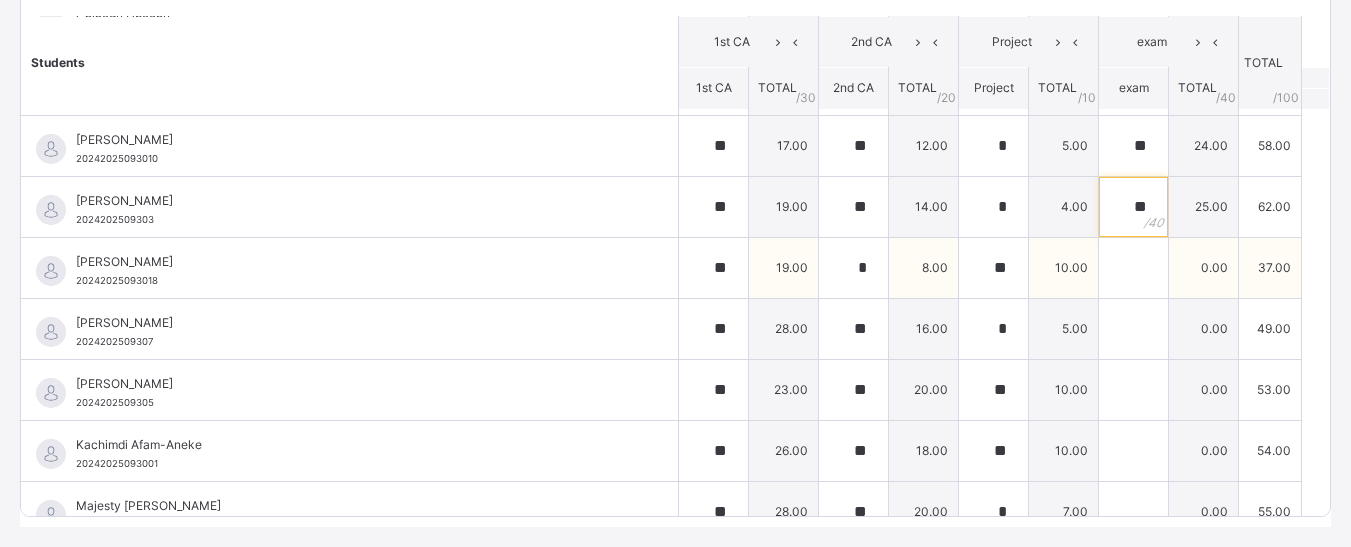 type on "**" 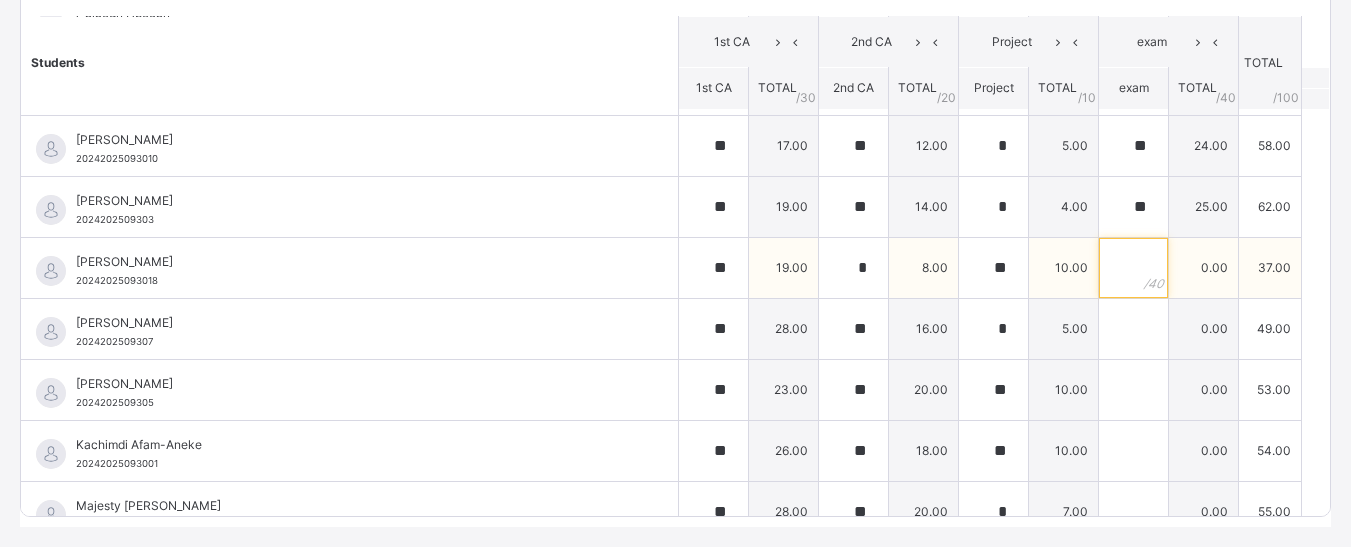 click at bounding box center [1133, 268] 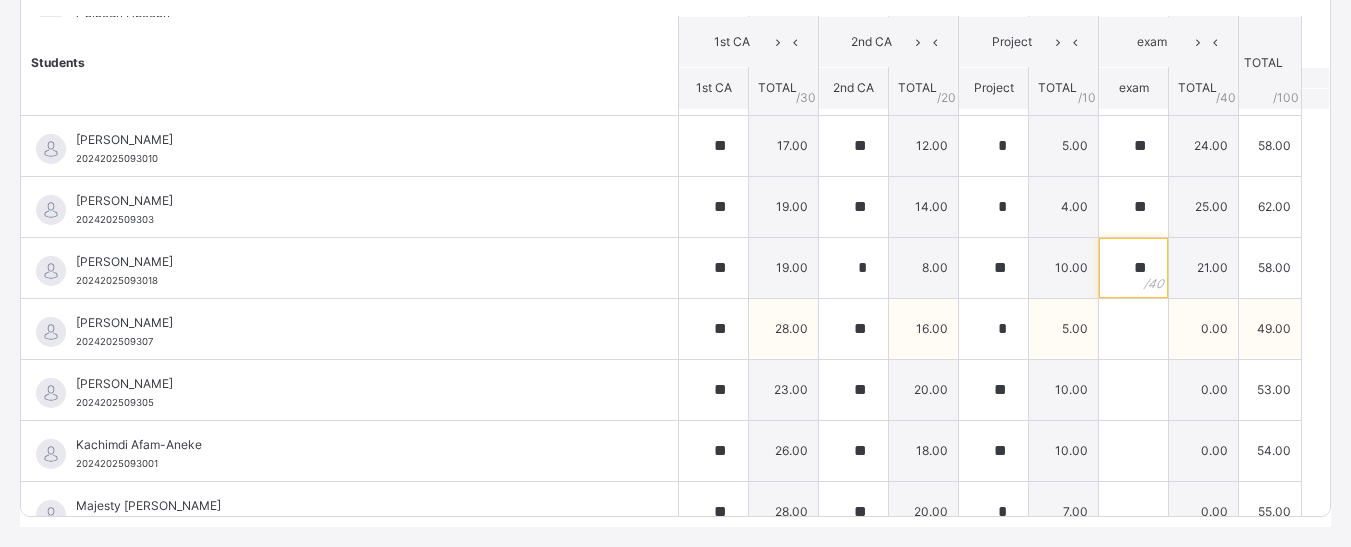 type on "**" 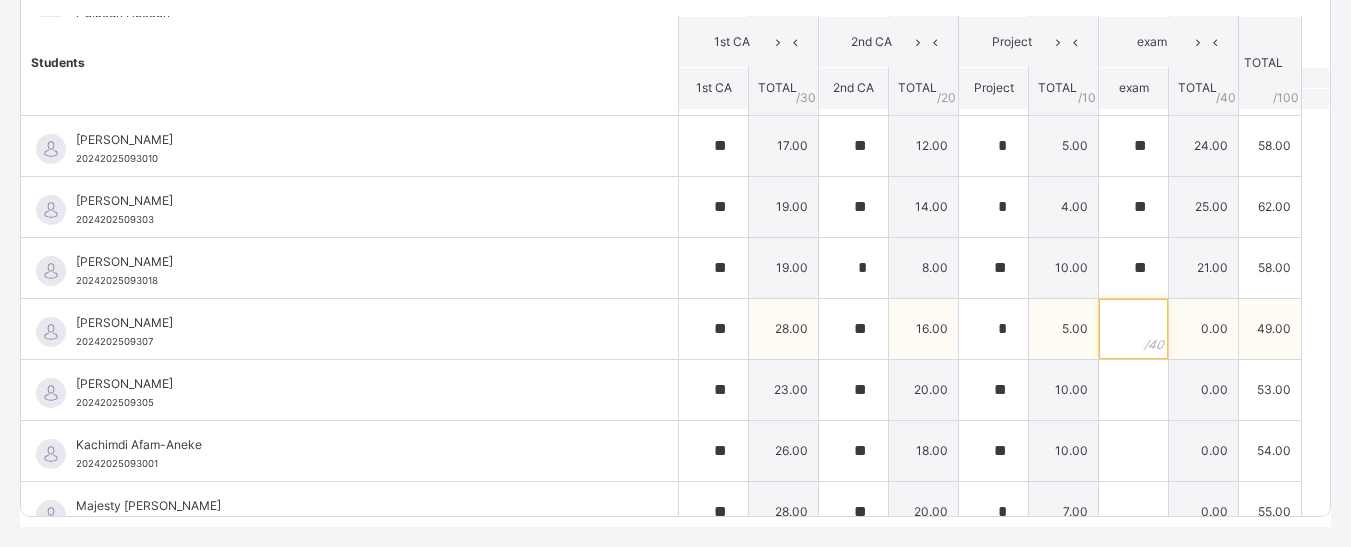 click at bounding box center (1133, 329) 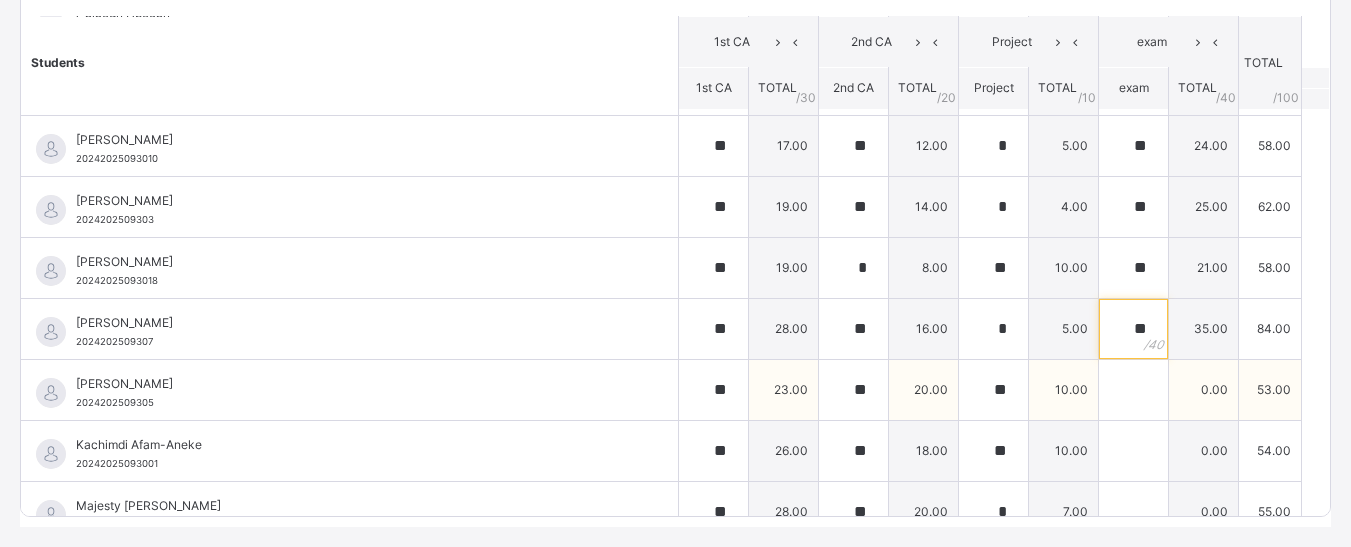 type on "**" 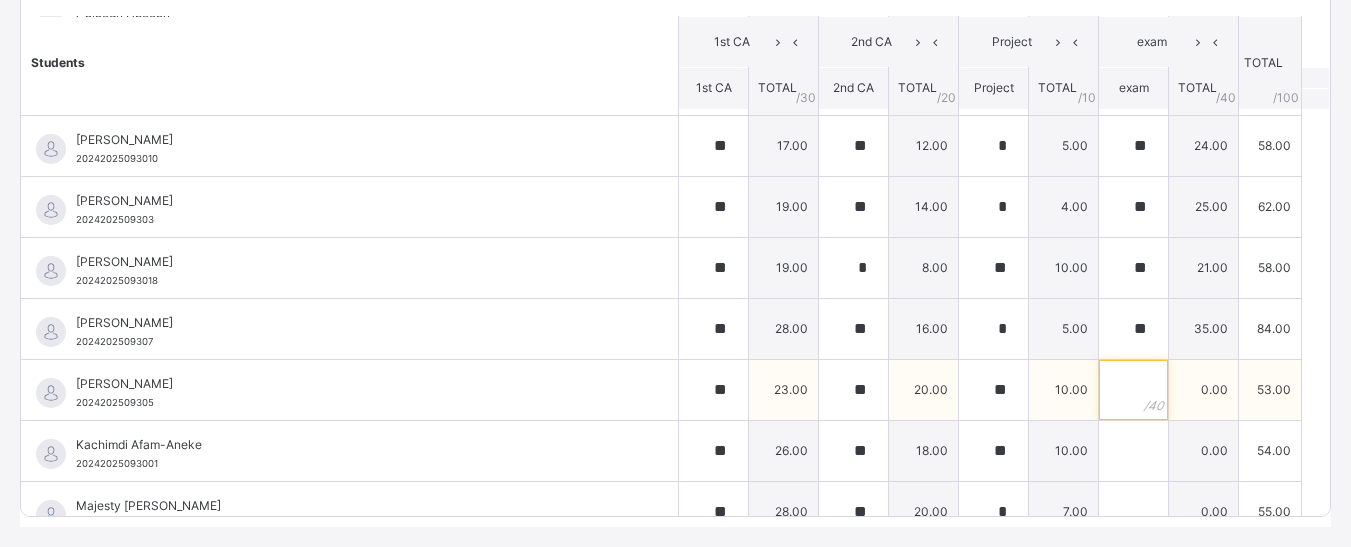click at bounding box center (1133, 390) 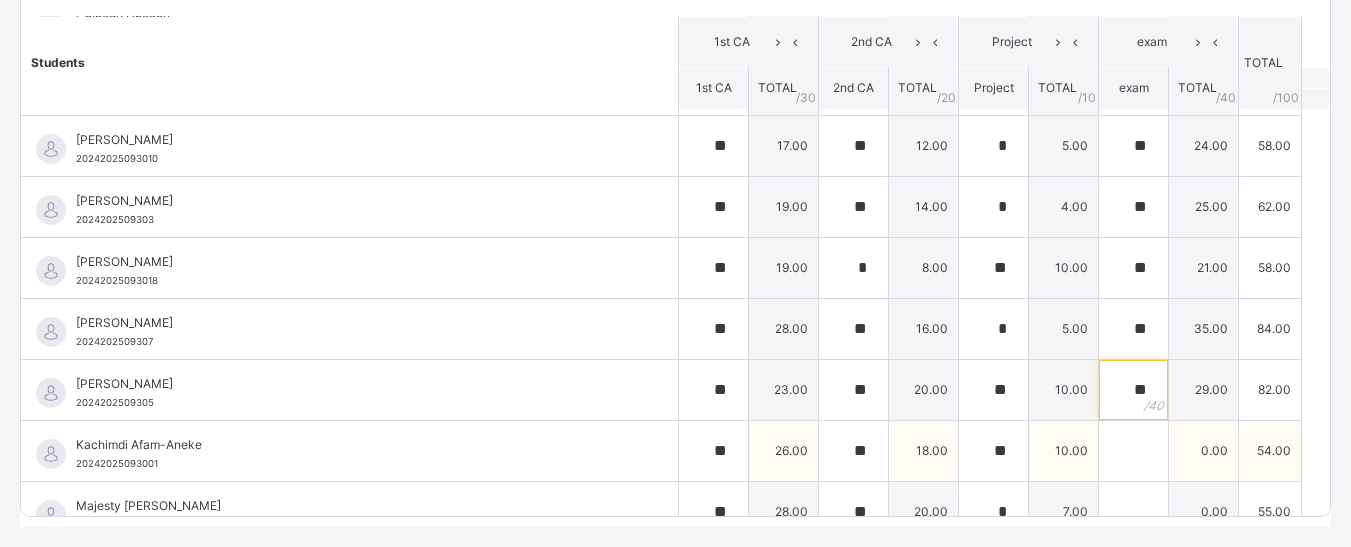 type on "**" 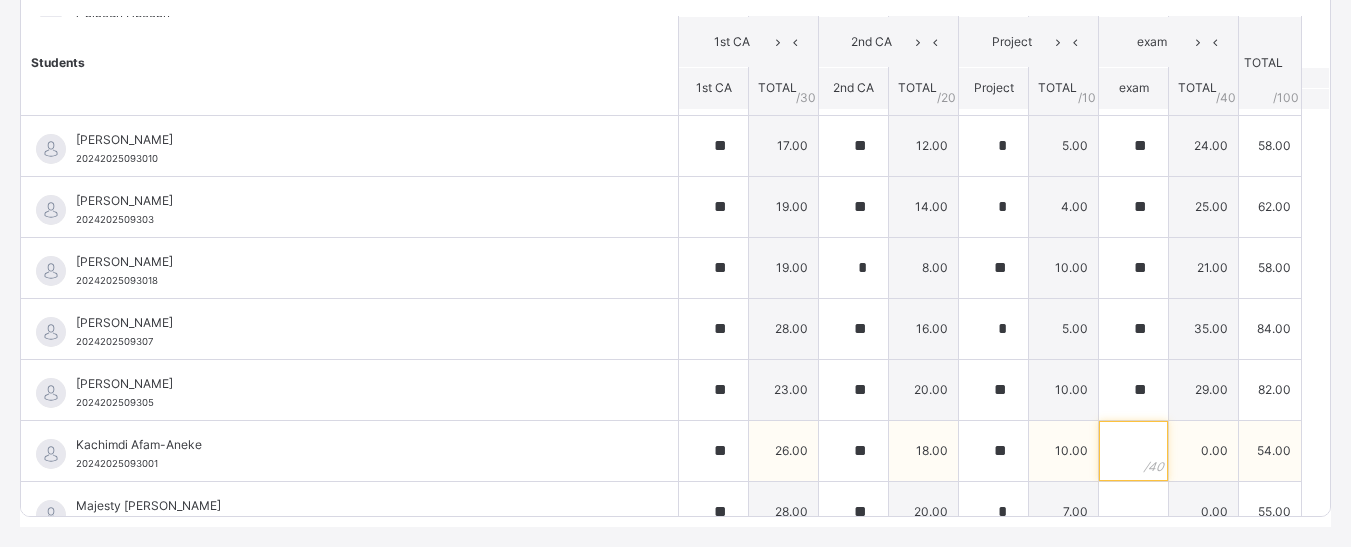 click at bounding box center (1133, 451) 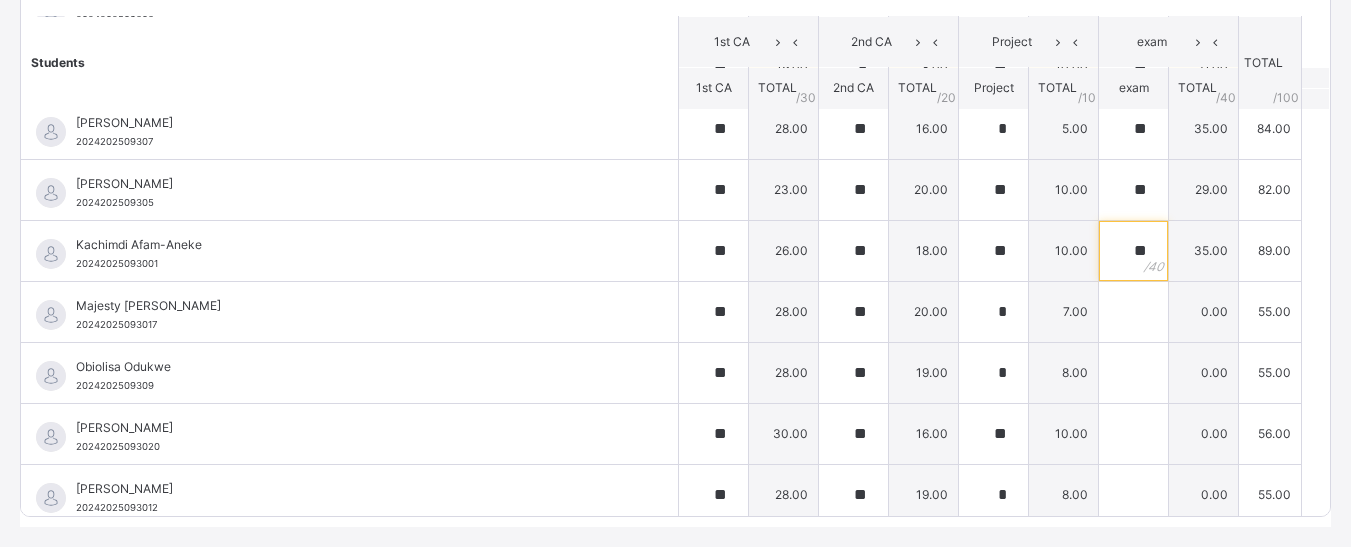 scroll, scrollTop: 660, scrollLeft: 0, axis: vertical 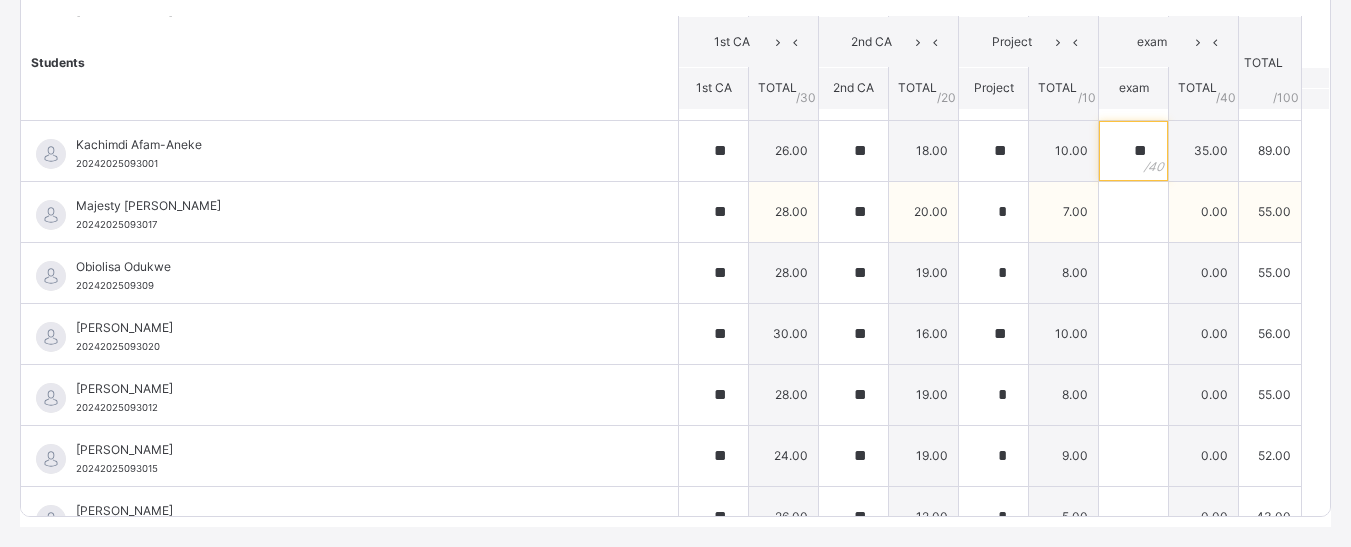 type on "**" 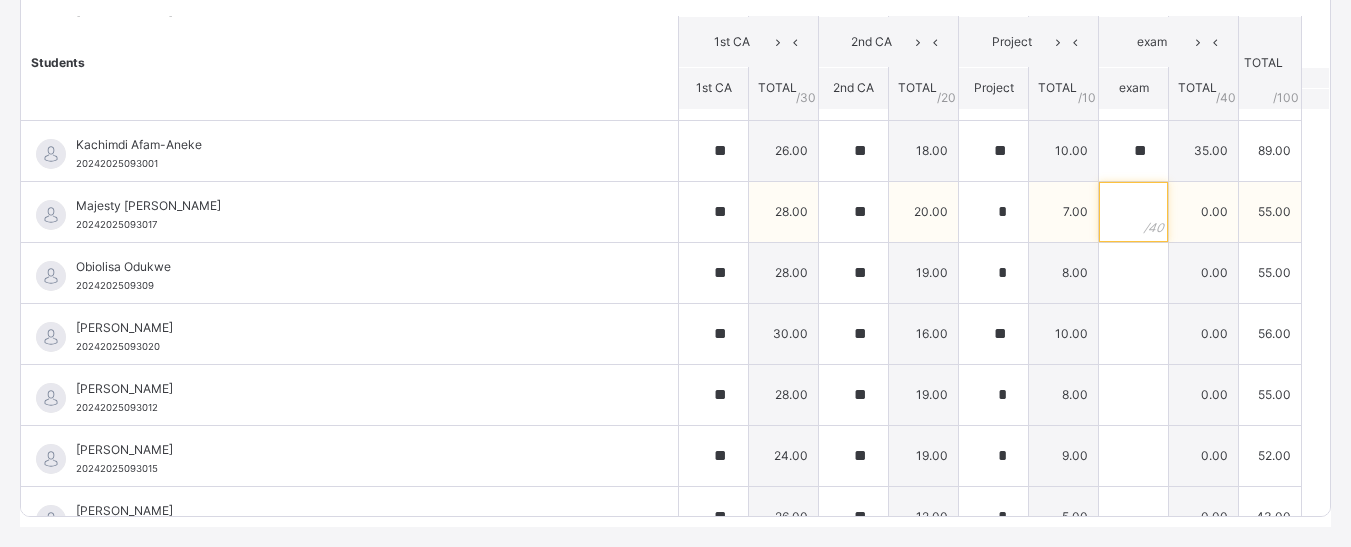 click at bounding box center [1133, 212] 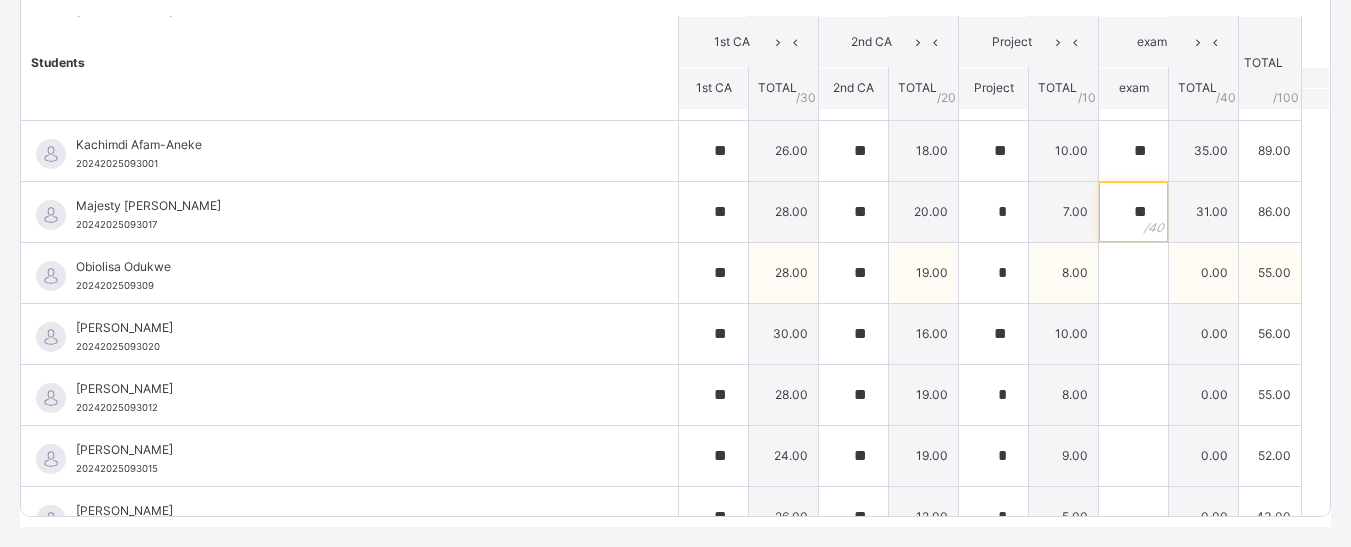 type on "**" 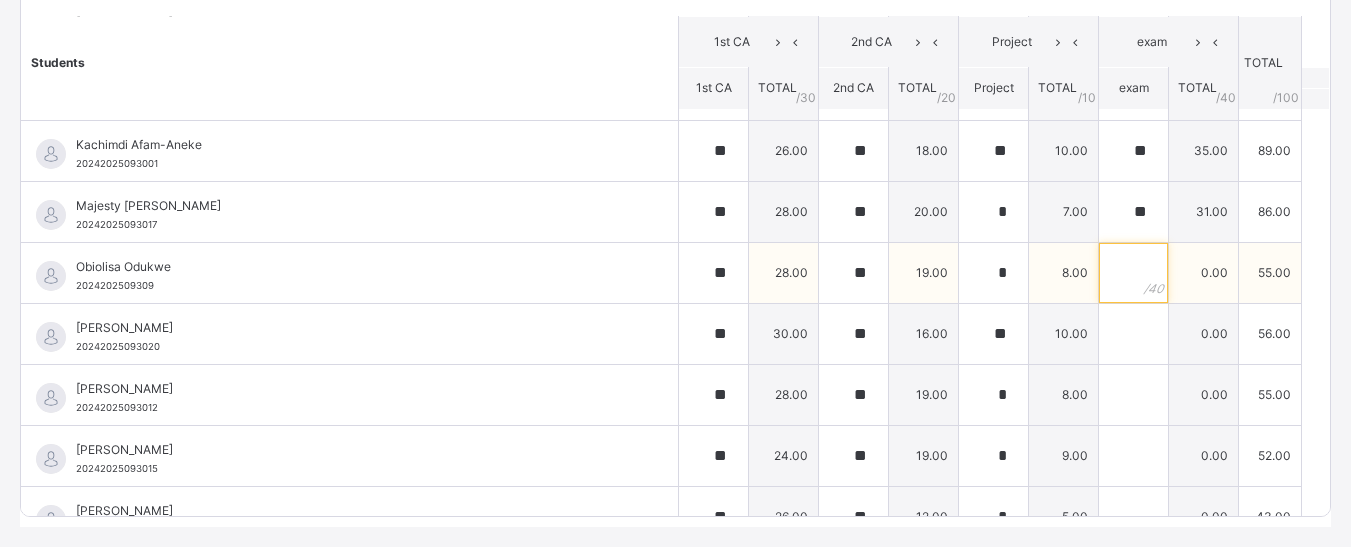 click at bounding box center [1133, 273] 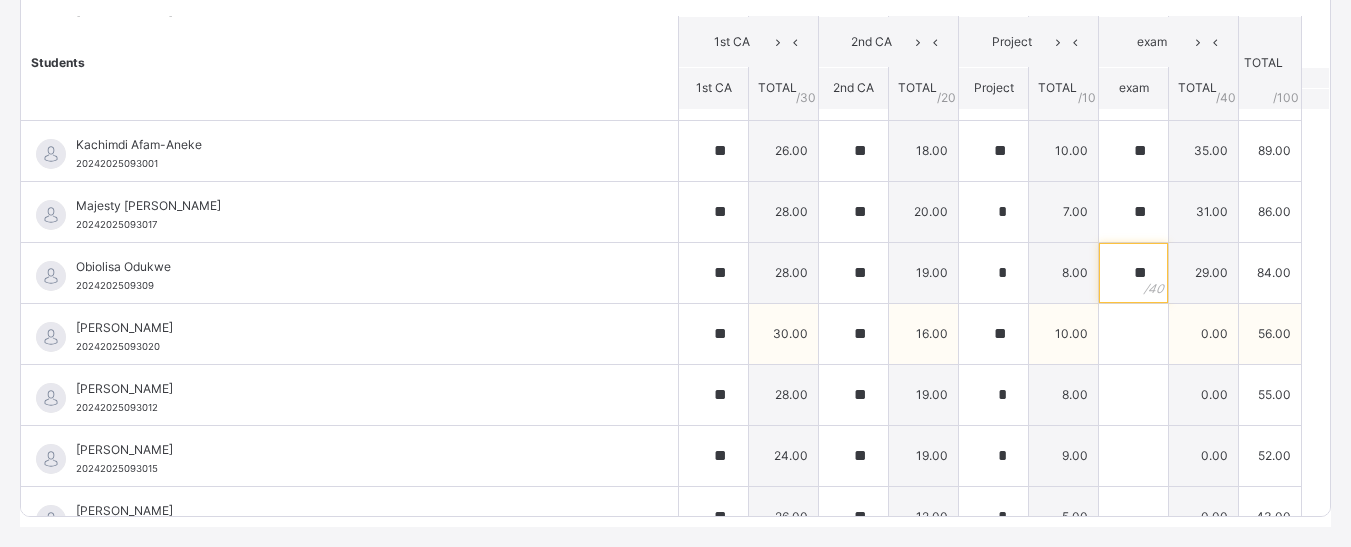 type on "**" 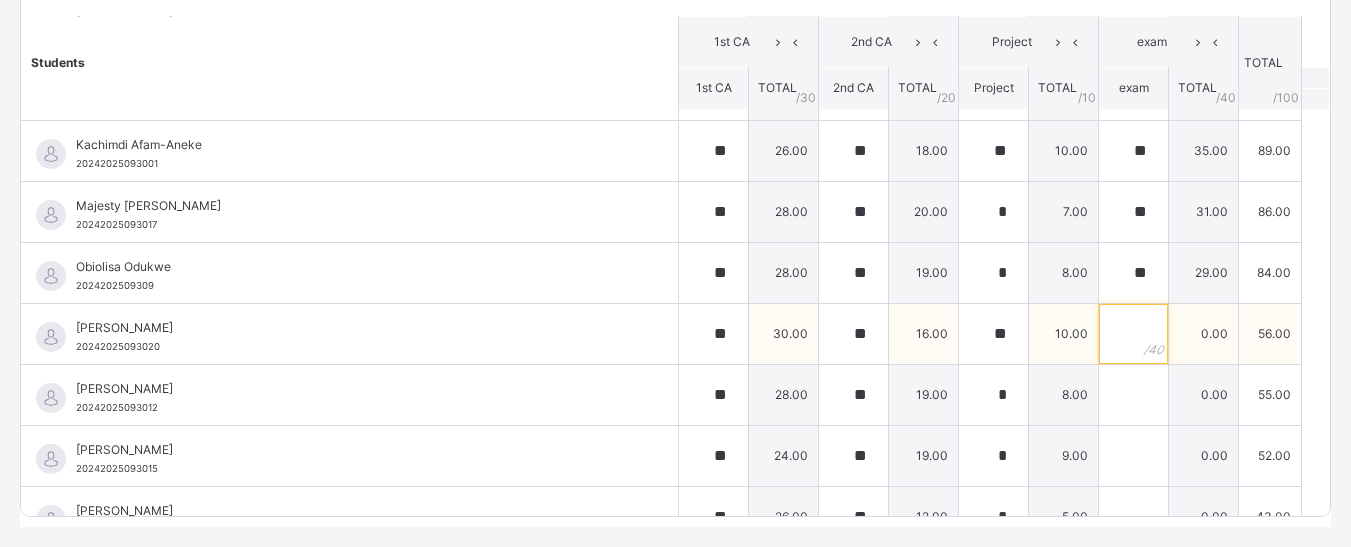 click at bounding box center (1133, 334) 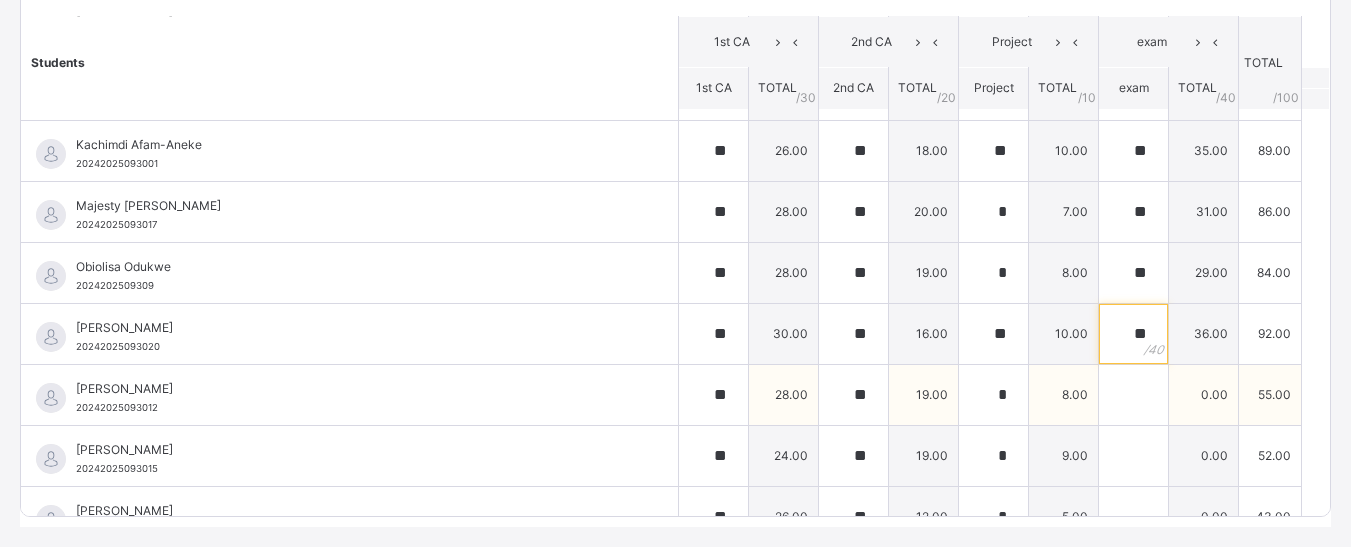 type on "**" 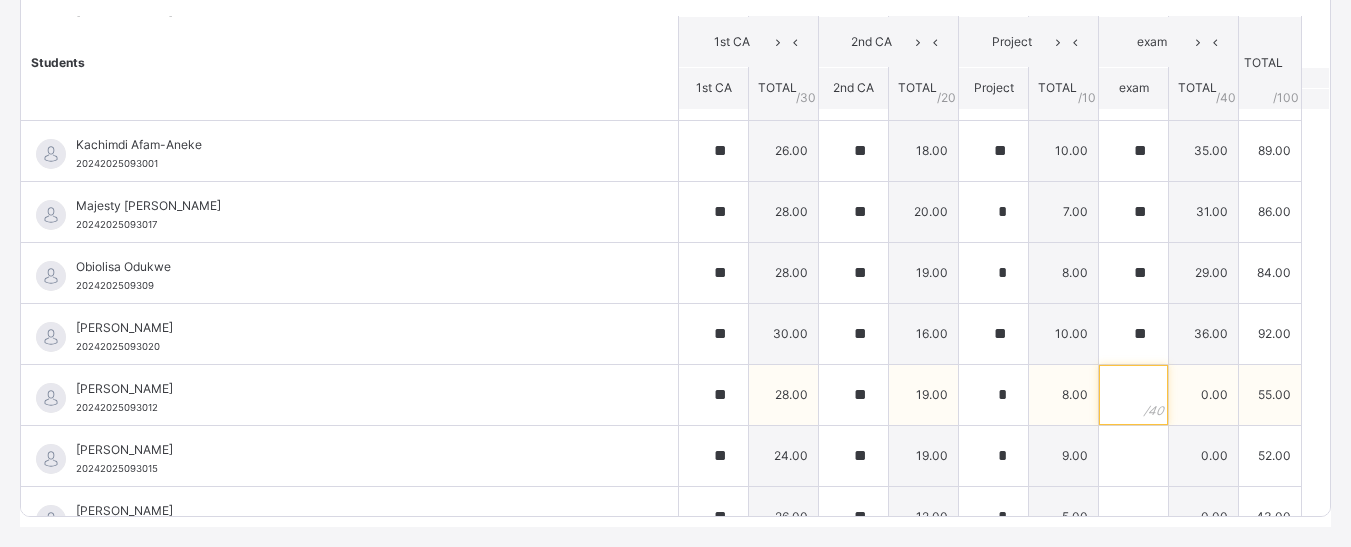 click at bounding box center [1133, 395] 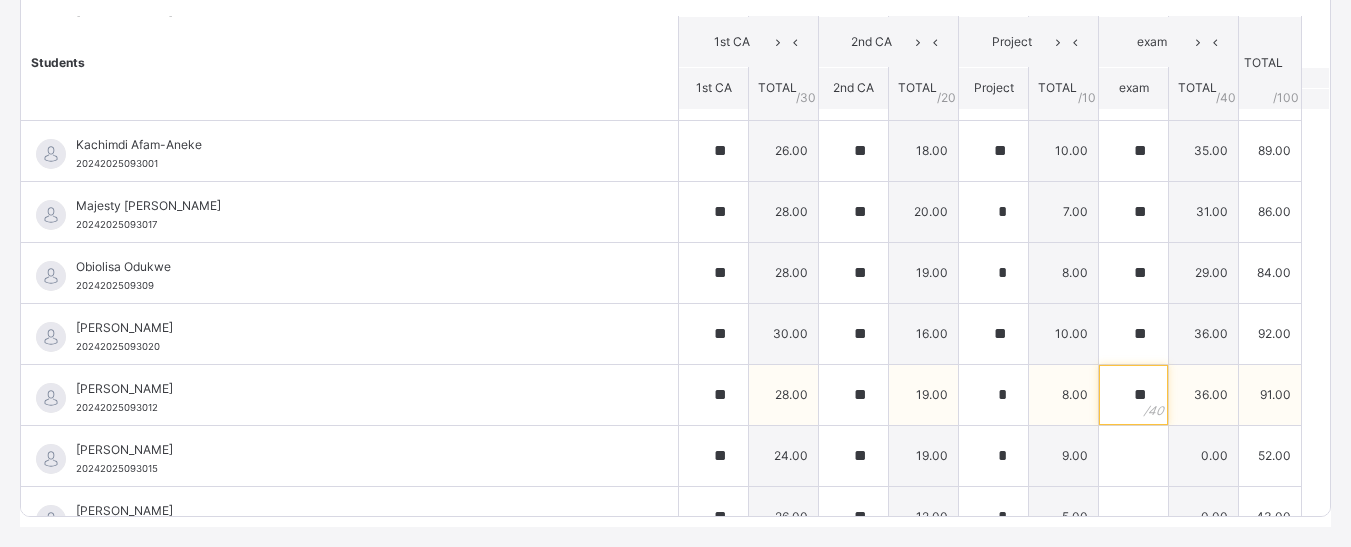 scroll, scrollTop: 814, scrollLeft: 0, axis: vertical 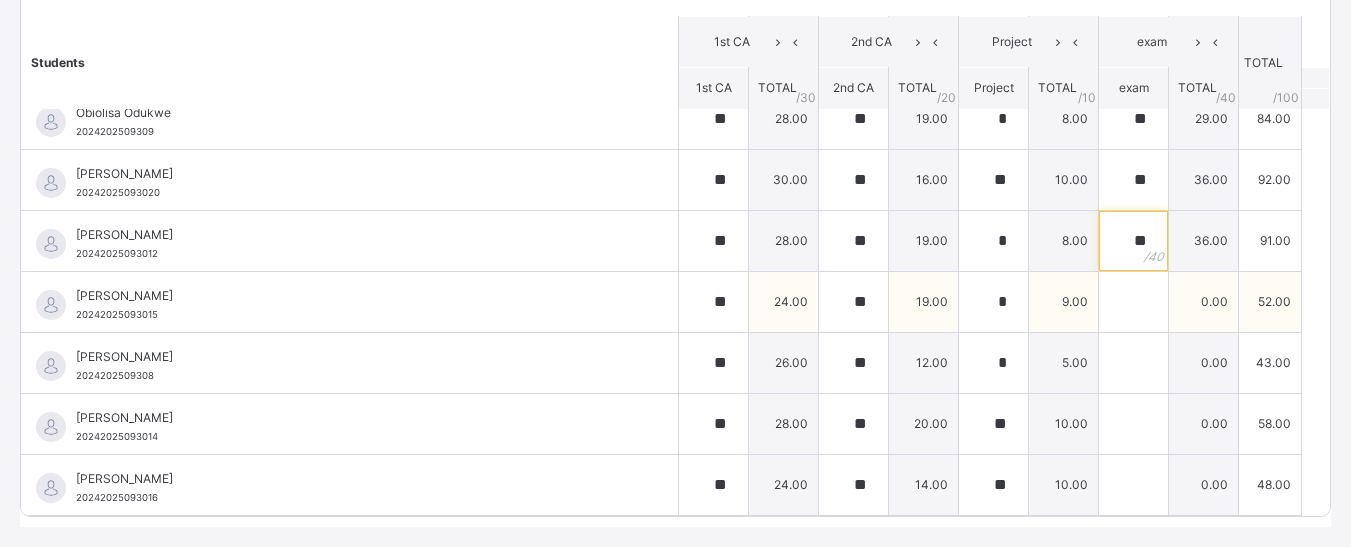 type on "**" 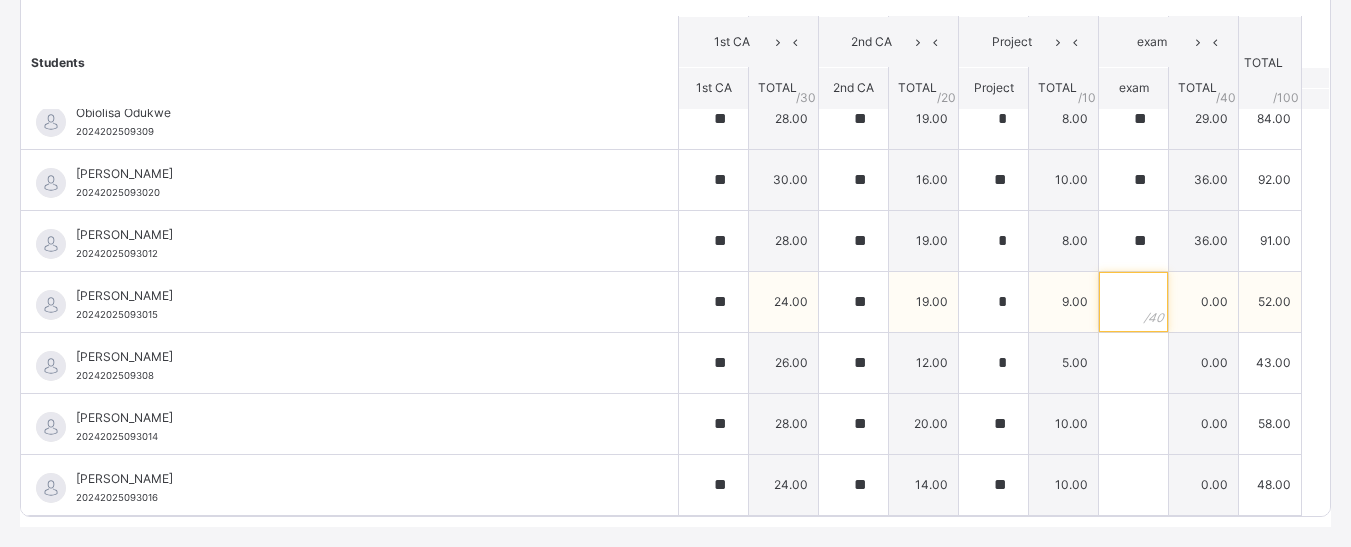 click at bounding box center (1133, 302) 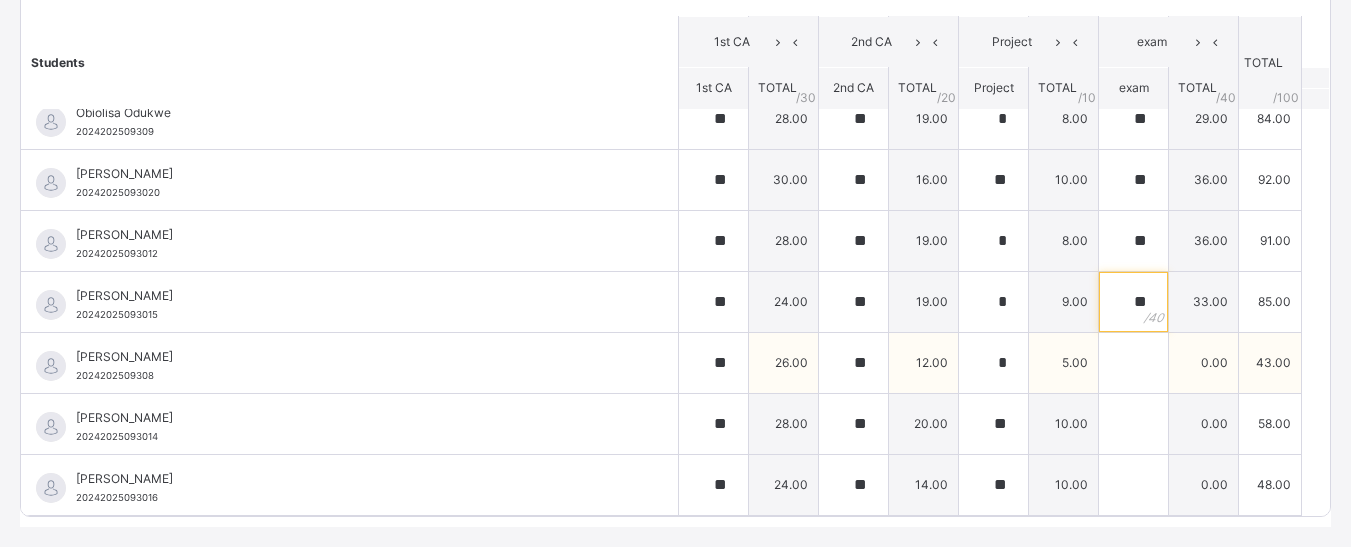 type on "**" 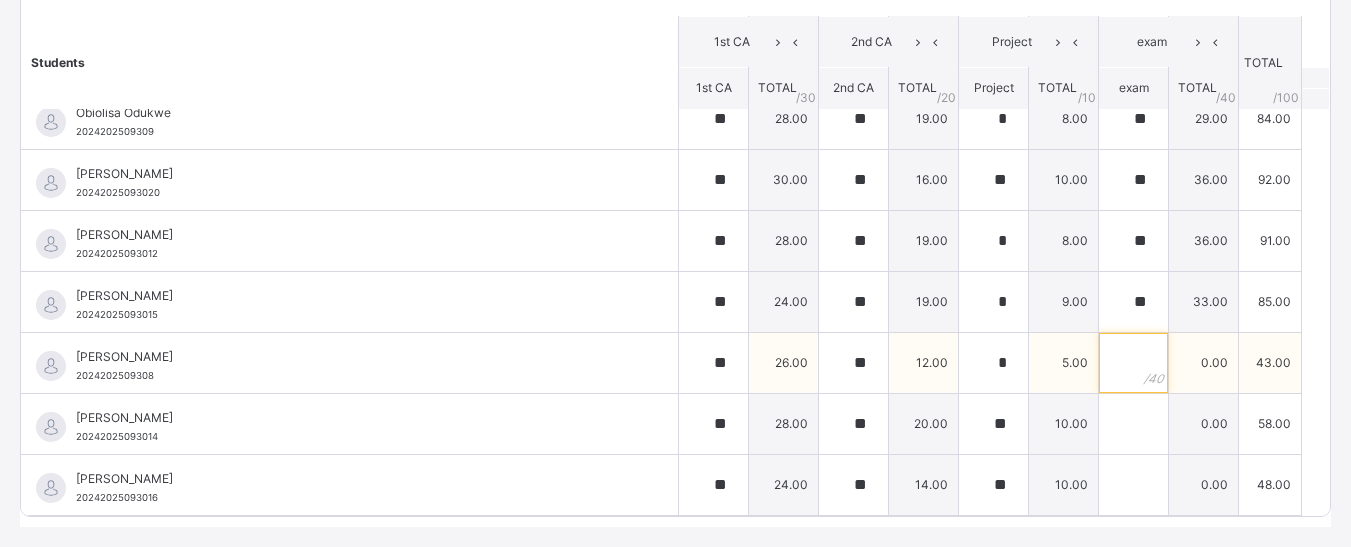 click at bounding box center [1133, 363] 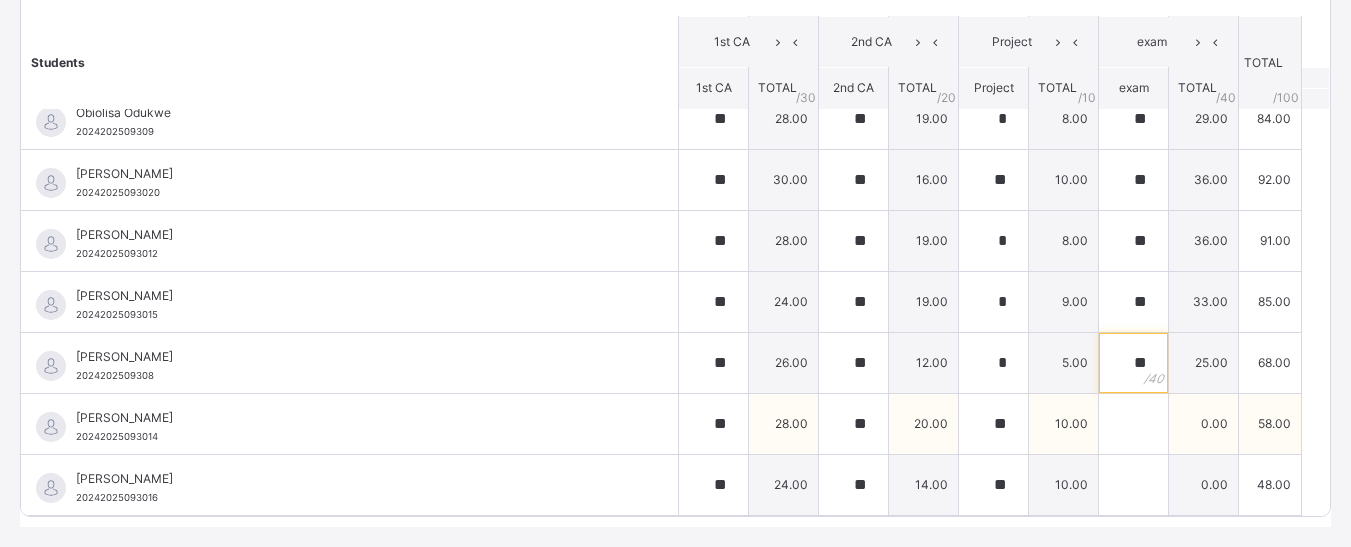 type on "**" 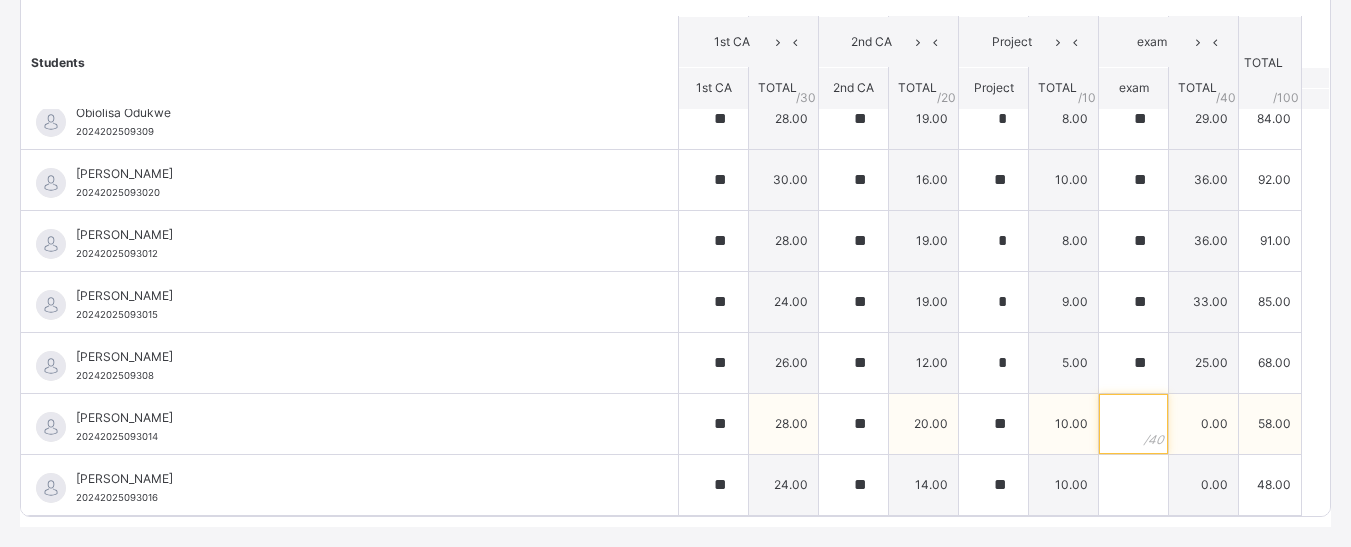 click at bounding box center (1133, 424) 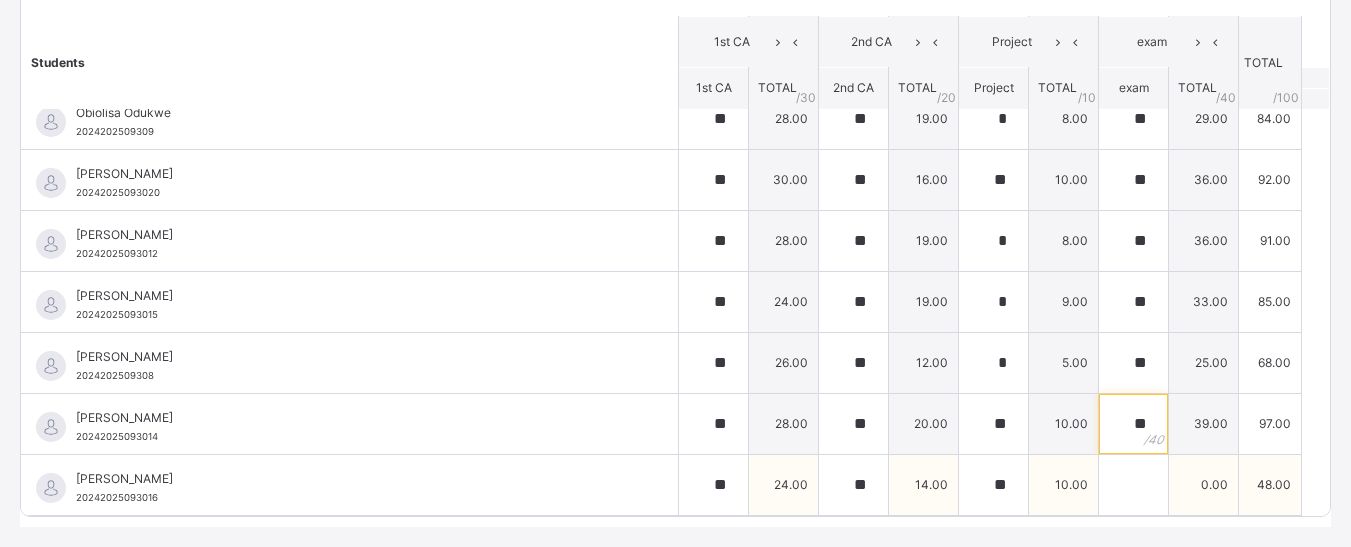 type on "**" 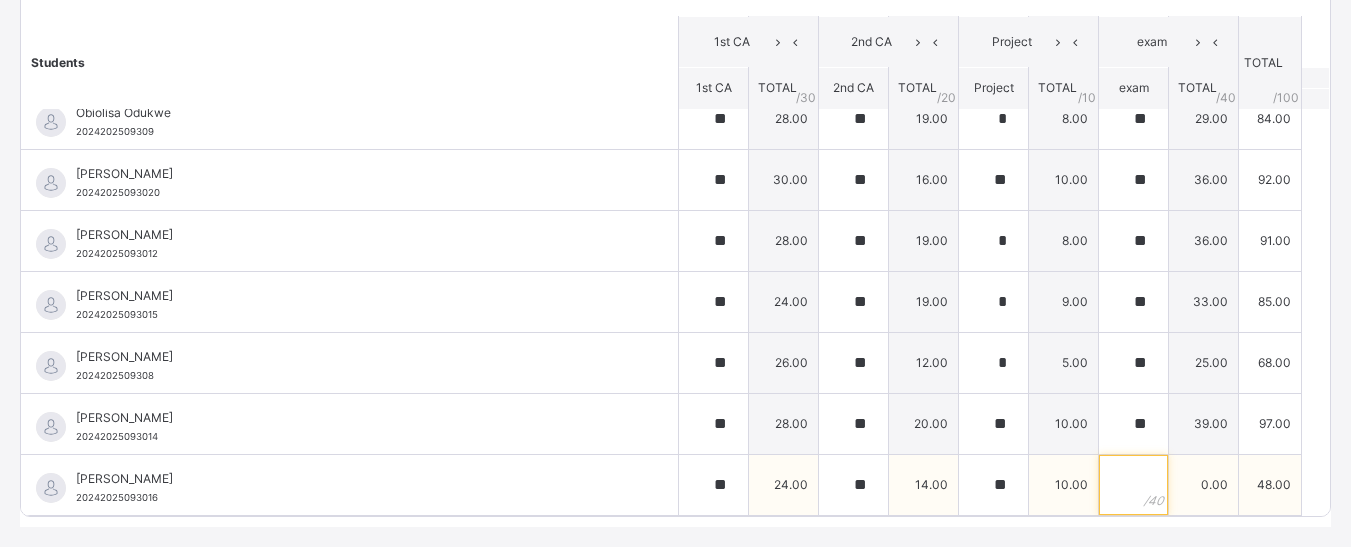 click at bounding box center [1133, 485] 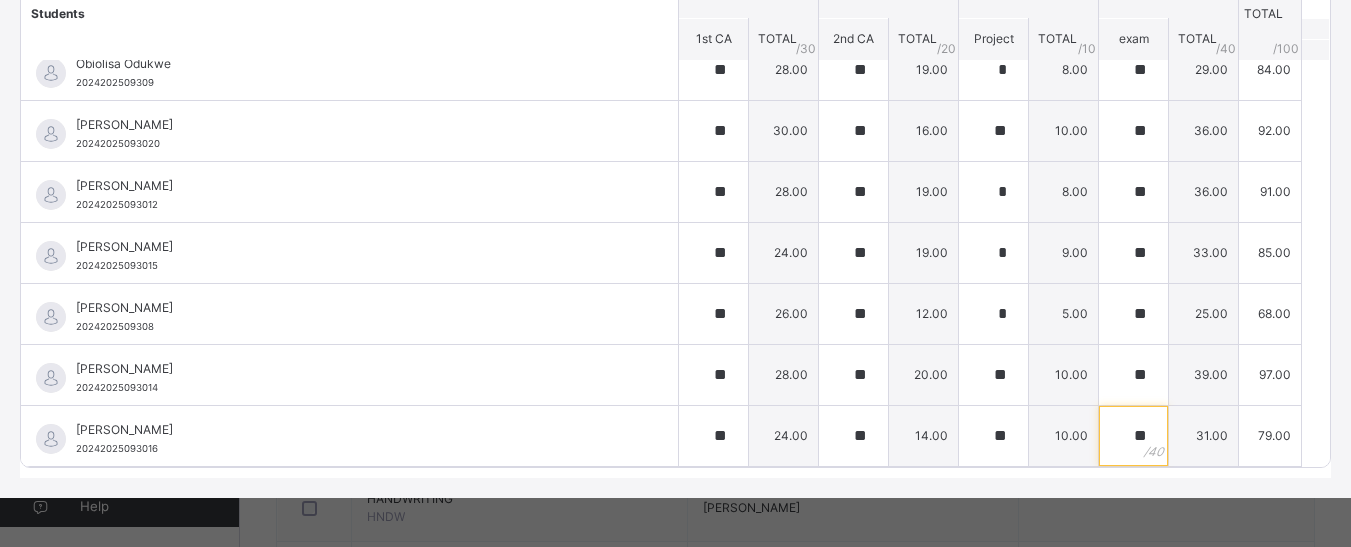 scroll, scrollTop: 364, scrollLeft: 0, axis: vertical 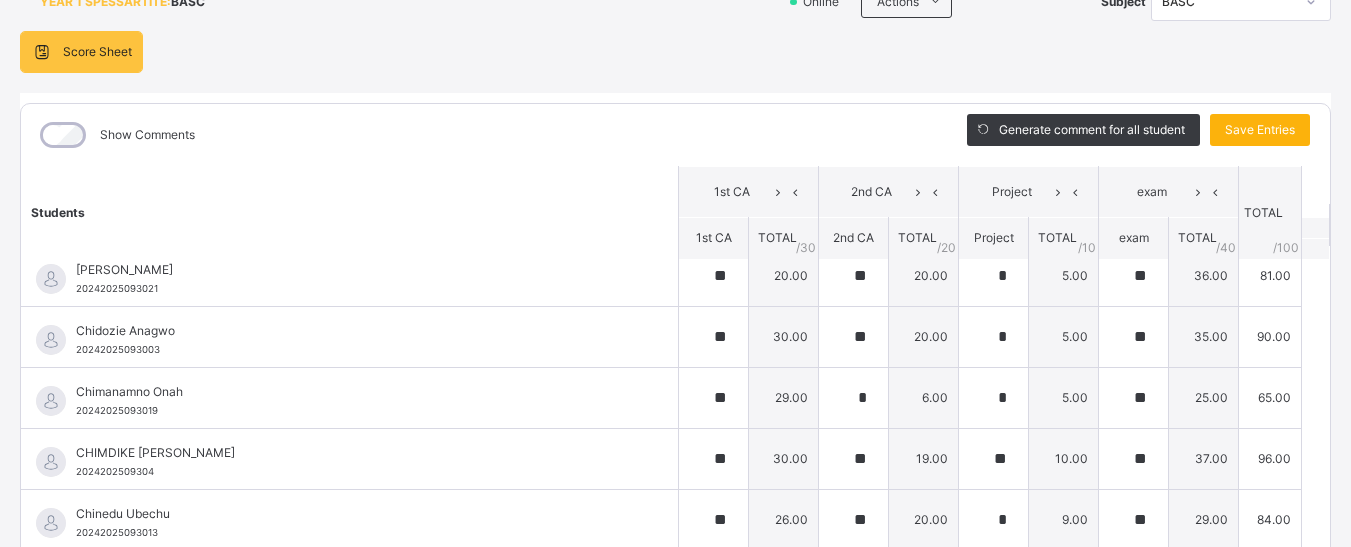 type on "**" 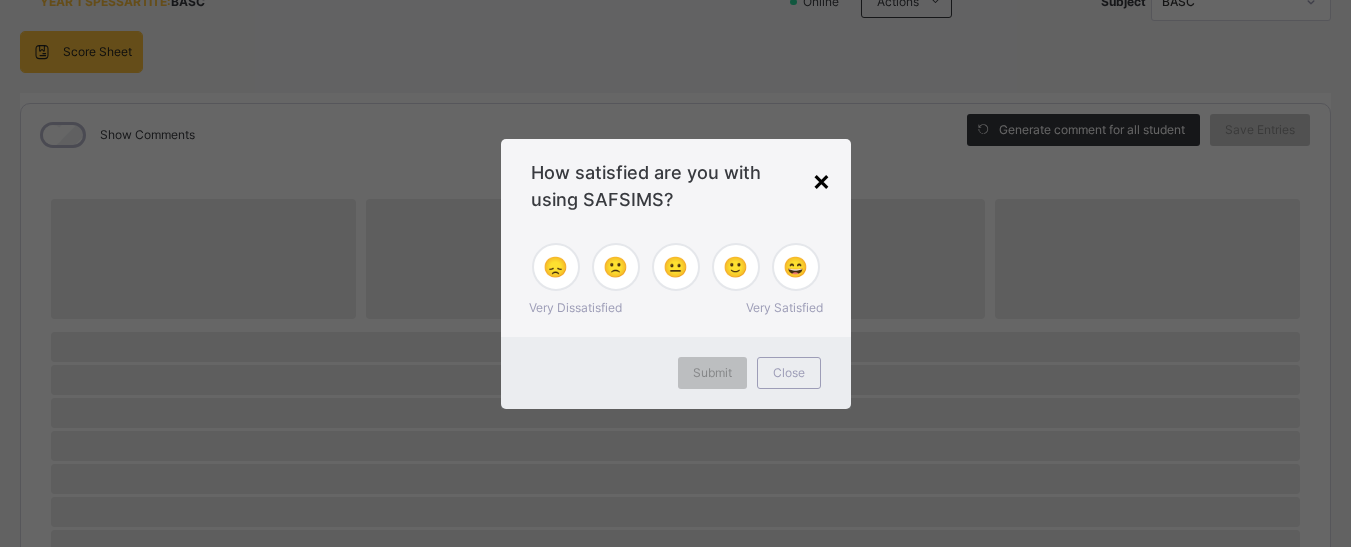 click on "×" at bounding box center (821, 180) 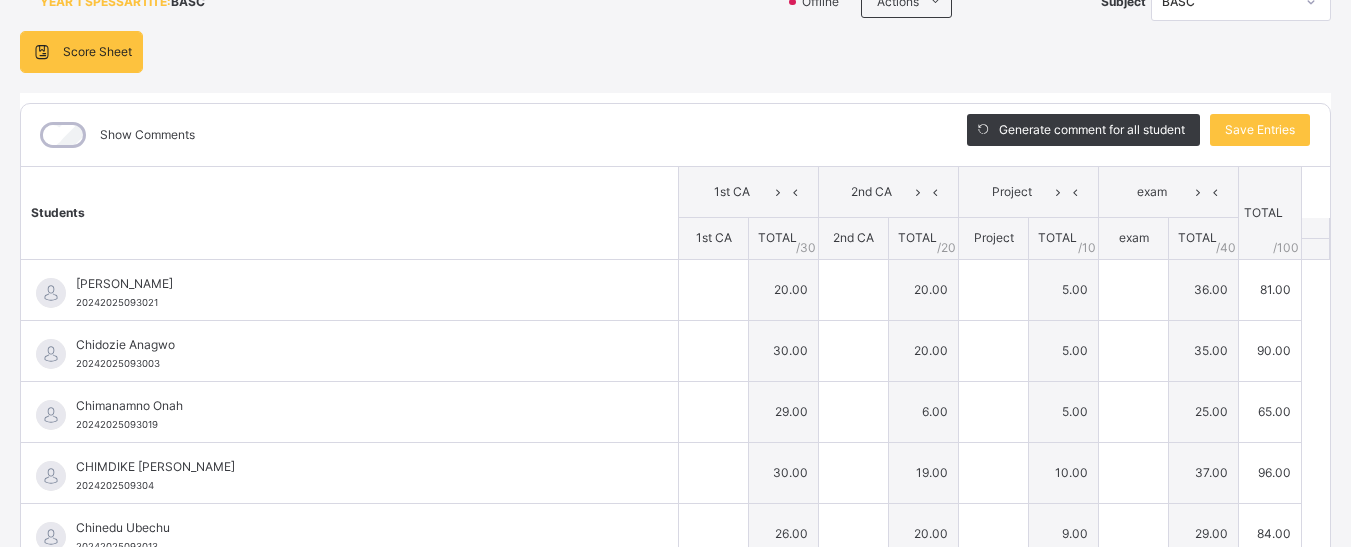 type on "**" 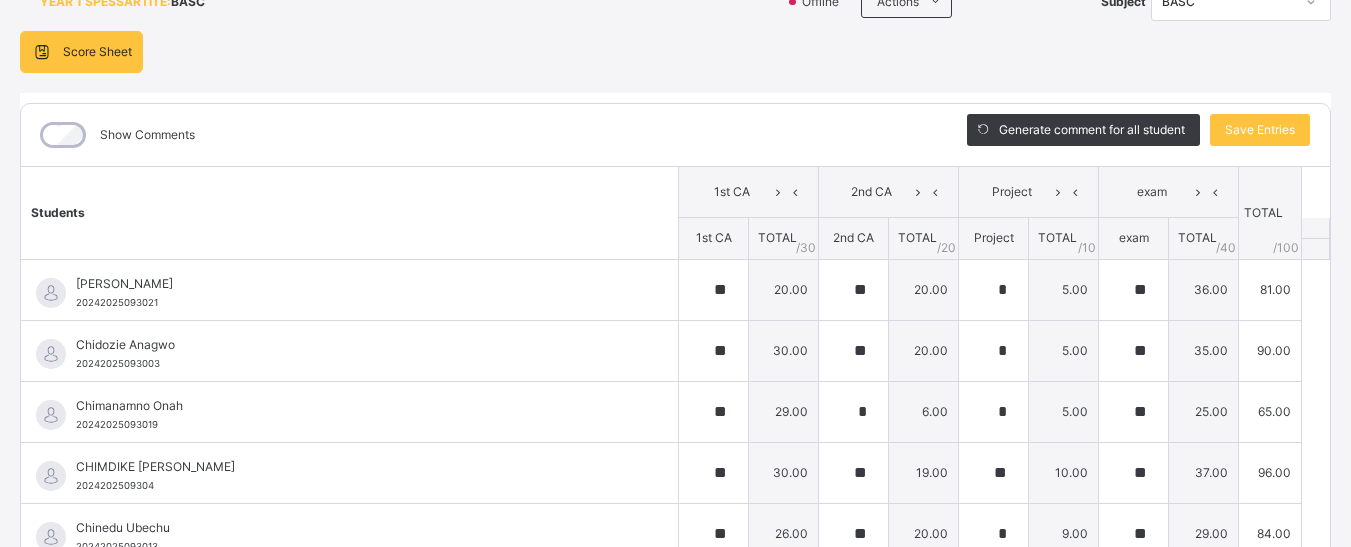 type on "*" 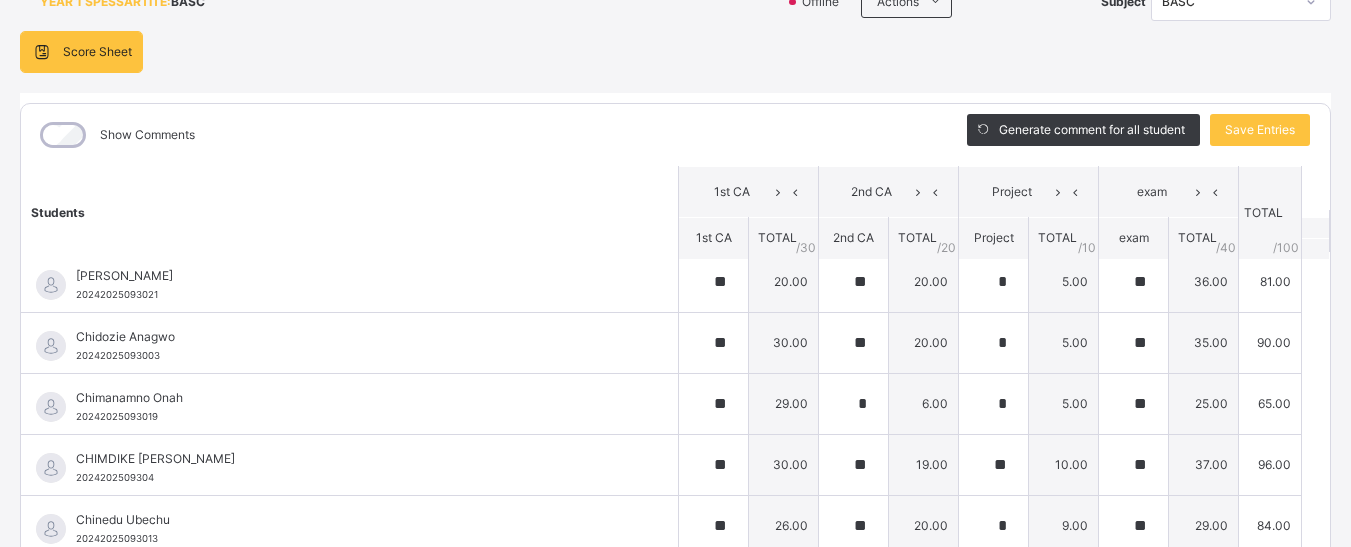 scroll, scrollTop: 0, scrollLeft: 0, axis: both 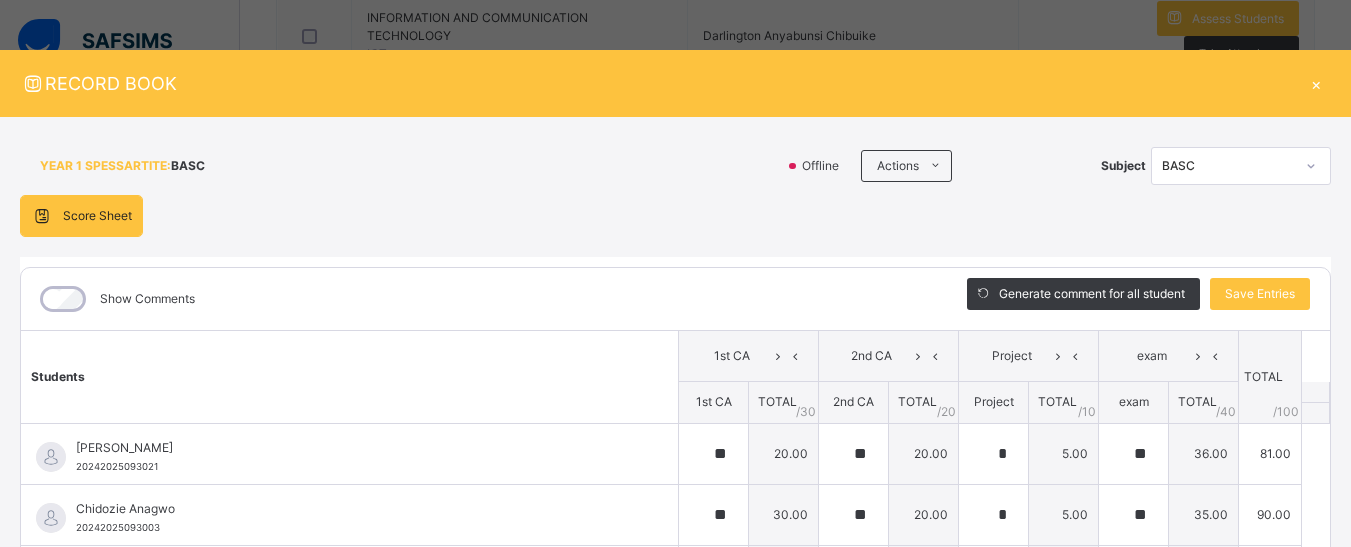 drag, startPoint x: 1306, startPoint y: 87, endPoint x: 1299, endPoint y: 95, distance: 10.630146 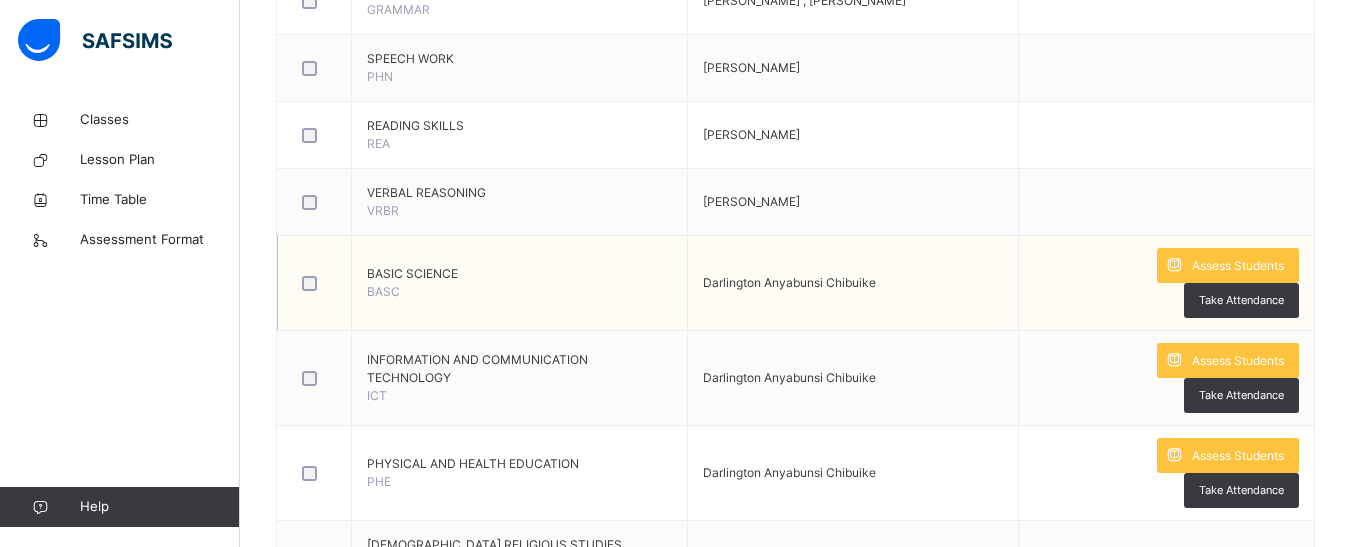 scroll, scrollTop: 915, scrollLeft: 0, axis: vertical 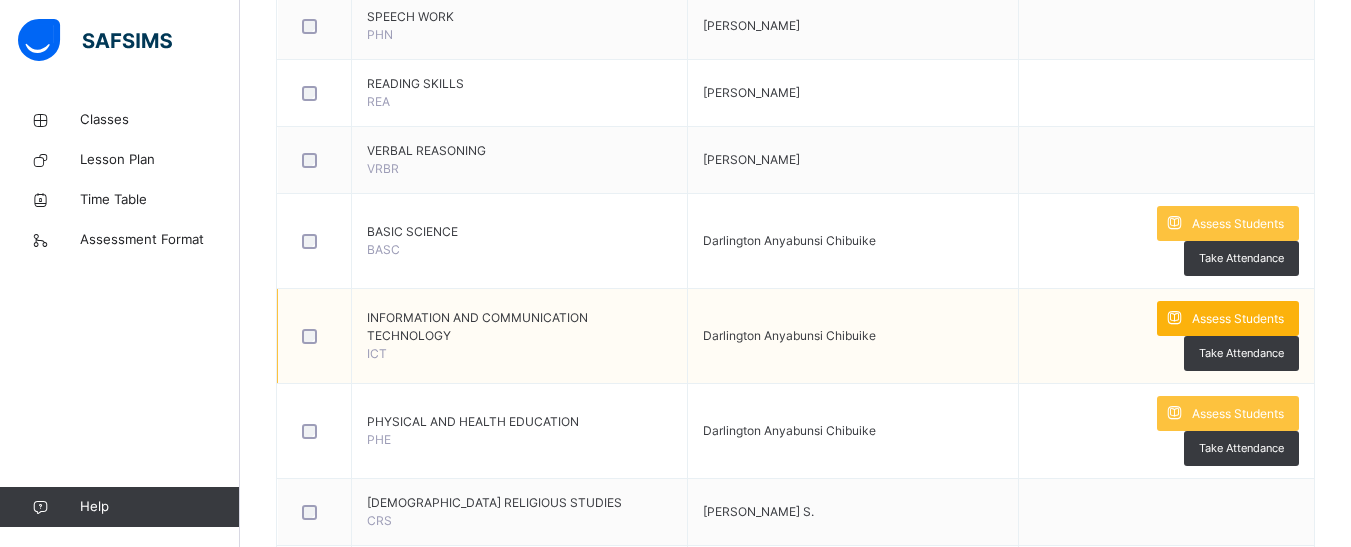 click on "Assess Students" at bounding box center [1238, 319] 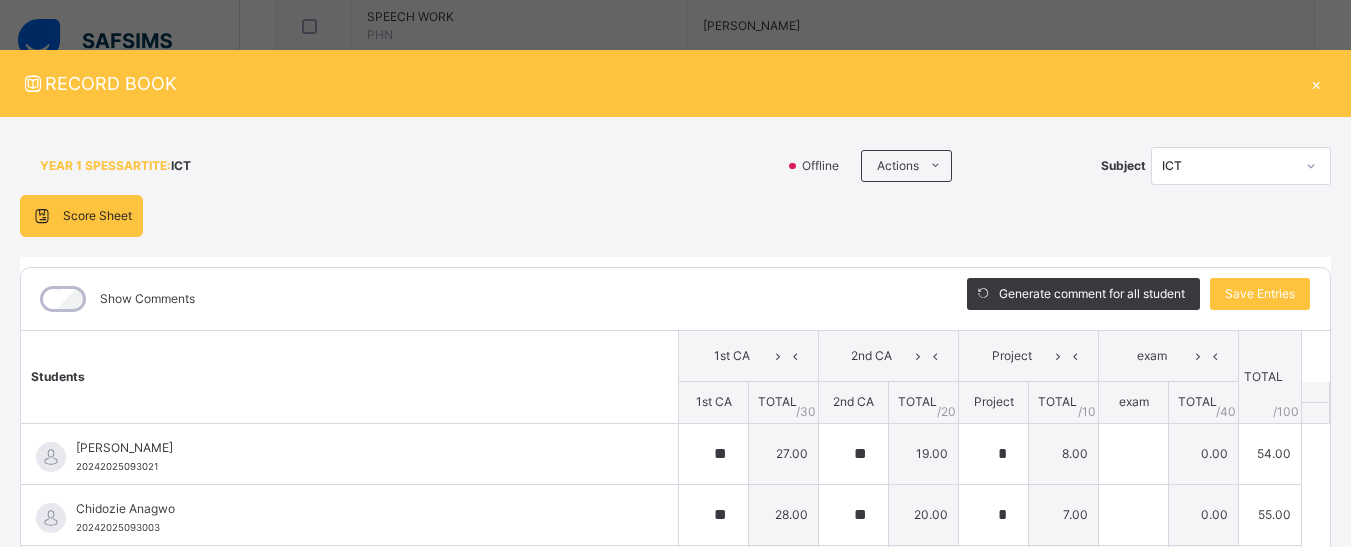 type on "**" 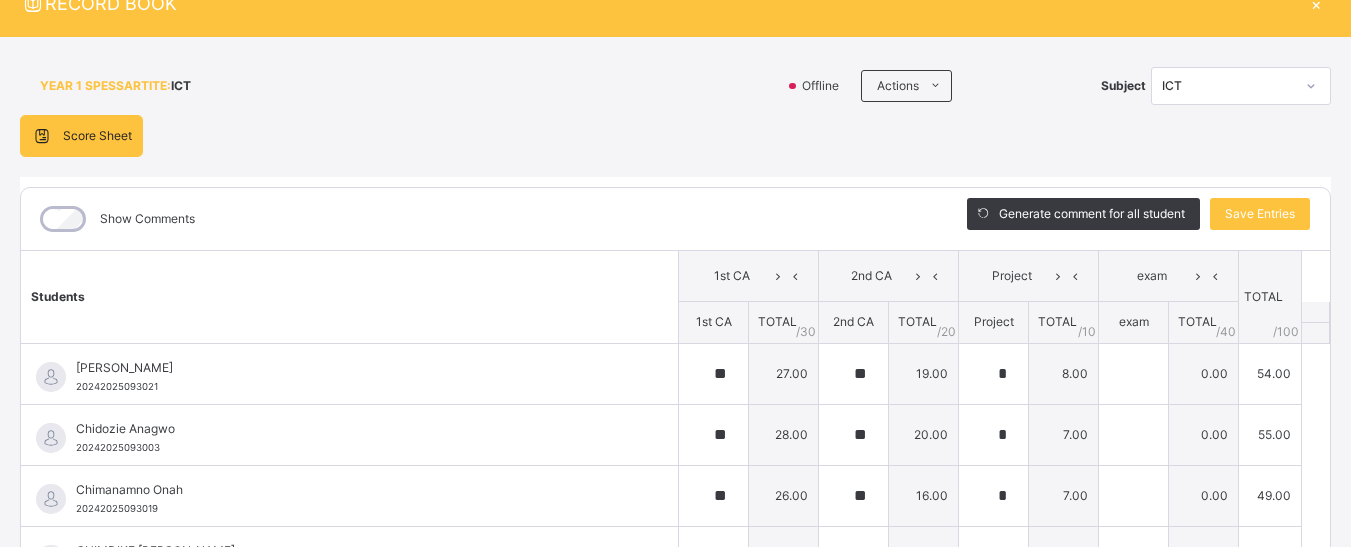 scroll, scrollTop: 200, scrollLeft: 0, axis: vertical 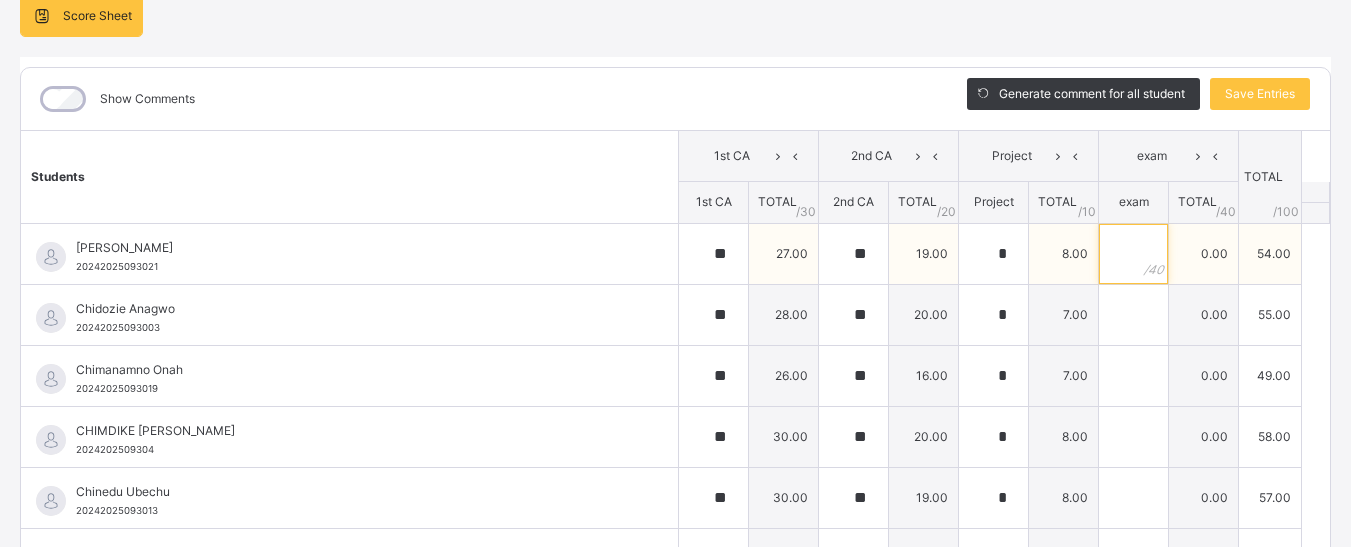 click at bounding box center (1133, 254) 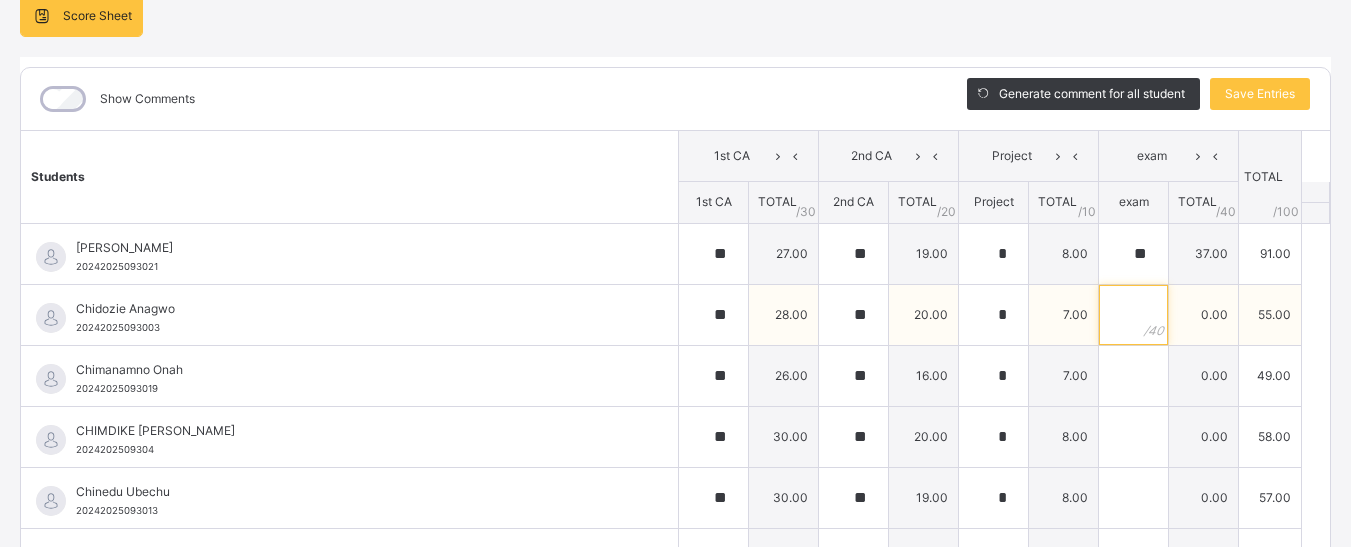click at bounding box center [1133, 315] 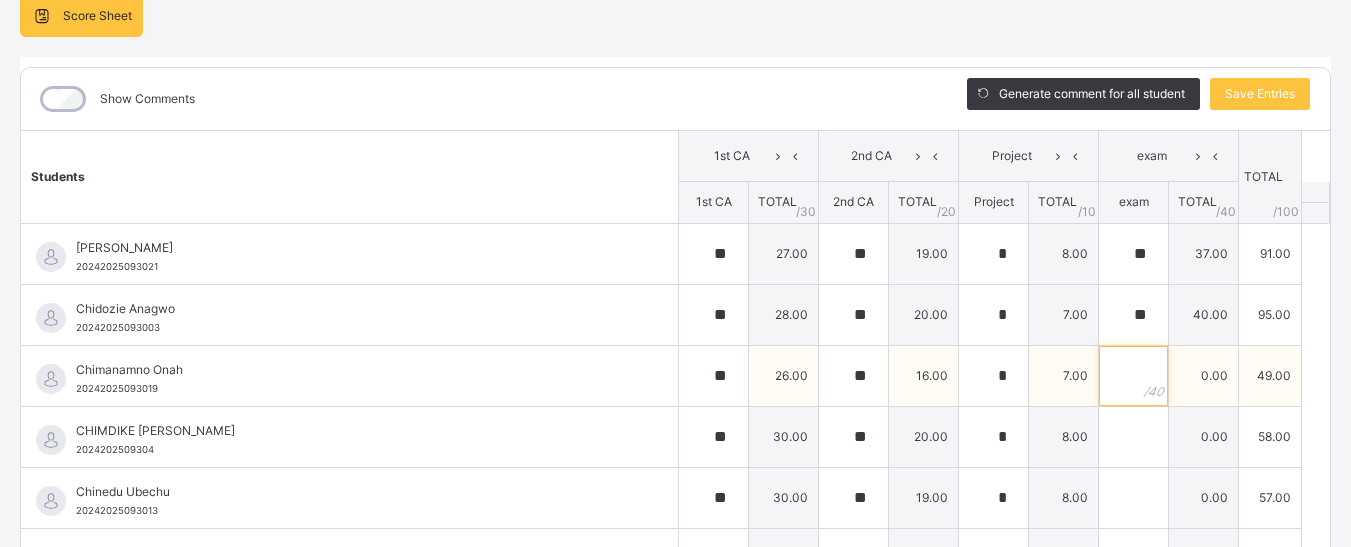 click at bounding box center (1133, 376) 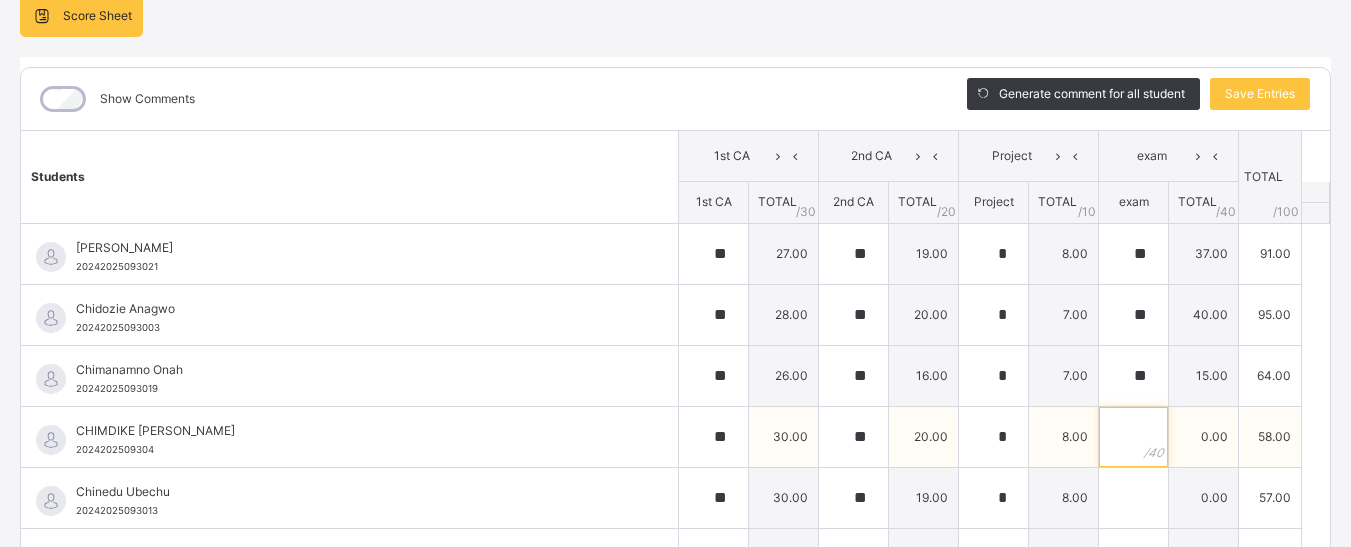 click at bounding box center [1133, 437] 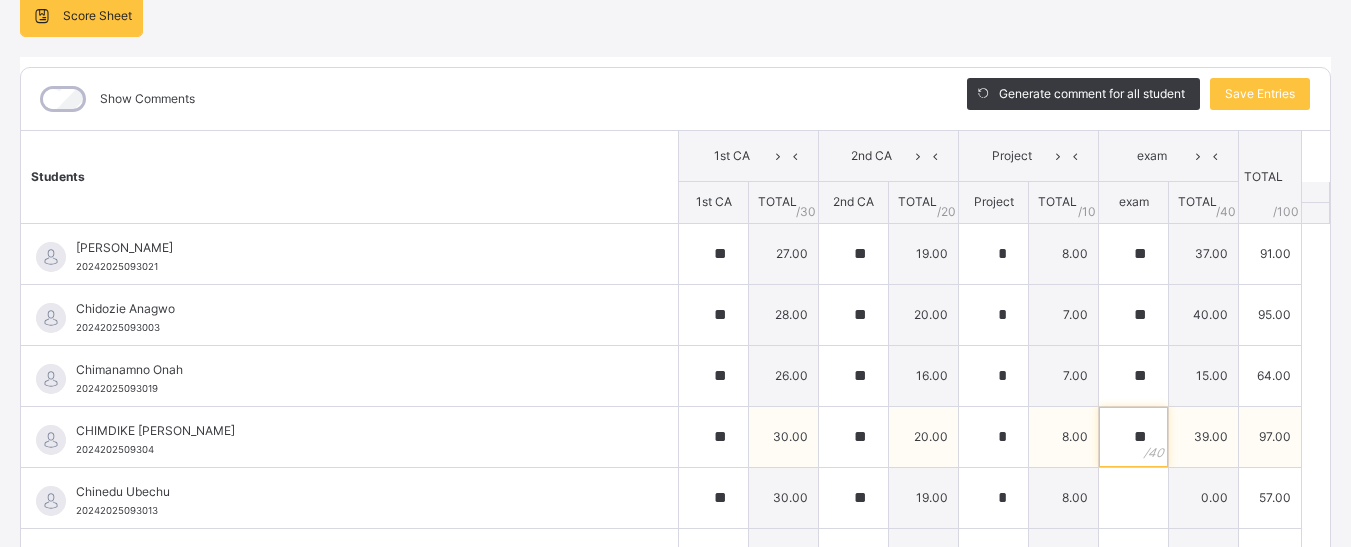 scroll, scrollTop: 100, scrollLeft: 0, axis: vertical 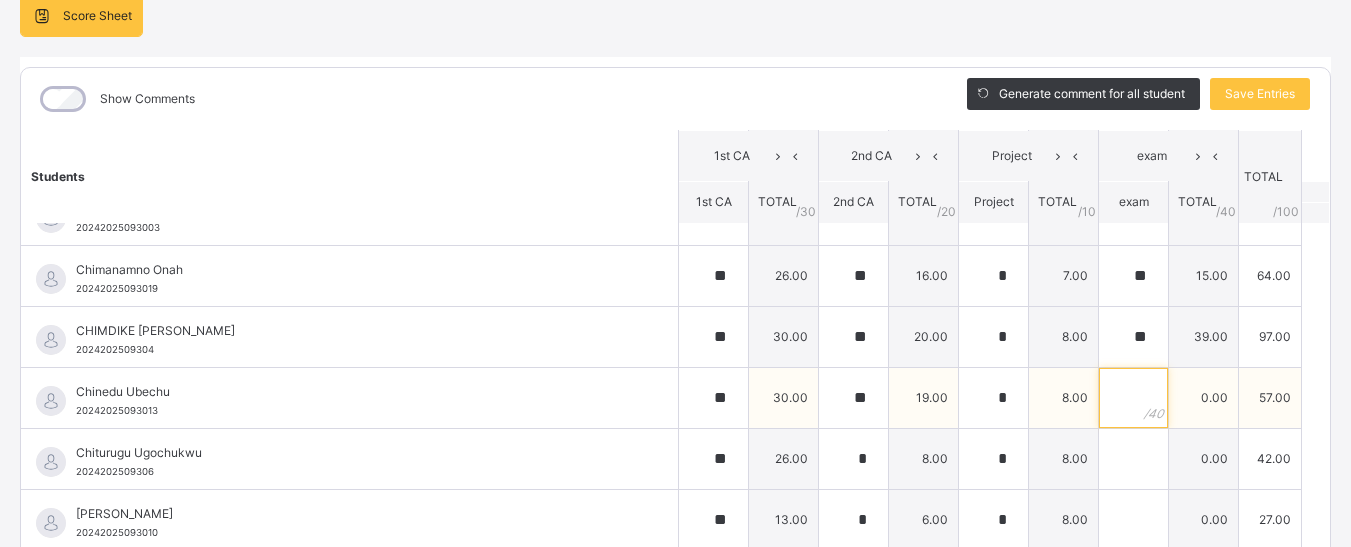 click at bounding box center [1133, 398] 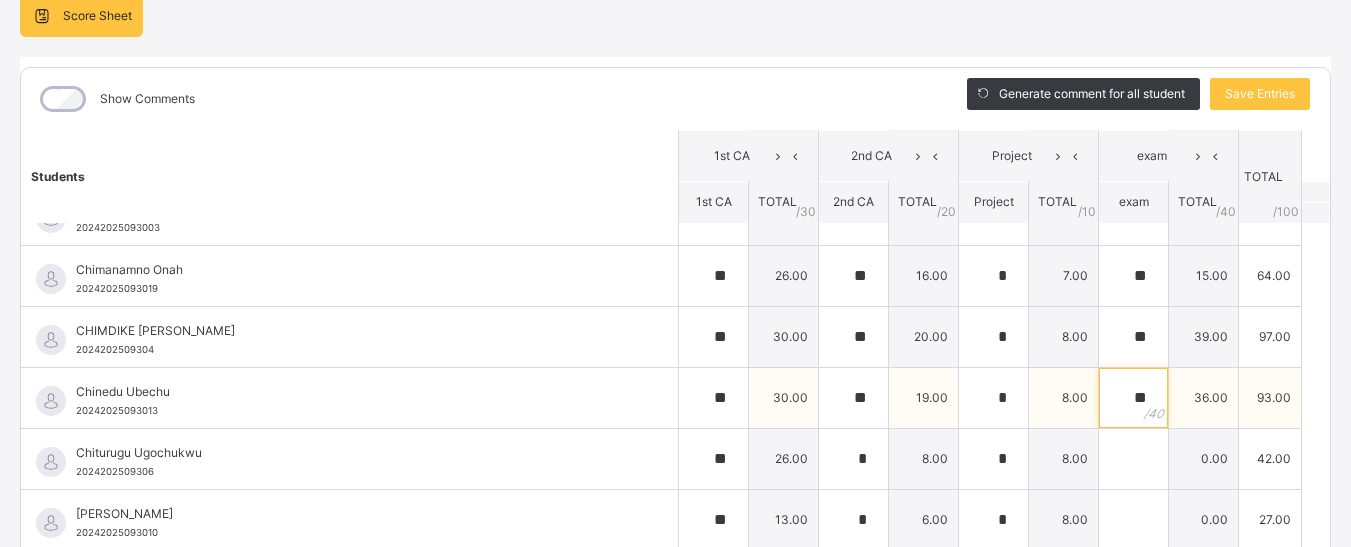 scroll, scrollTop: 200, scrollLeft: 0, axis: vertical 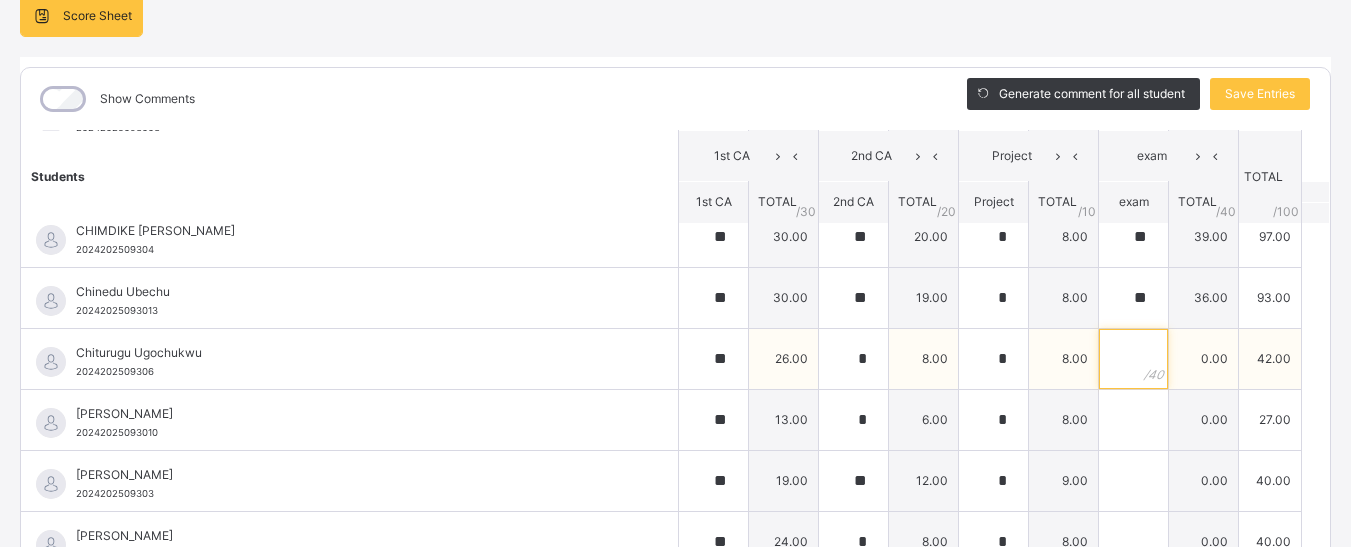 click at bounding box center [1133, 359] 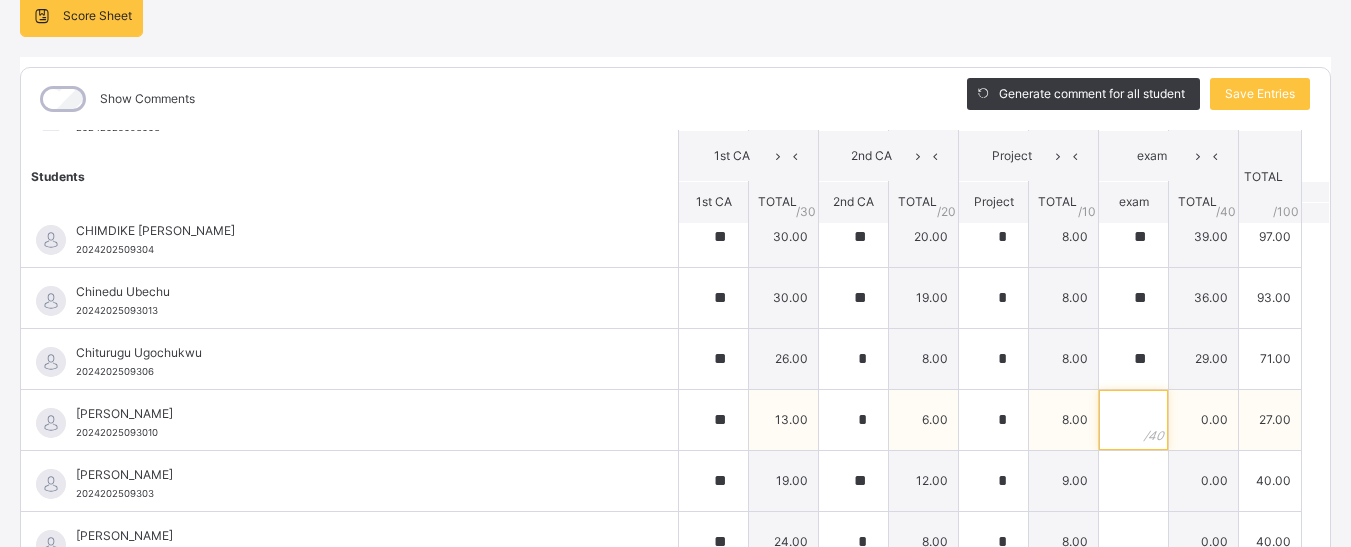 click at bounding box center [1133, 420] 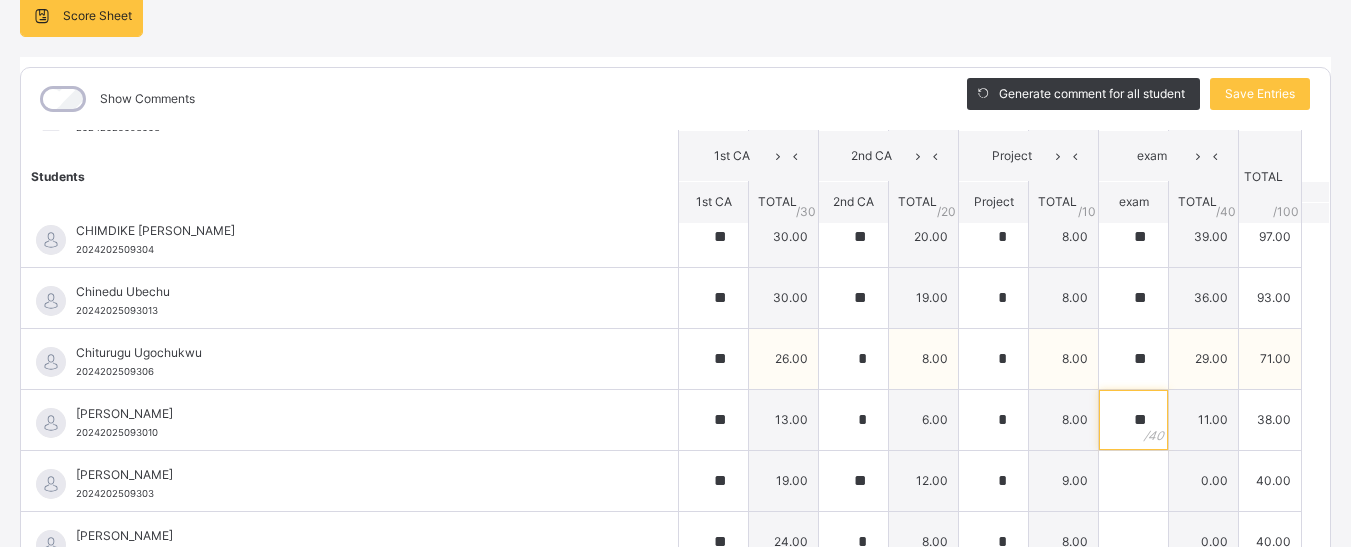 scroll, scrollTop: 400, scrollLeft: 0, axis: vertical 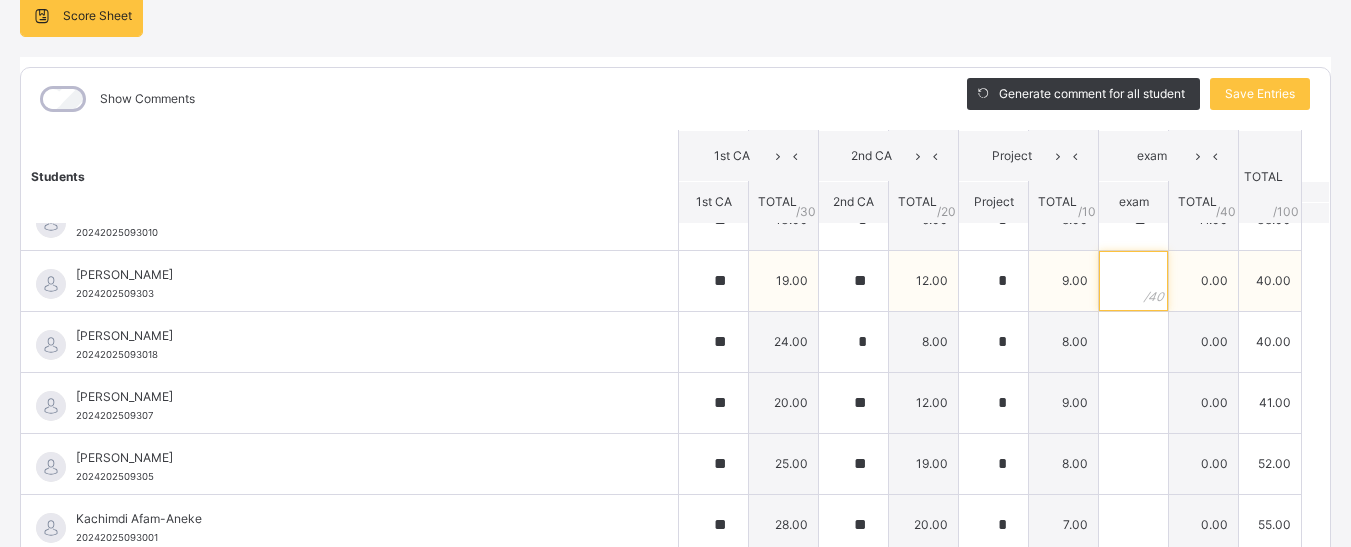 click at bounding box center [1133, 281] 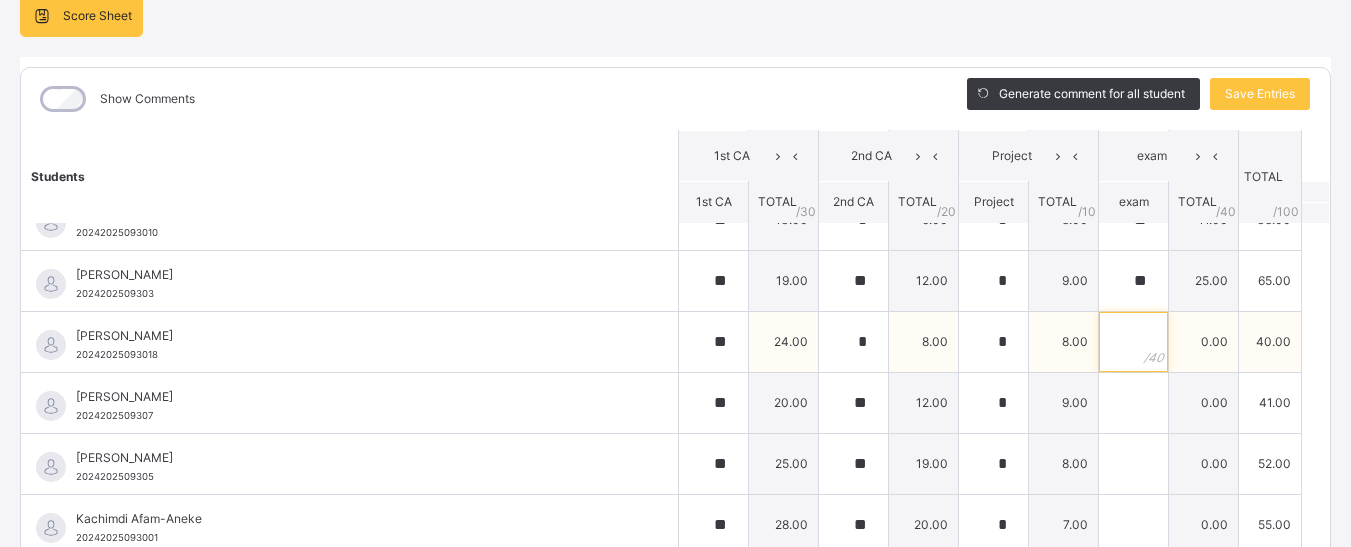 click at bounding box center (1133, 342) 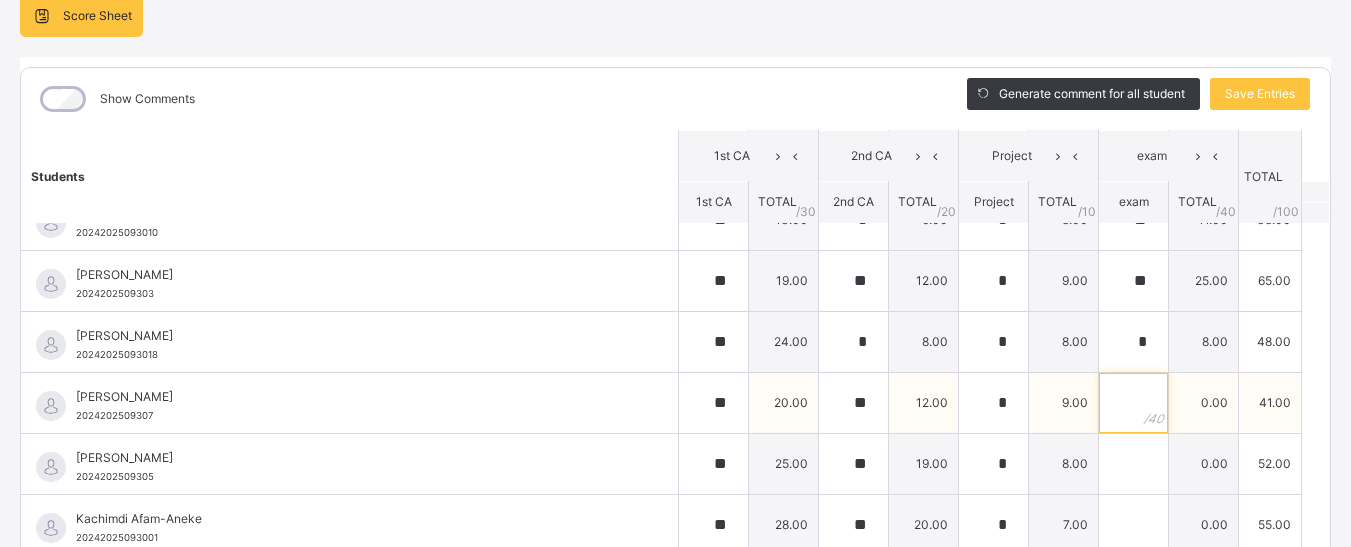 click at bounding box center [1133, 403] 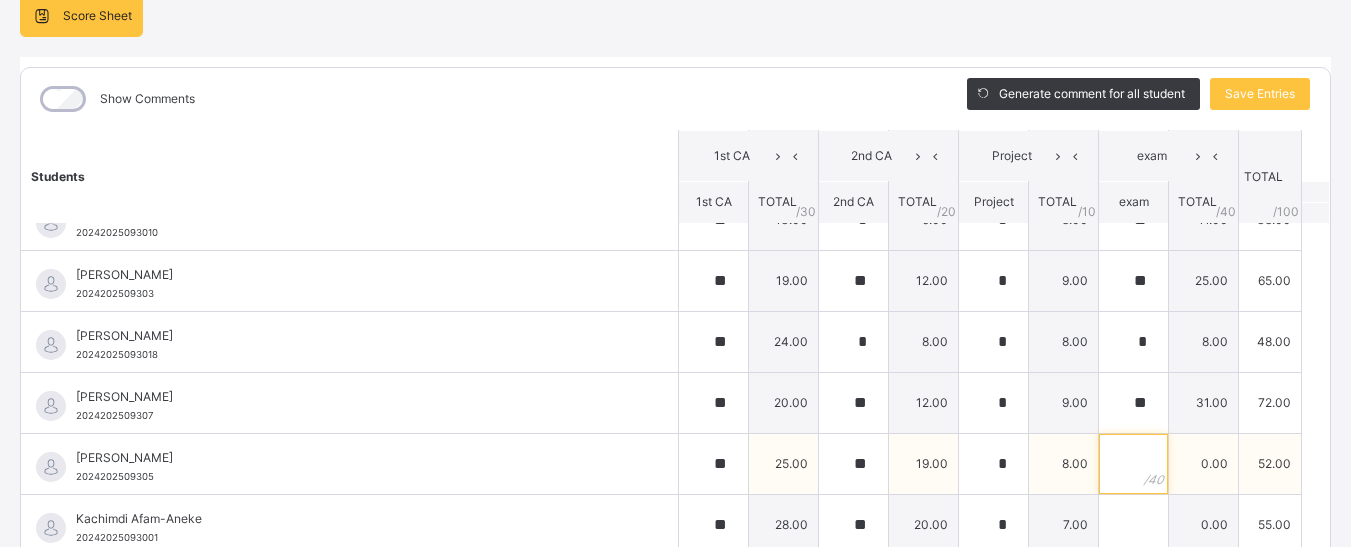 click at bounding box center [1133, 464] 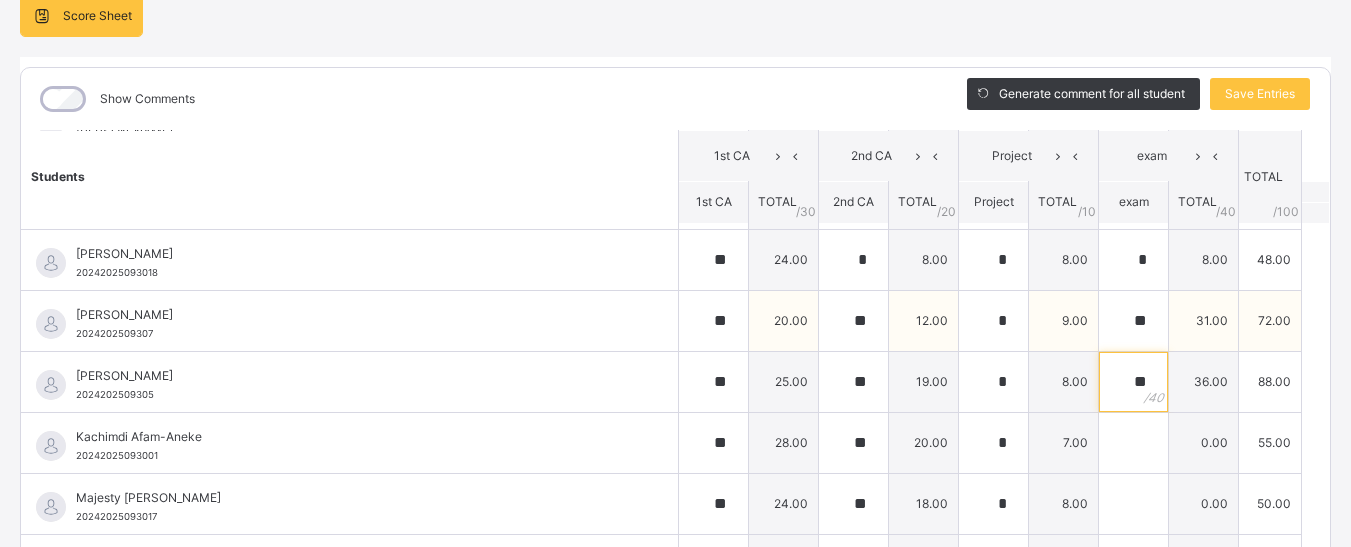 scroll, scrollTop: 600, scrollLeft: 0, axis: vertical 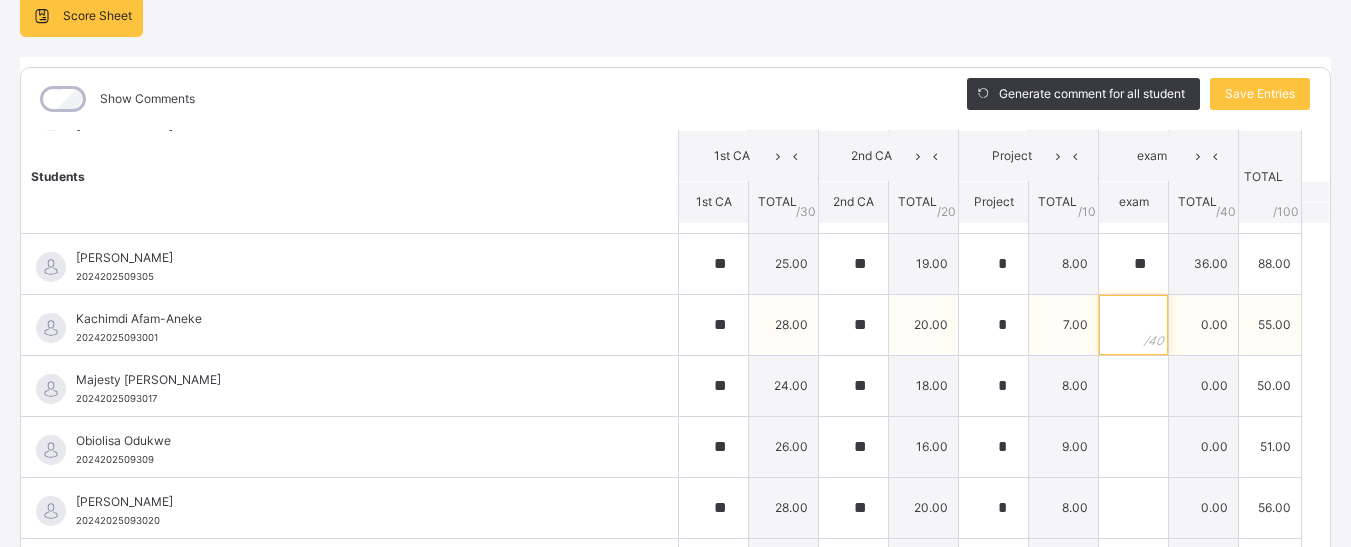 click at bounding box center (1133, 325) 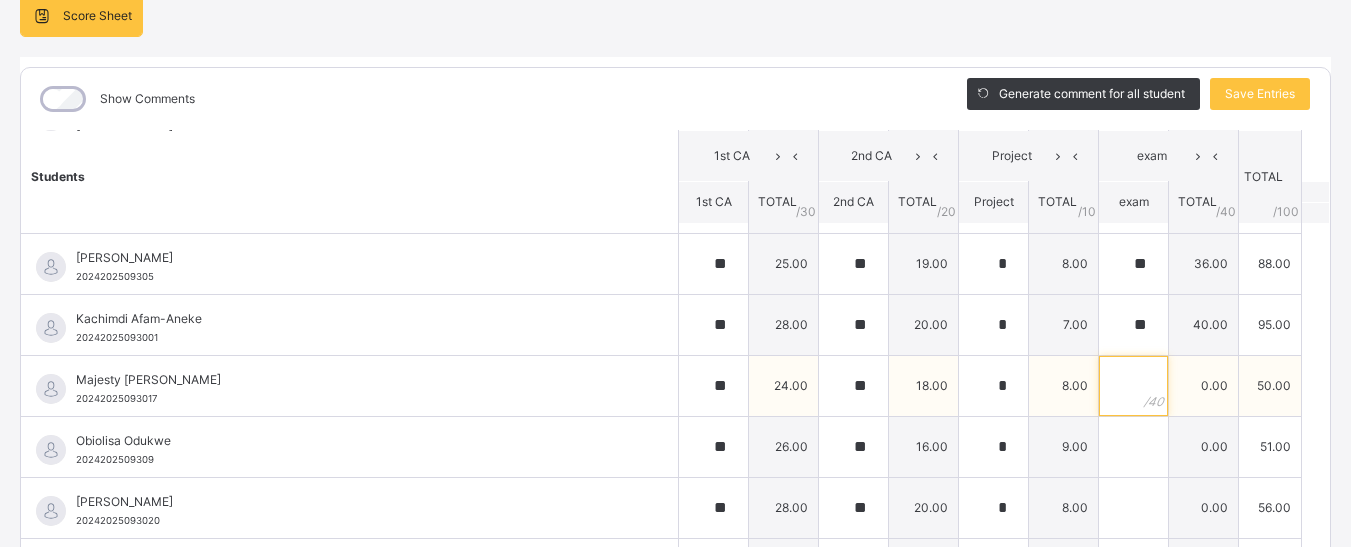 click at bounding box center (1133, 386) 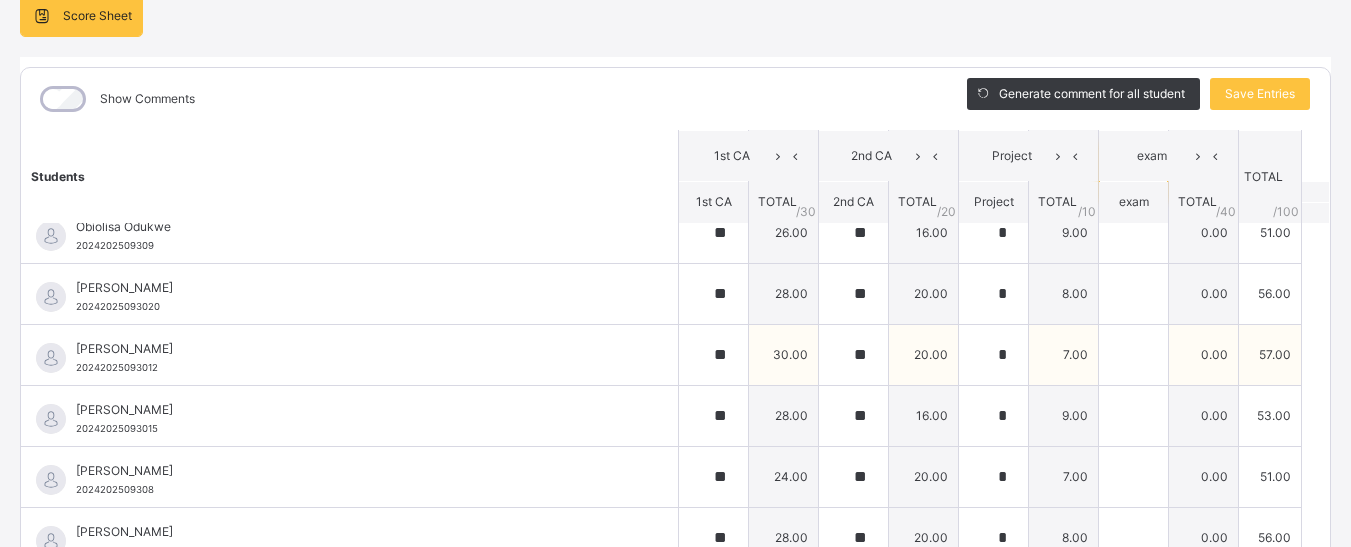 scroll, scrollTop: 714, scrollLeft: 0, axis: vertical 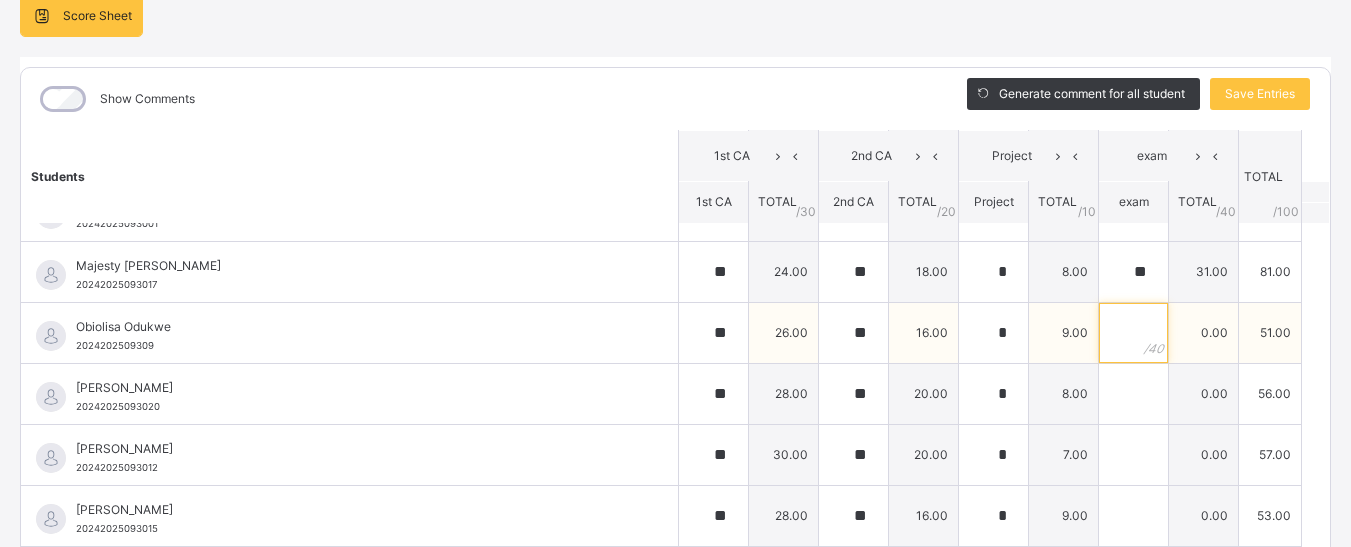 click at bounding box center (1133, 333) 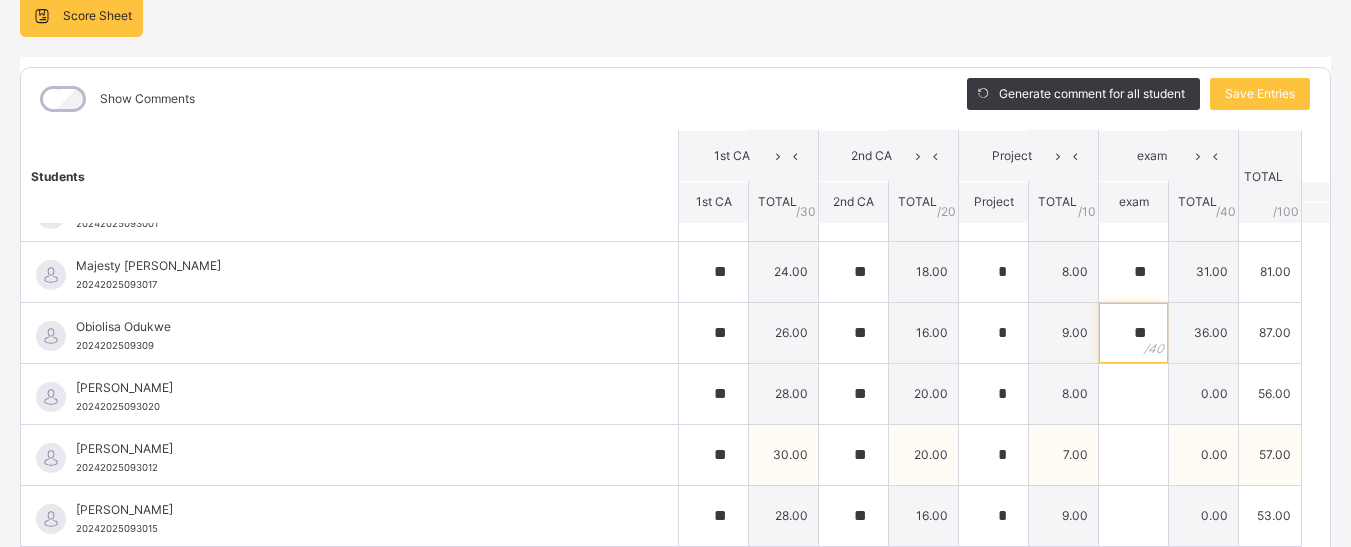 scroll, scrollTop: 814, scrollLeft: 0, axis: vertical 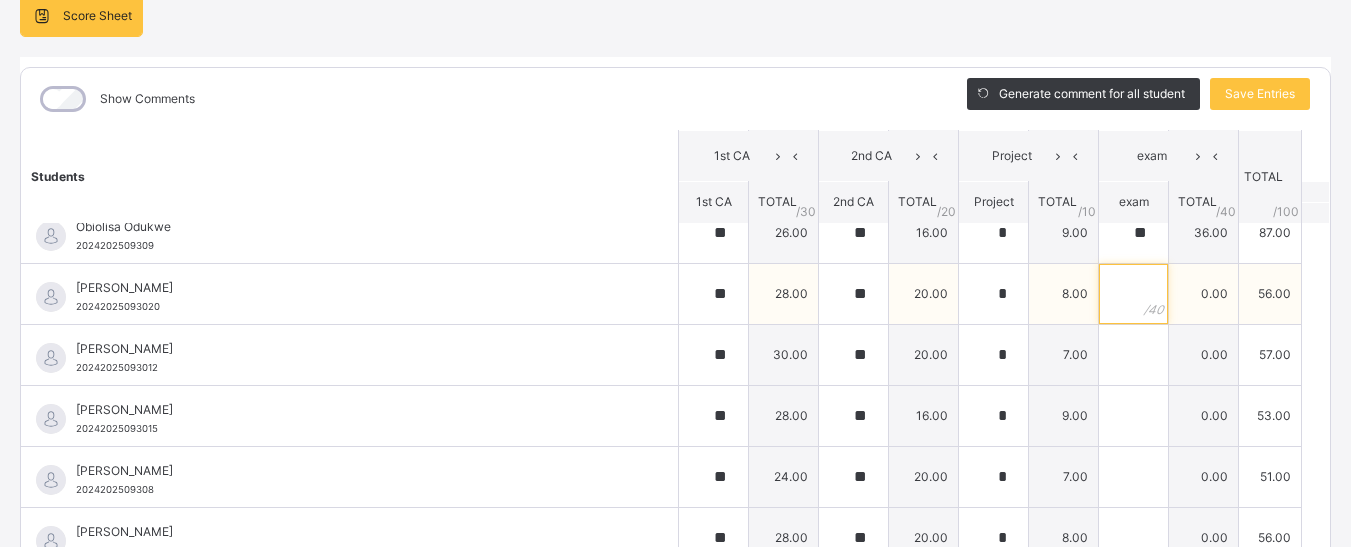 click at bounding box center (1133, 294) 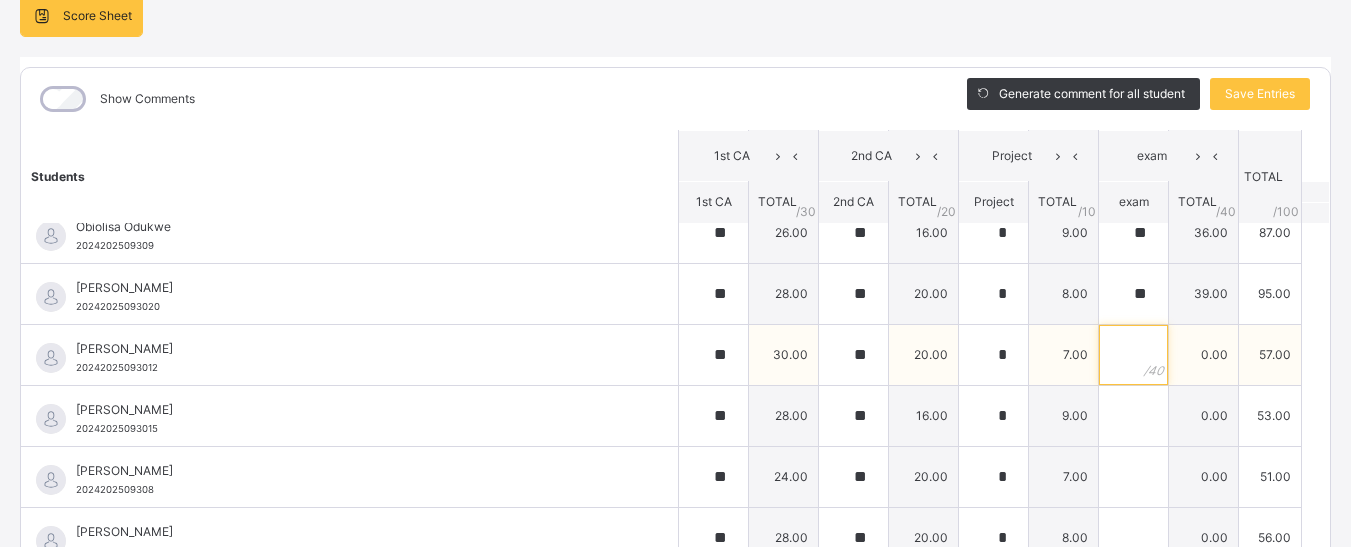 click at bounding box center [1133, 355] 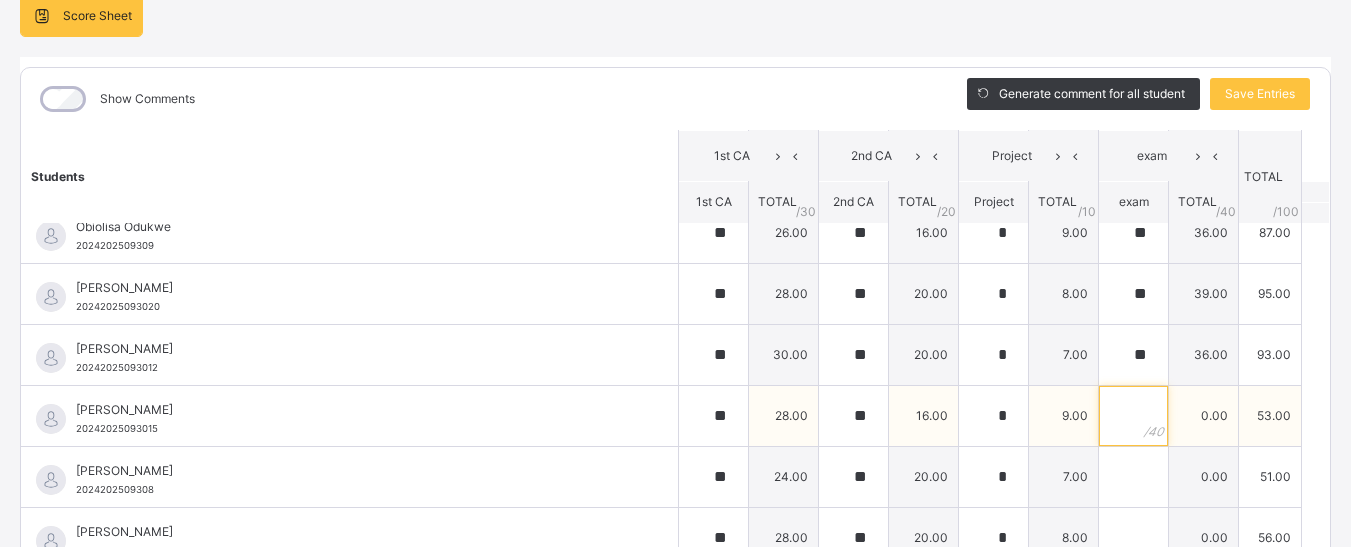 click at bounding box center [1133, 416] 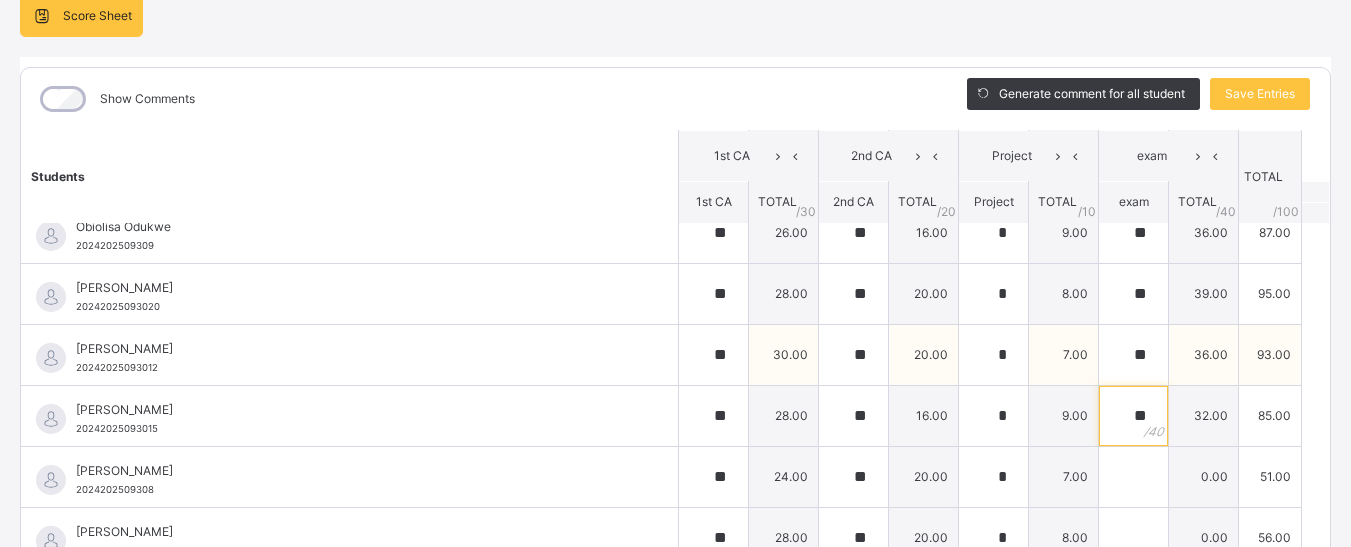 scroll, scrollTop: 300, scrollLeft: 0, axis: vertical 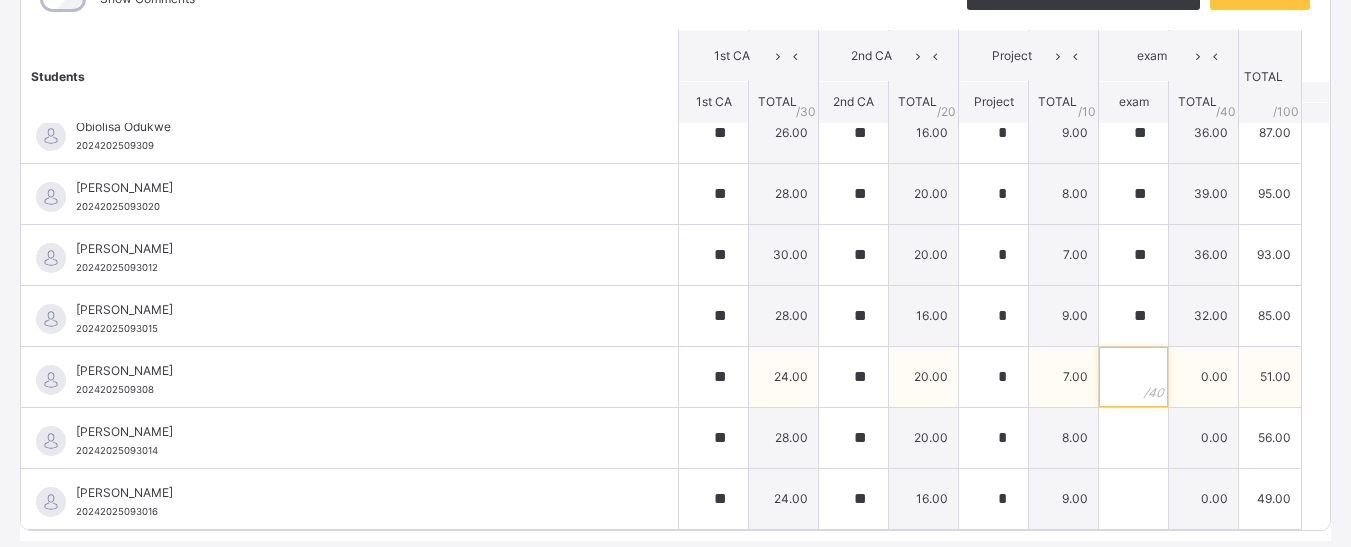 click at bounding box center (1133, 377) 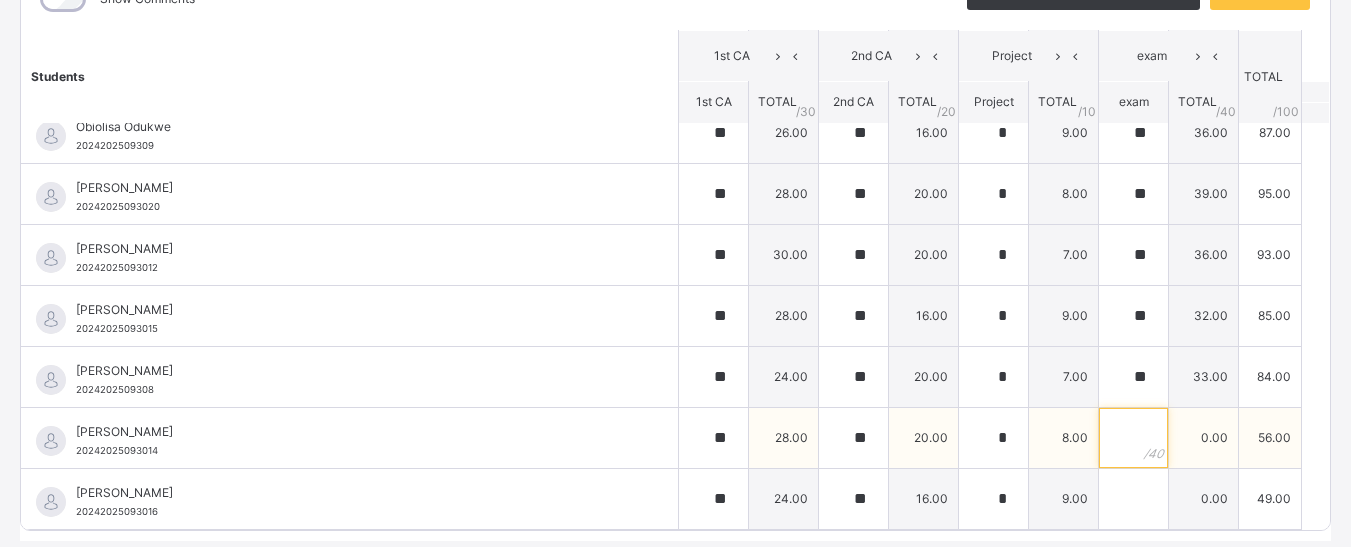 click at bounding box center [1133, 438] 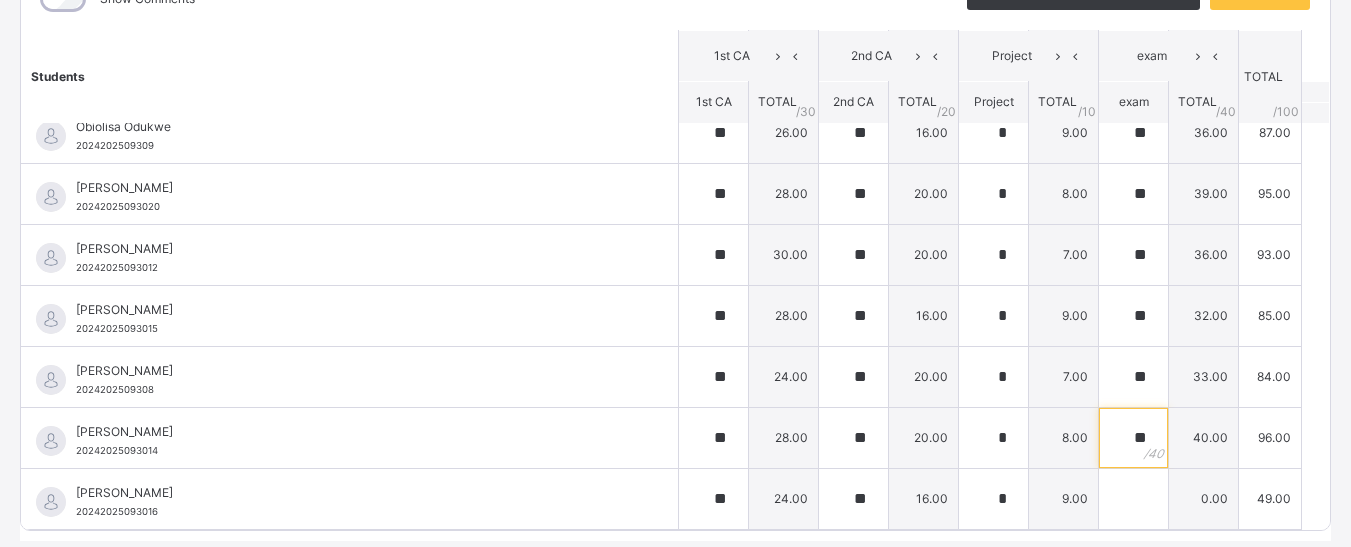 scroll, scrollTop: 360, scrollLeft: 0, axis: vertical 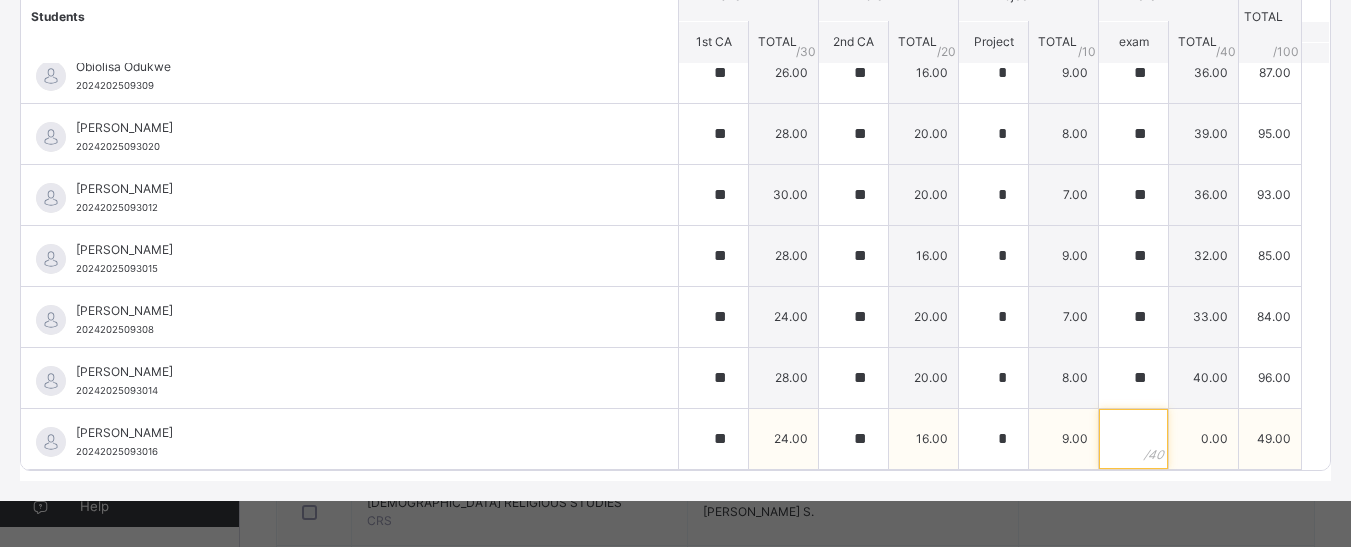 click at bounding box center (1133, 439) 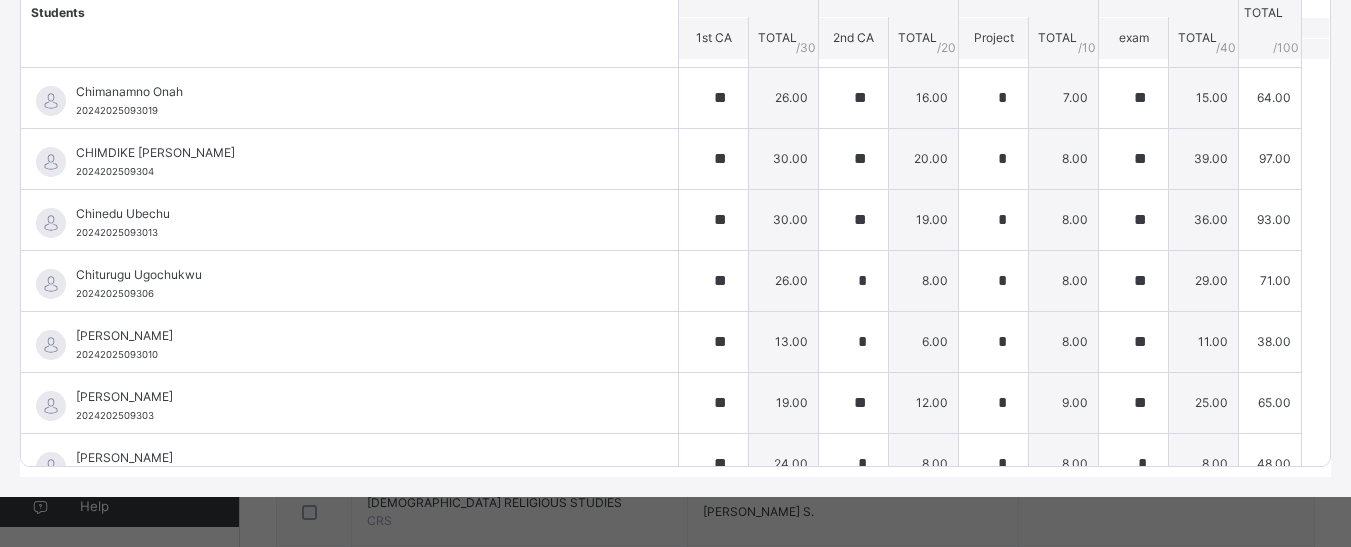 scroll, scrollTop: 0, scrollLeft: 0, axis: both 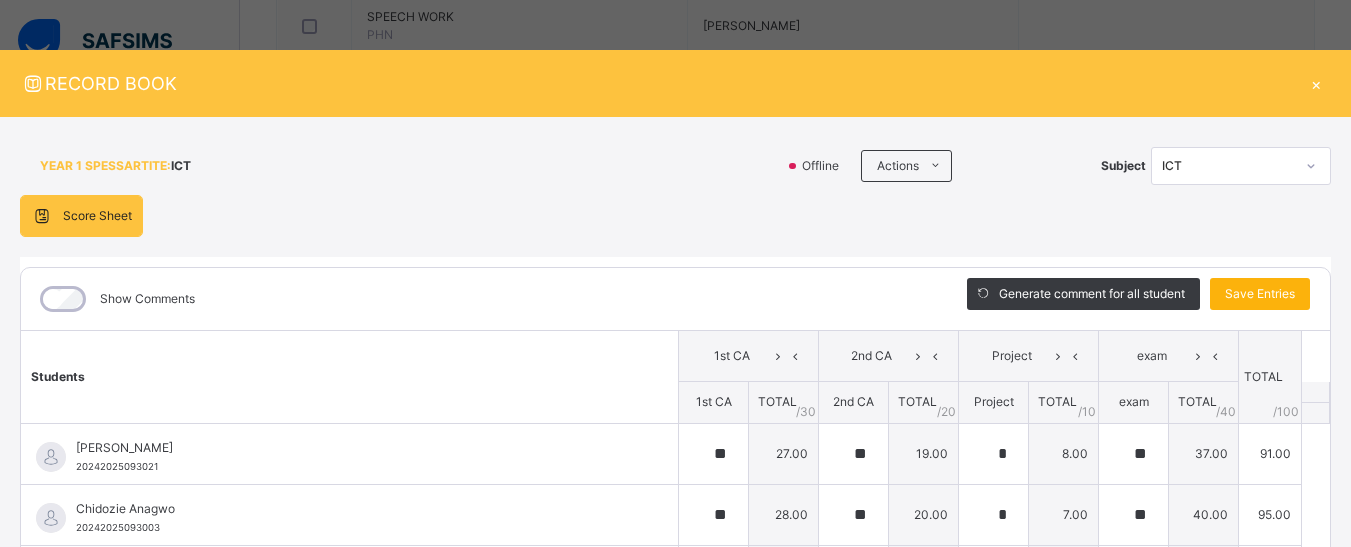 click on "Save Entries" at bounding box center (1260, 294) 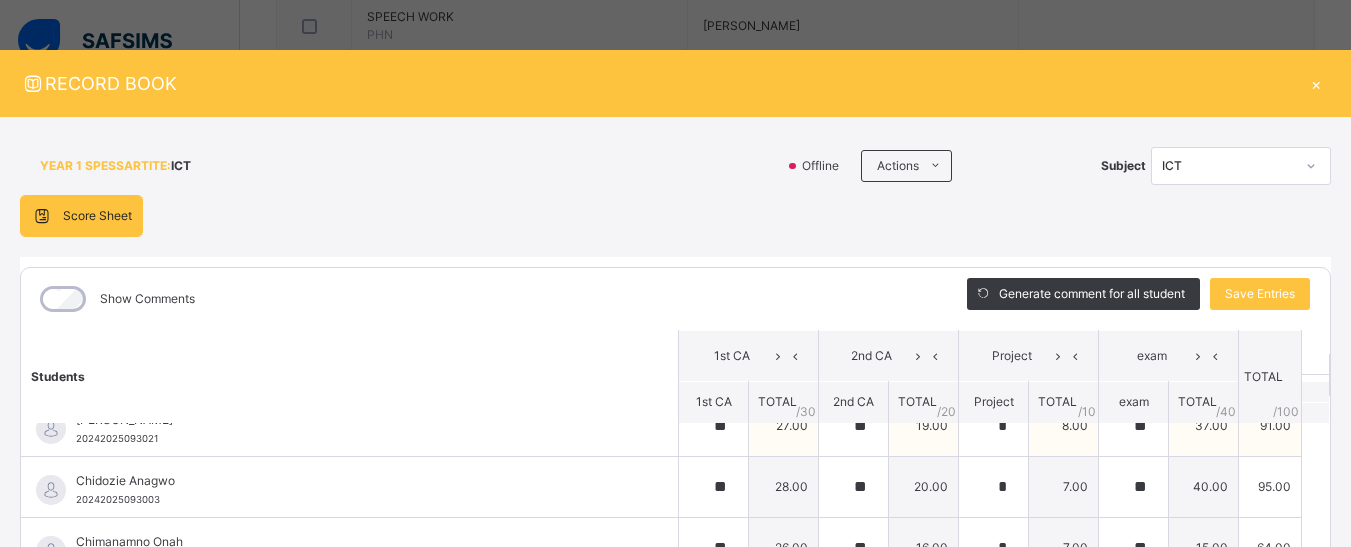 scroll, scrollTop: 0, scrollLeft: 0, axis: both 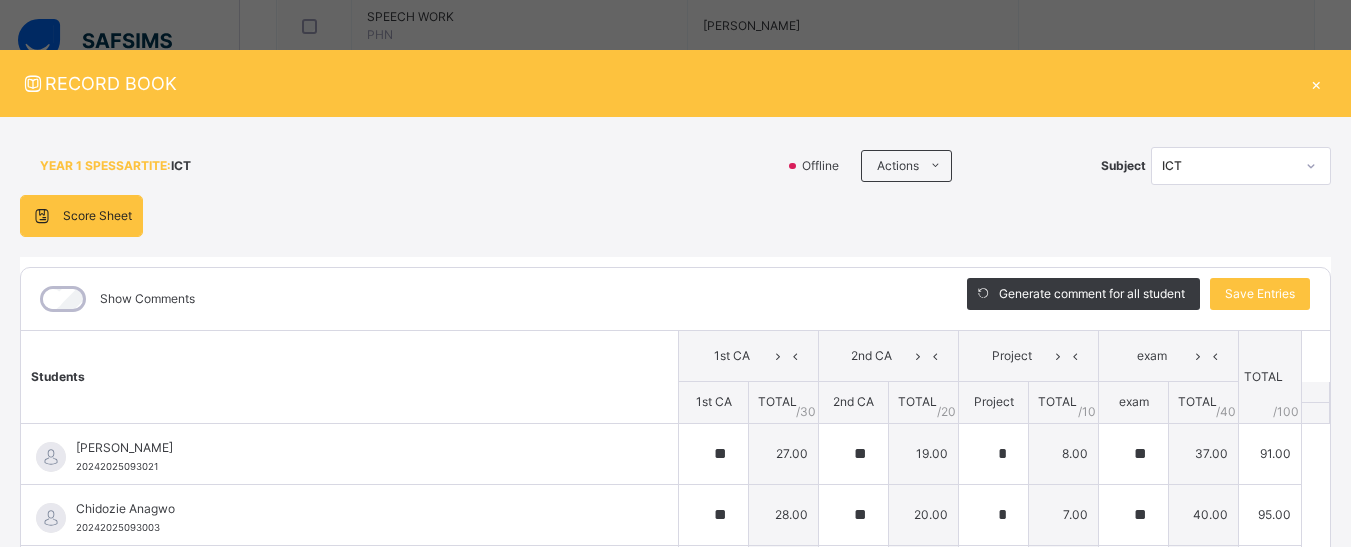 click on "×" at bounding box center [1316, 83] 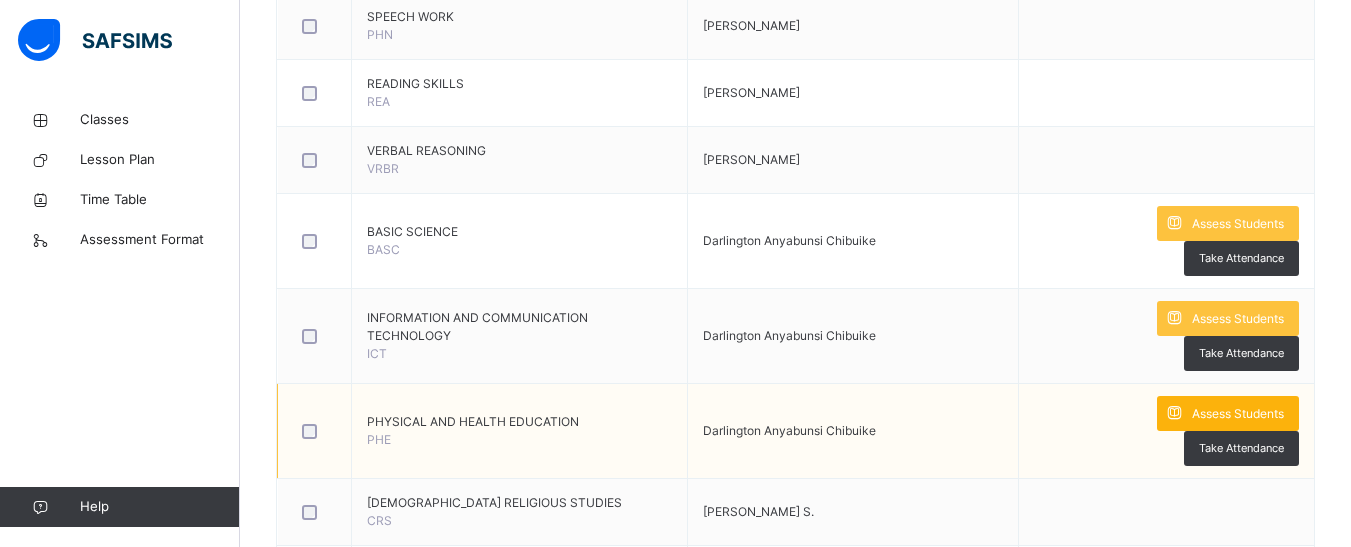 click on "Assess Students" at bounding box center [1238, 414] 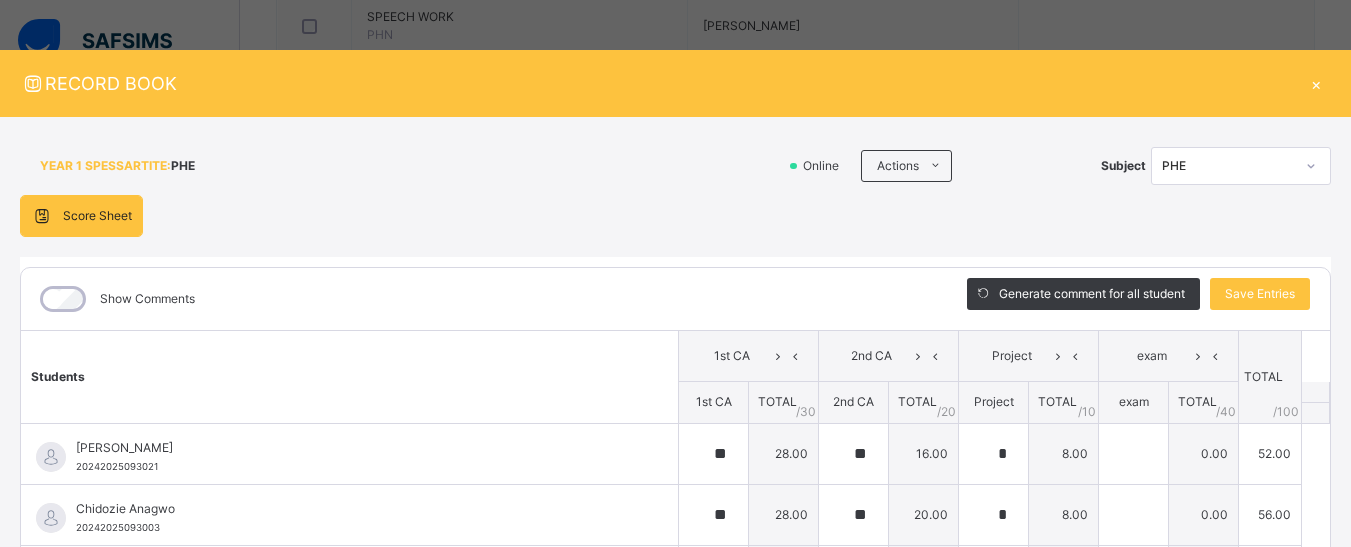 scroll, scrollTop: 100, scrollLeft: 0, axis: vertical 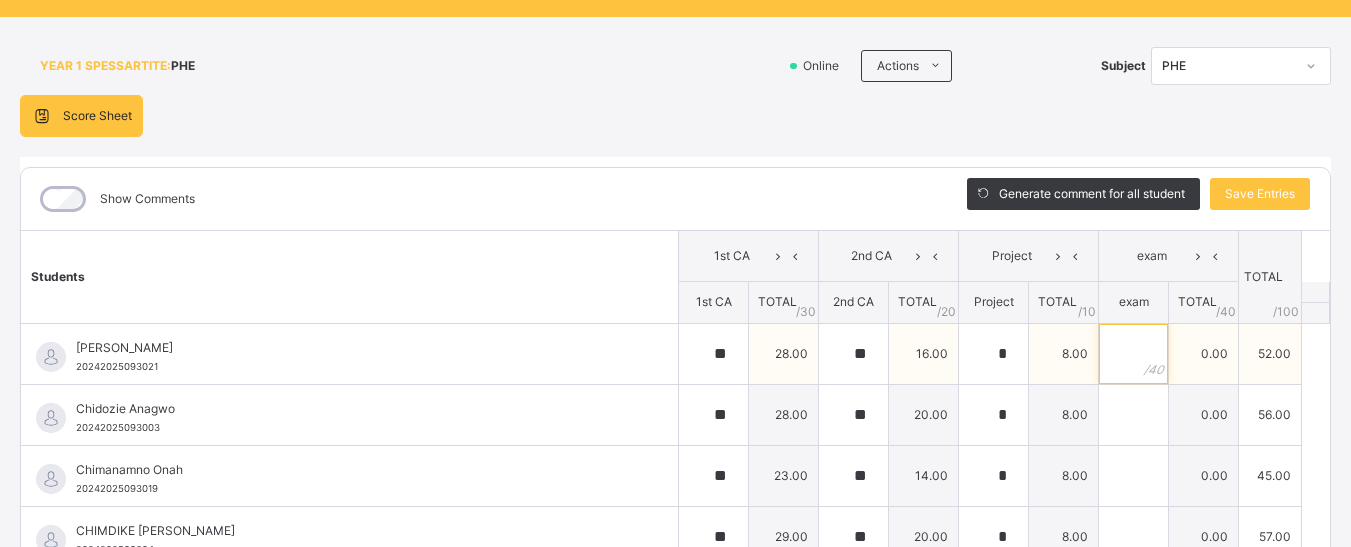 click at bounding box center [1133, 354] 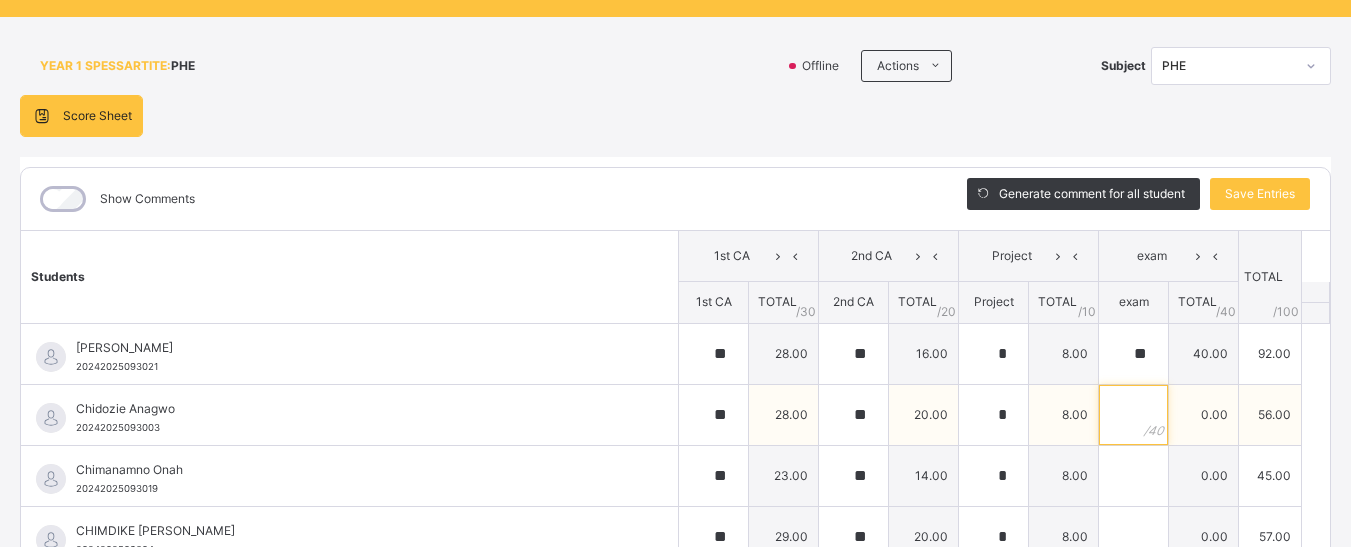 click at bounding box center [1133, 415] 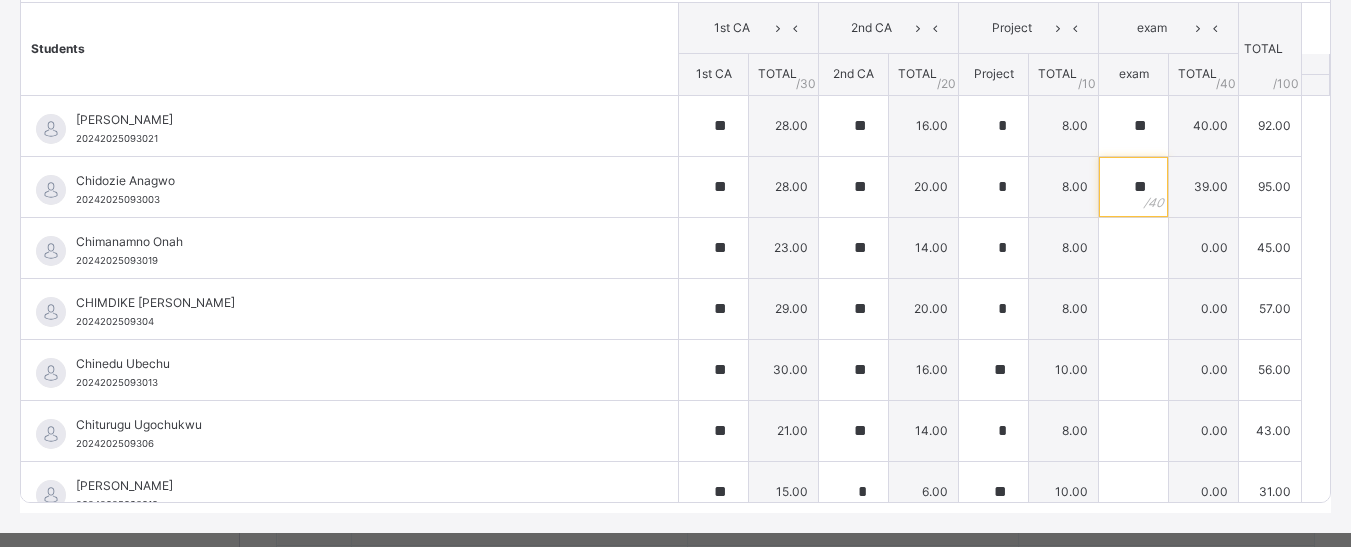 scroll, scrollTop: 329, scrollLeft: 0, axis: vertical 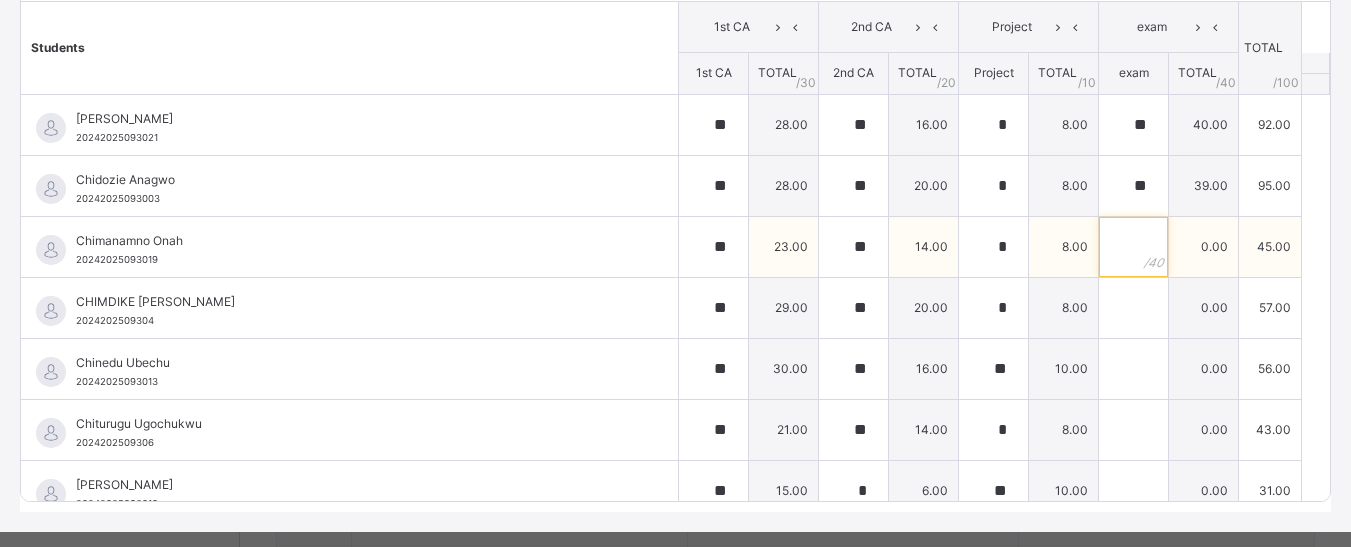 click at bounding box center (1133, 247) 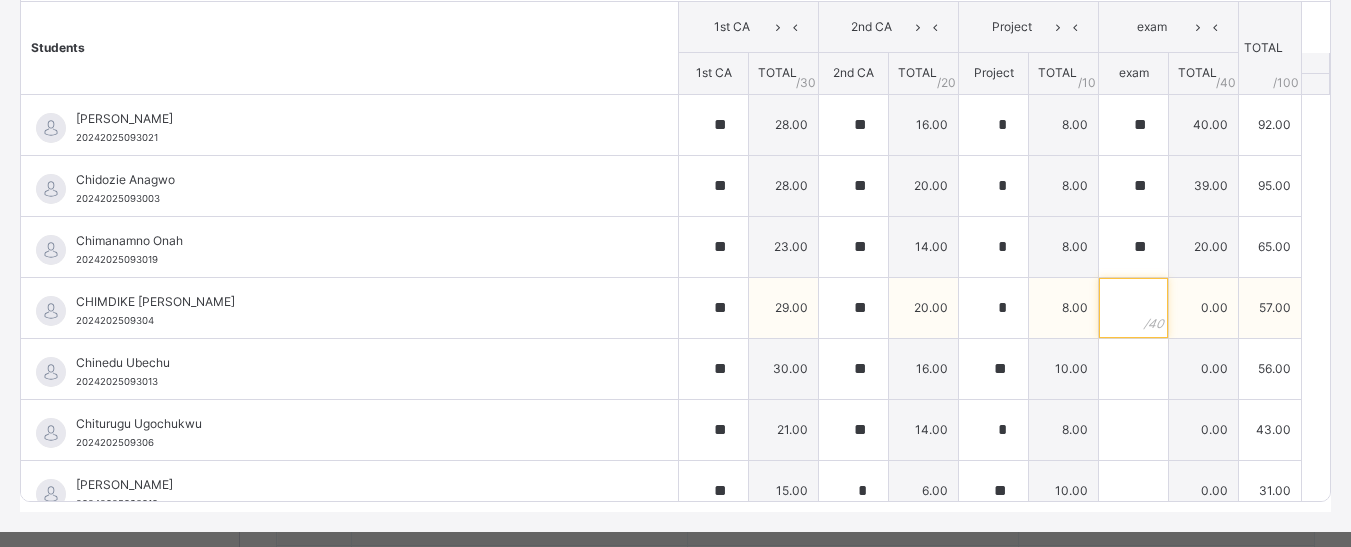 click at bounding box center [1133, 308] 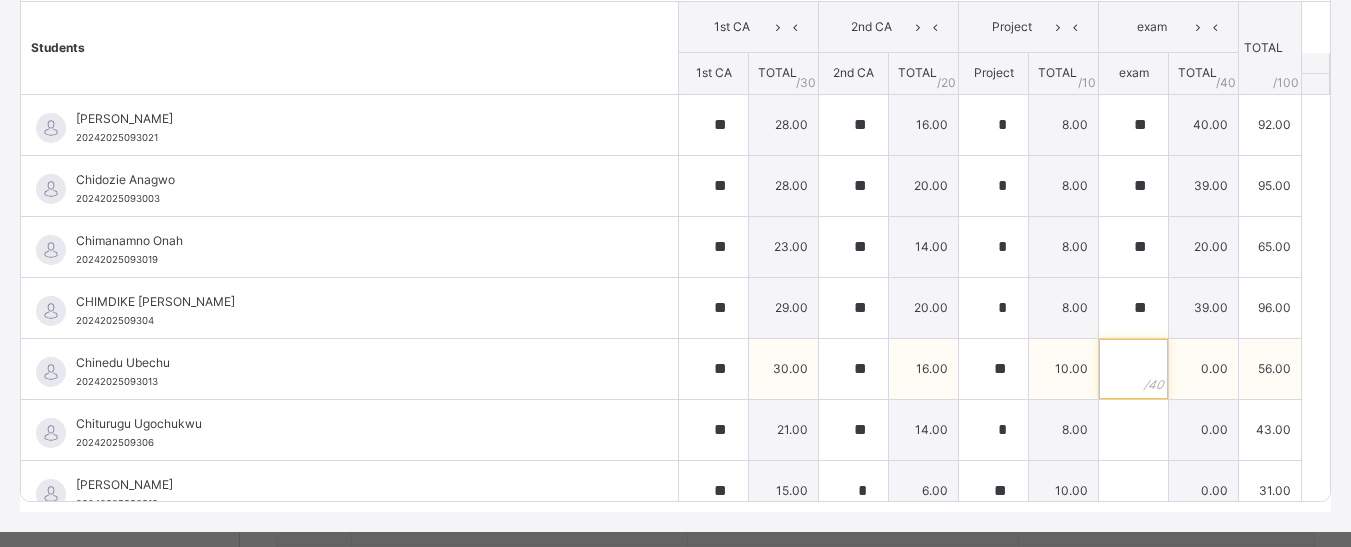 click at bounding box center [1133, 369] 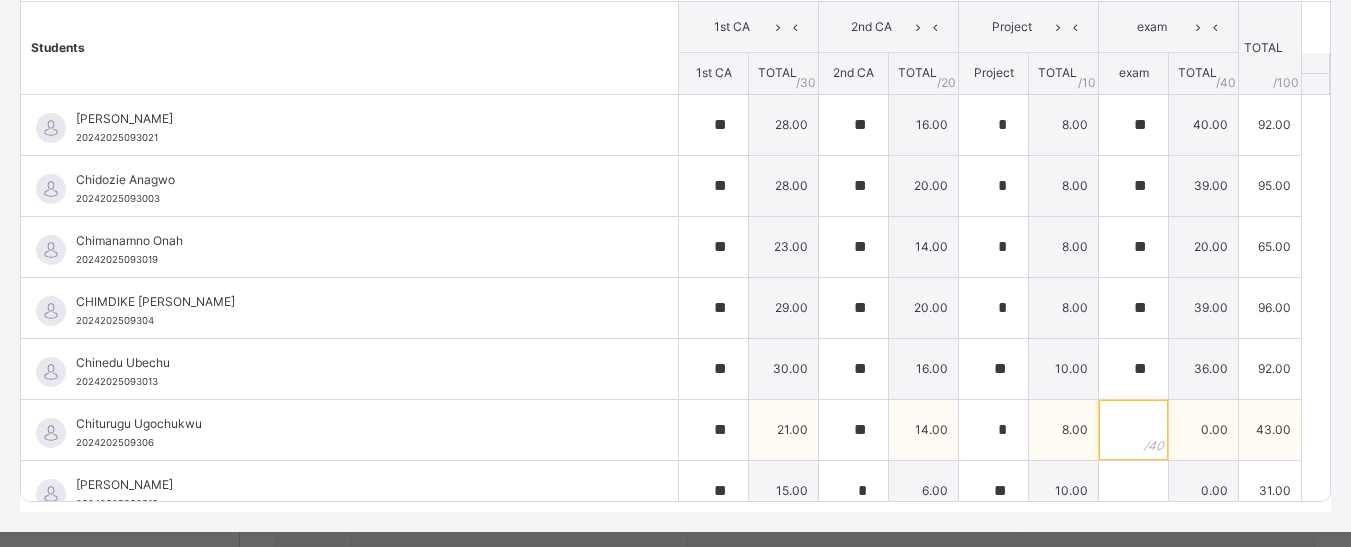 click at bounding box center (1133, 430) 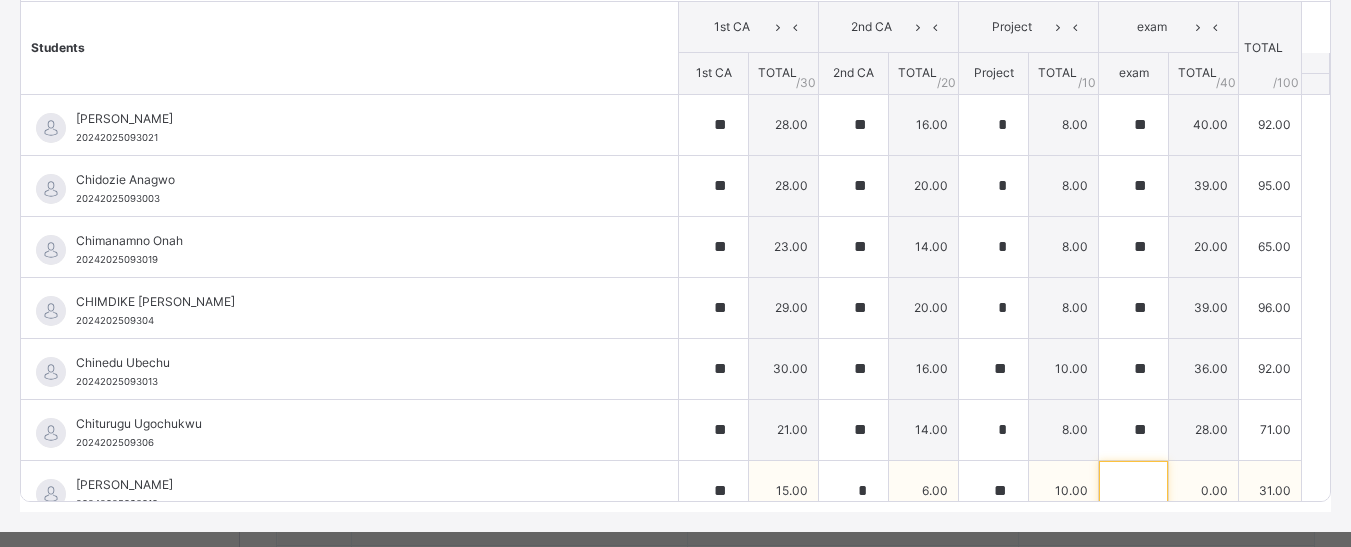 click at bounding box center [1133, 491] 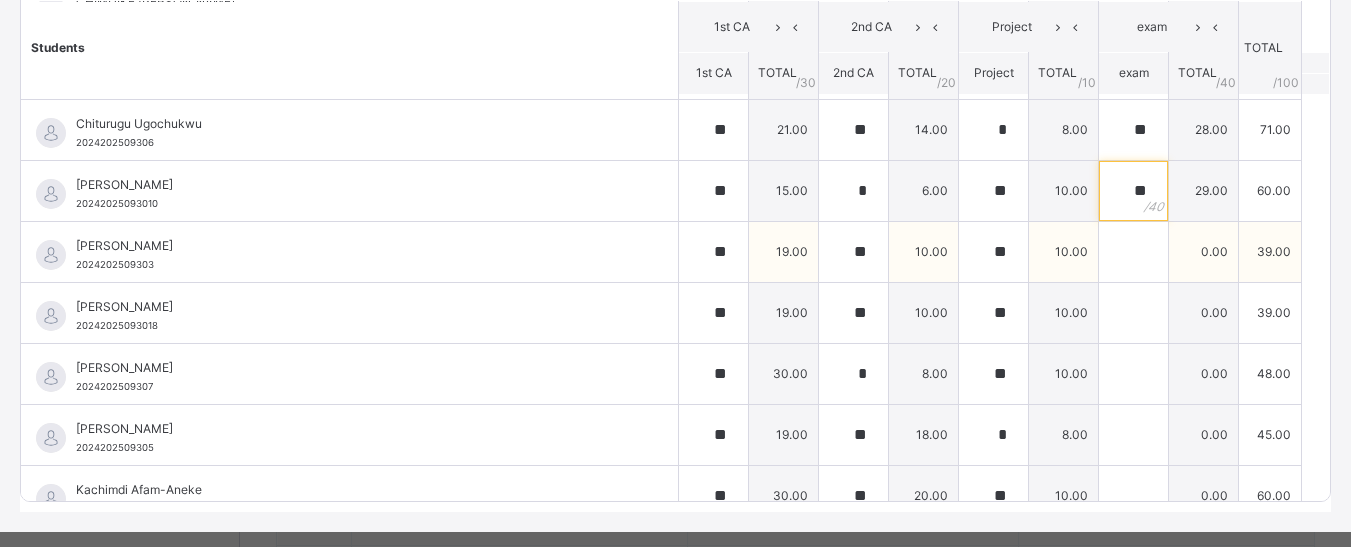 scroll, scrollTop: 400, scrollLeft: 0, axis: vertical 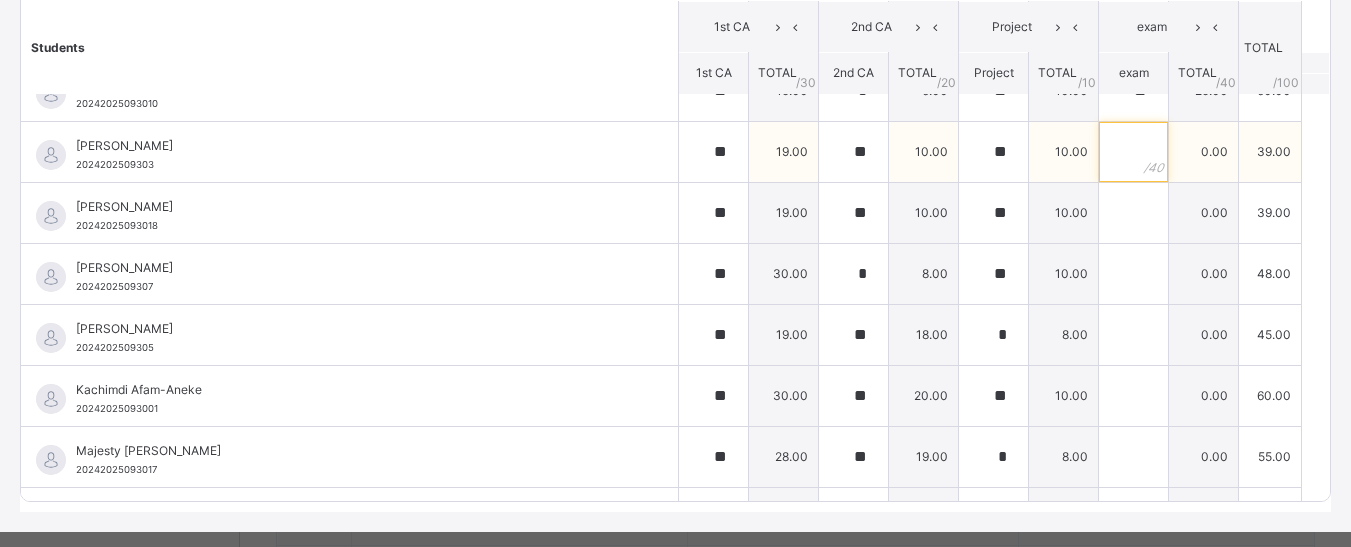 click at bounding box center (1133, 152) 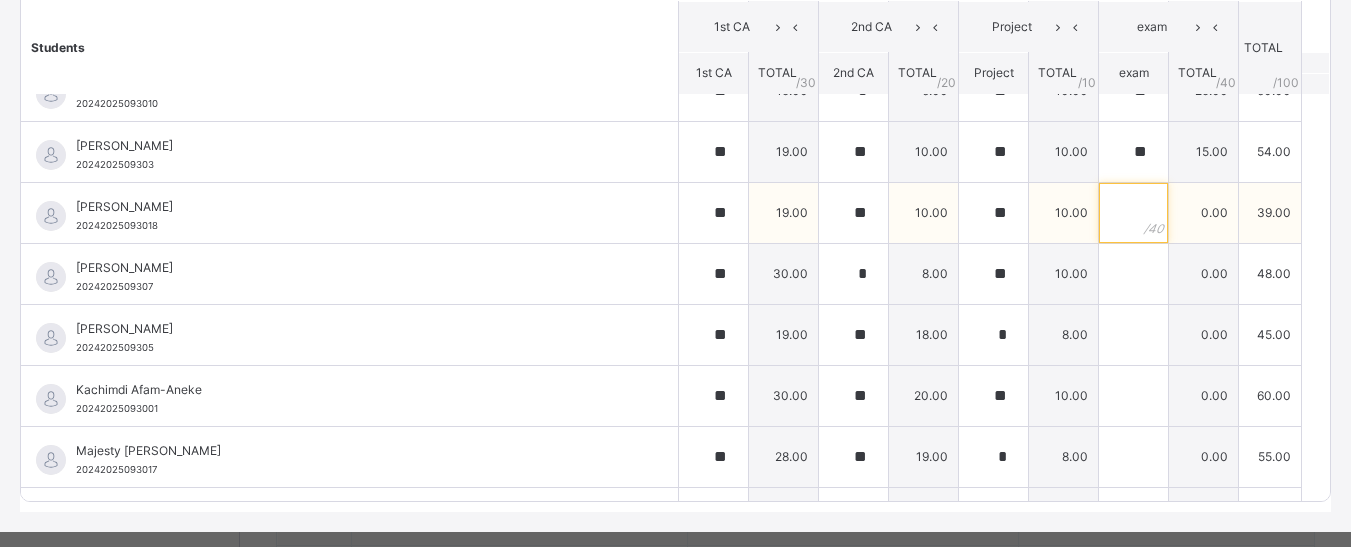 click at bounding box center [1133, 213] 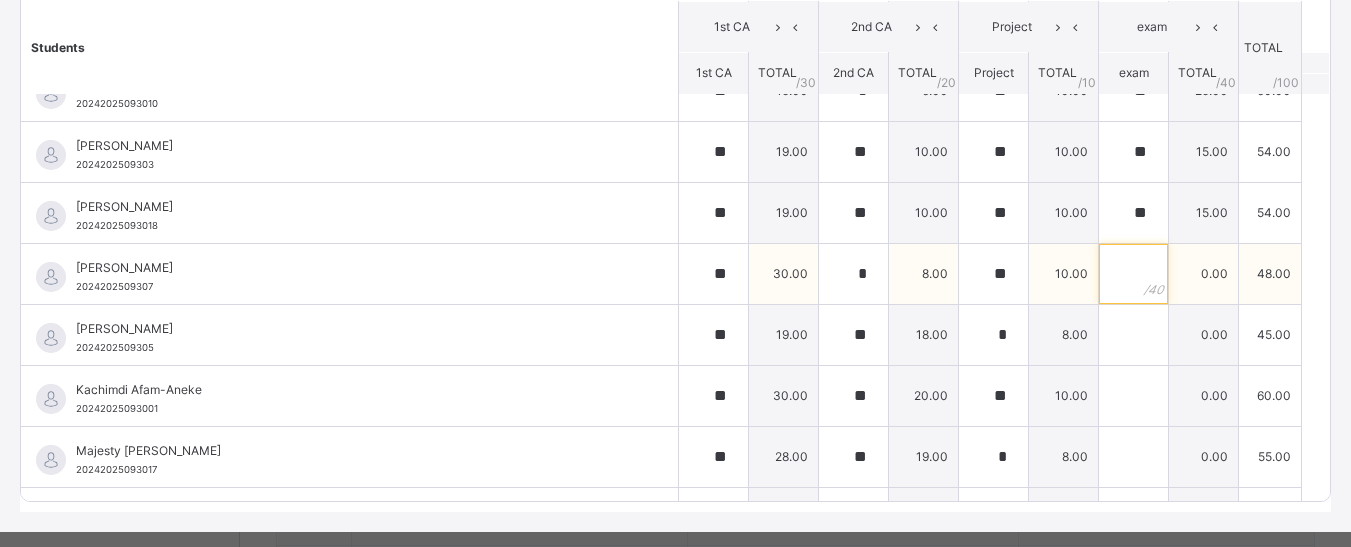 click at bounding box center [1133, 274] 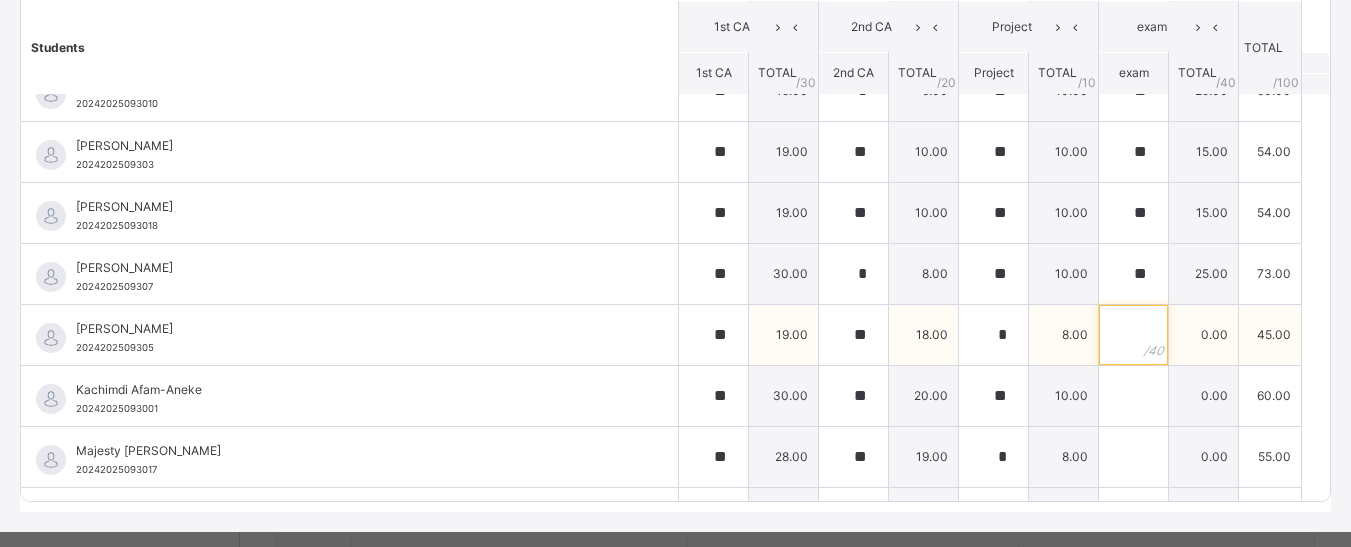 click at bounding box center [1133, 335] 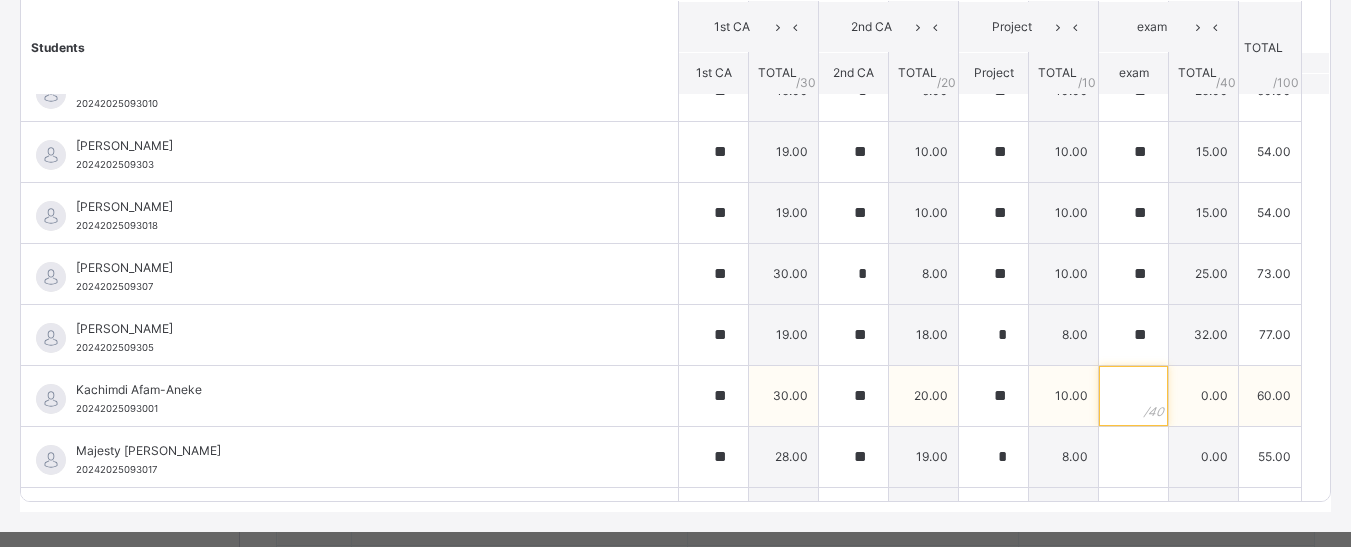 click at bounding box center (1133, 396) 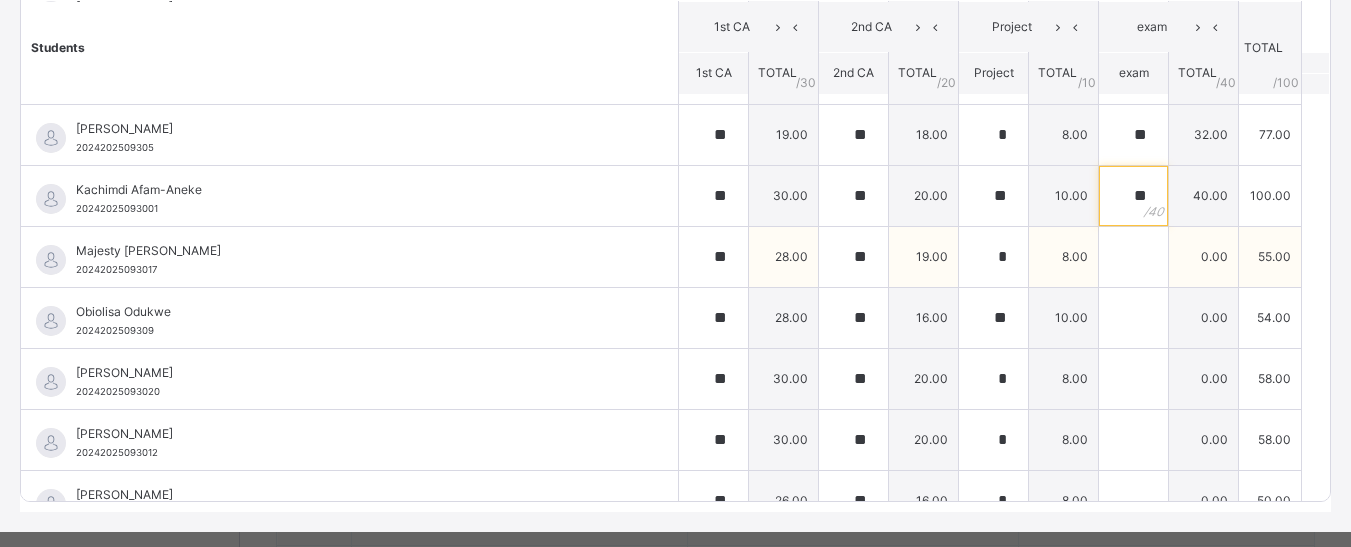 scroll, scrollTop: 700, scrollLeft: 0, axis: vertical 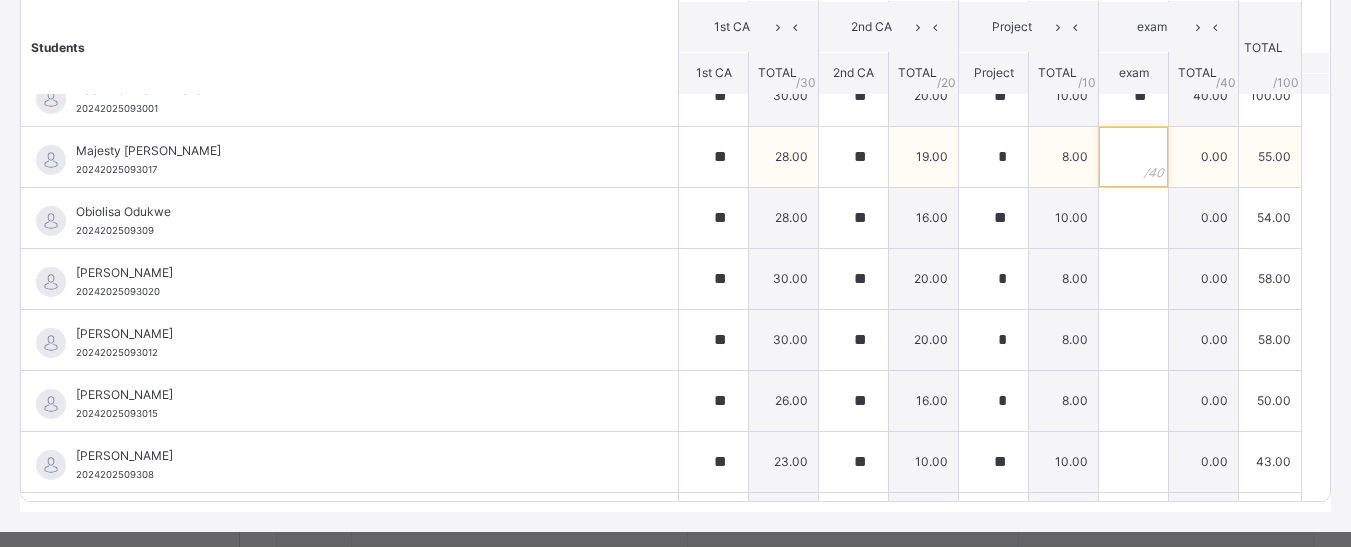click at bounding box center (1133, 157) 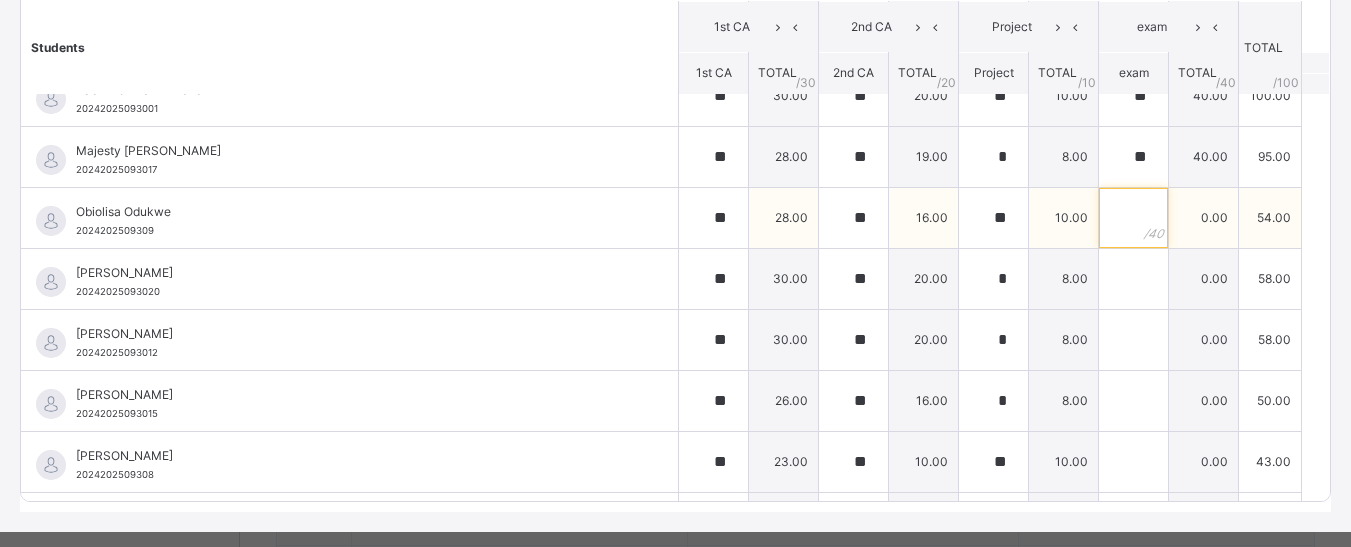 click at bounding box center [1133, 218] 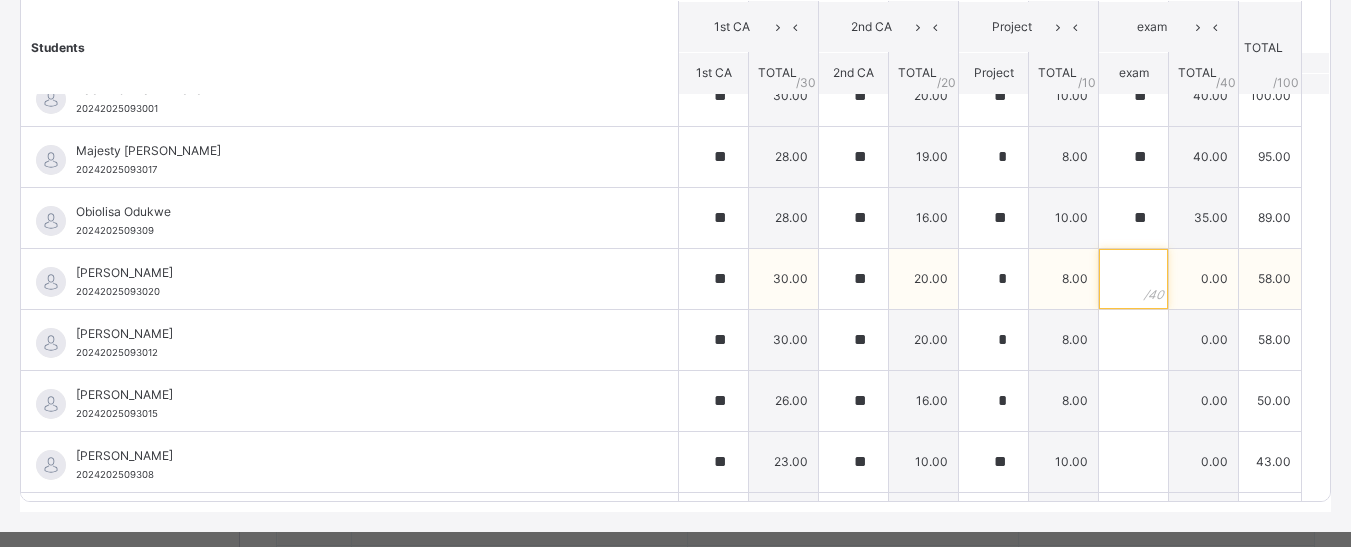 click at bounding box center (1133, 279) 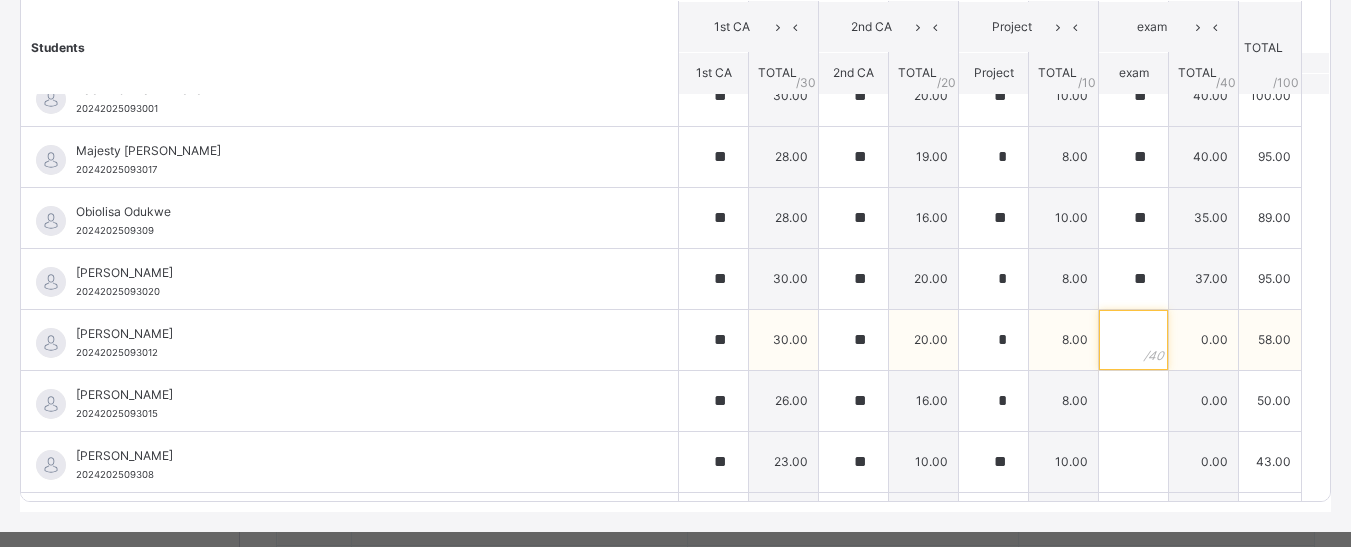 click at bounding box center (1133, 340) 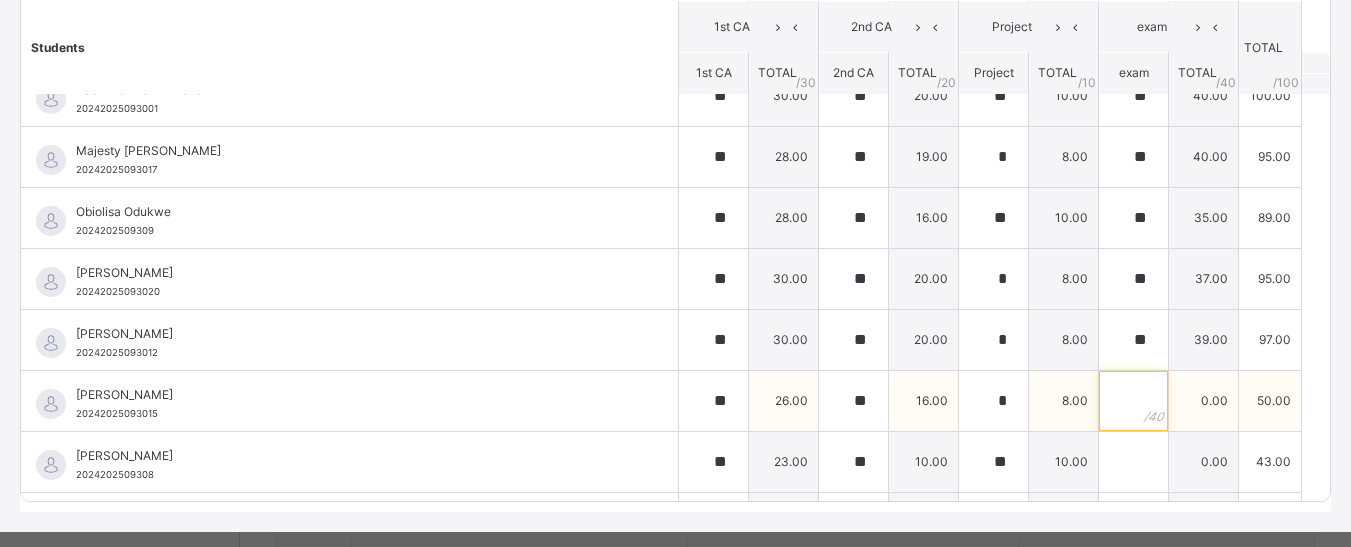 click at bounding box center [1133, 401] 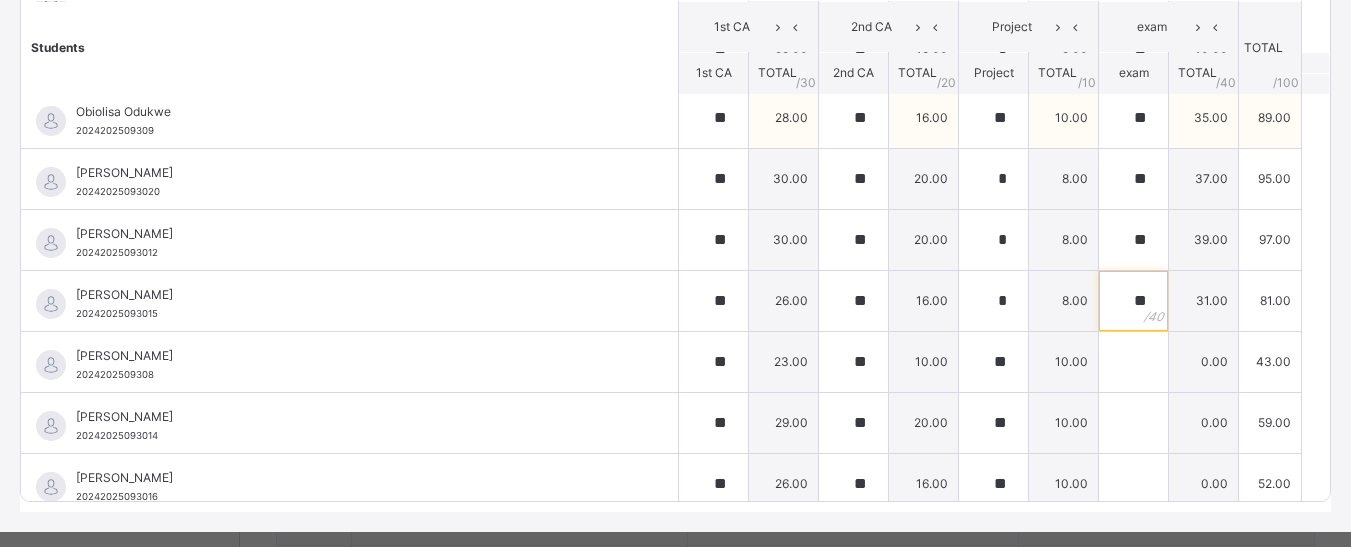 scroll, scrollTop: 814, scrollLeft: 0, axis: vertical 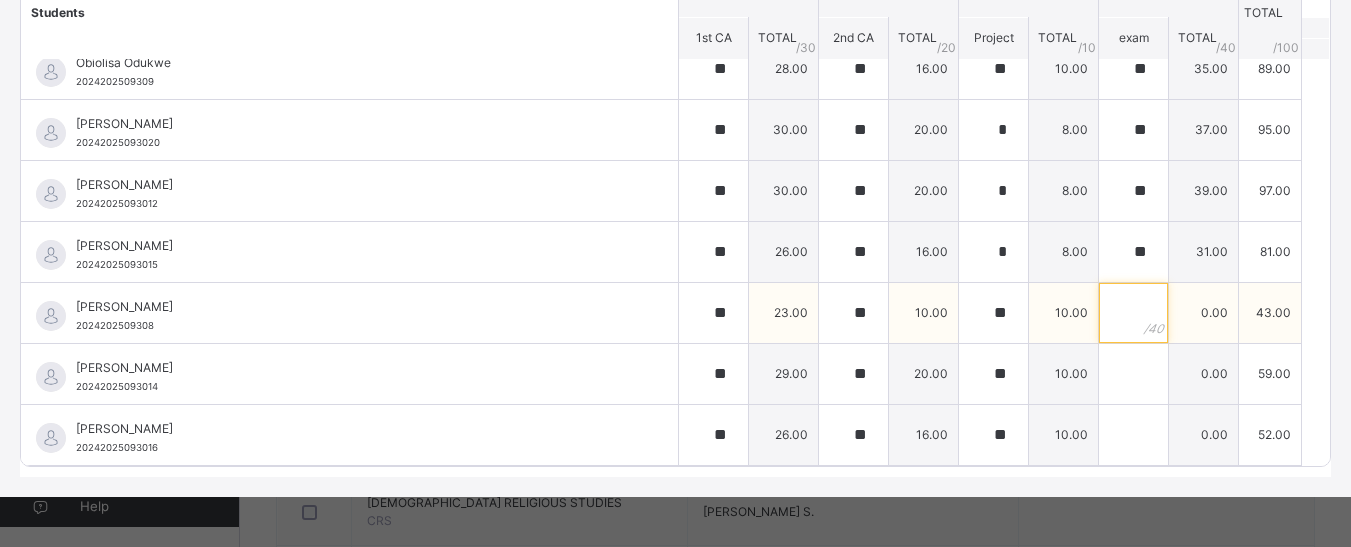 click at bounding box center (1133, 313) 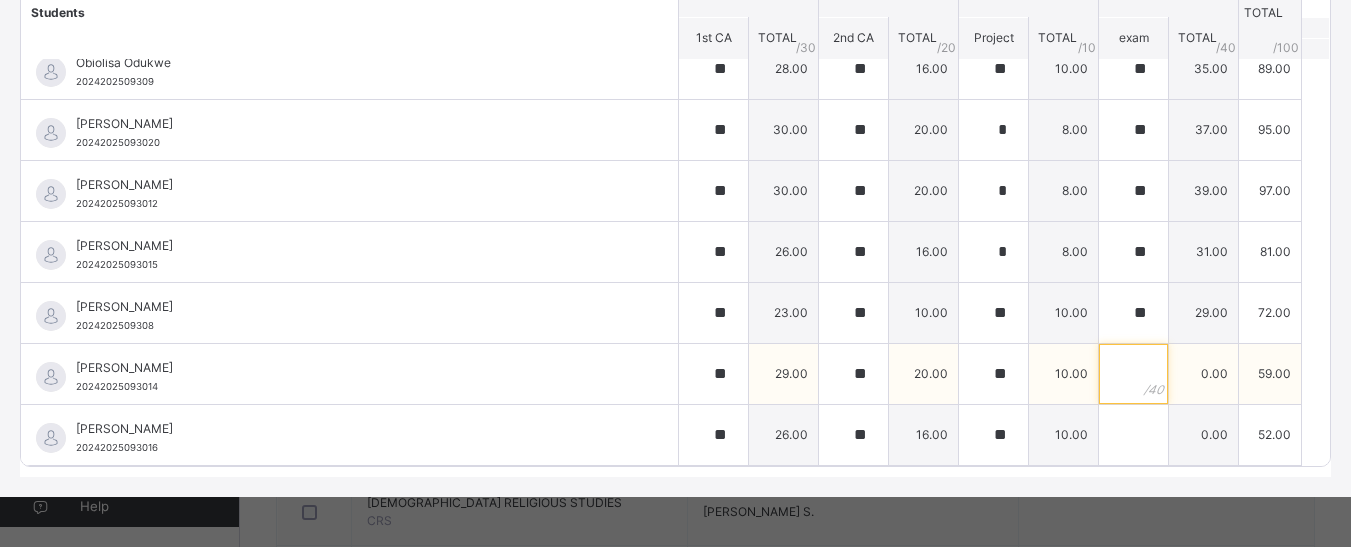 click at bounding box center (1133, 374) 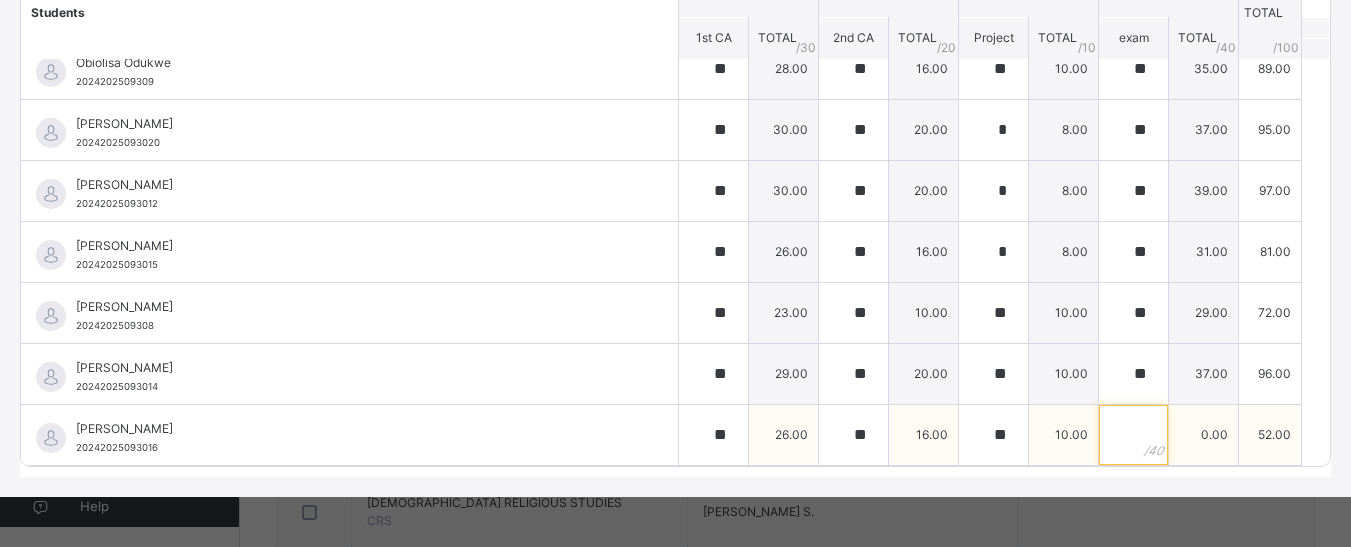 click at bounding box center (1133, 435) 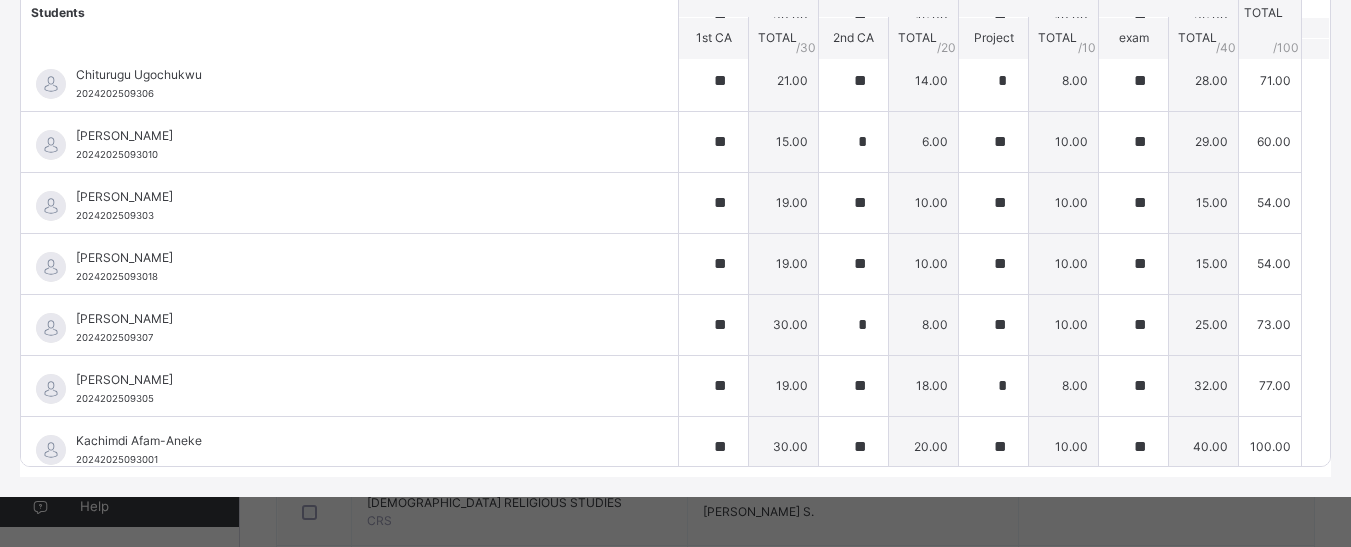 scroll, scrollTop: 0, scrollLeft: 0, axis: both 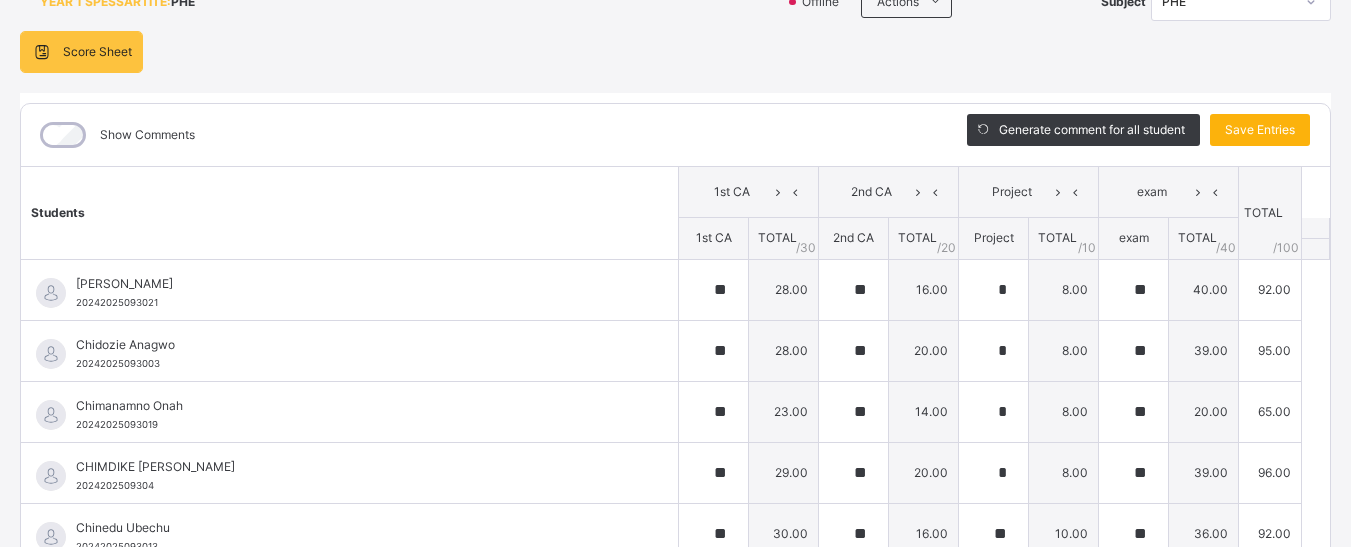 click on "Save Entries" at bounding box center (1260, 130) 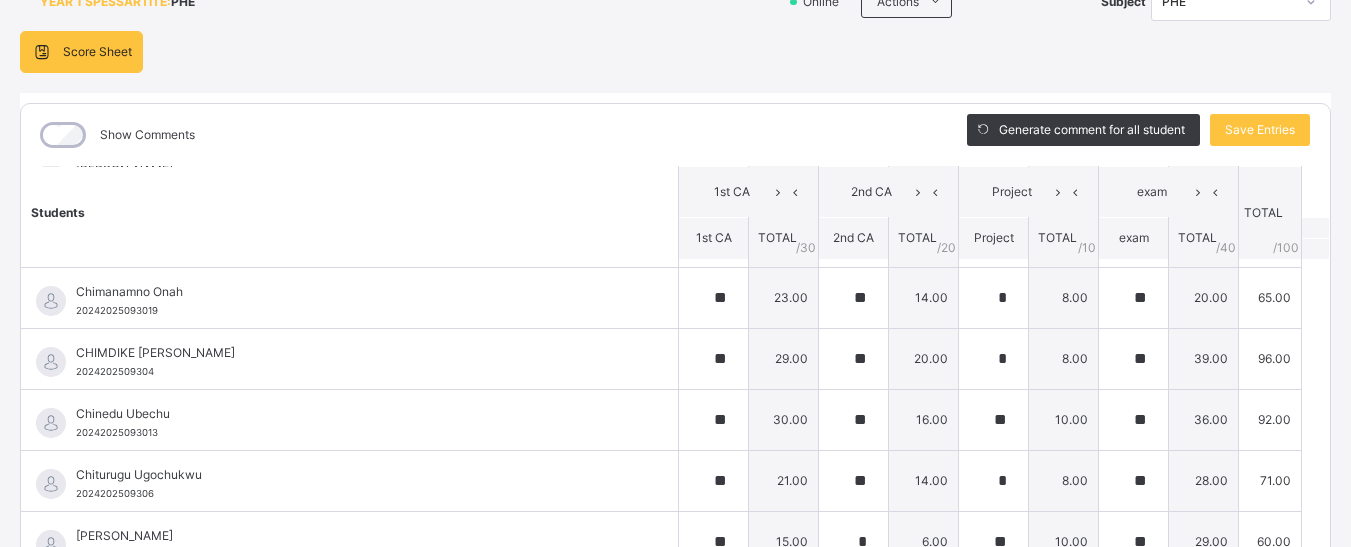 scroll, scrollTop: 0, scrollLeft: 0, axis: both 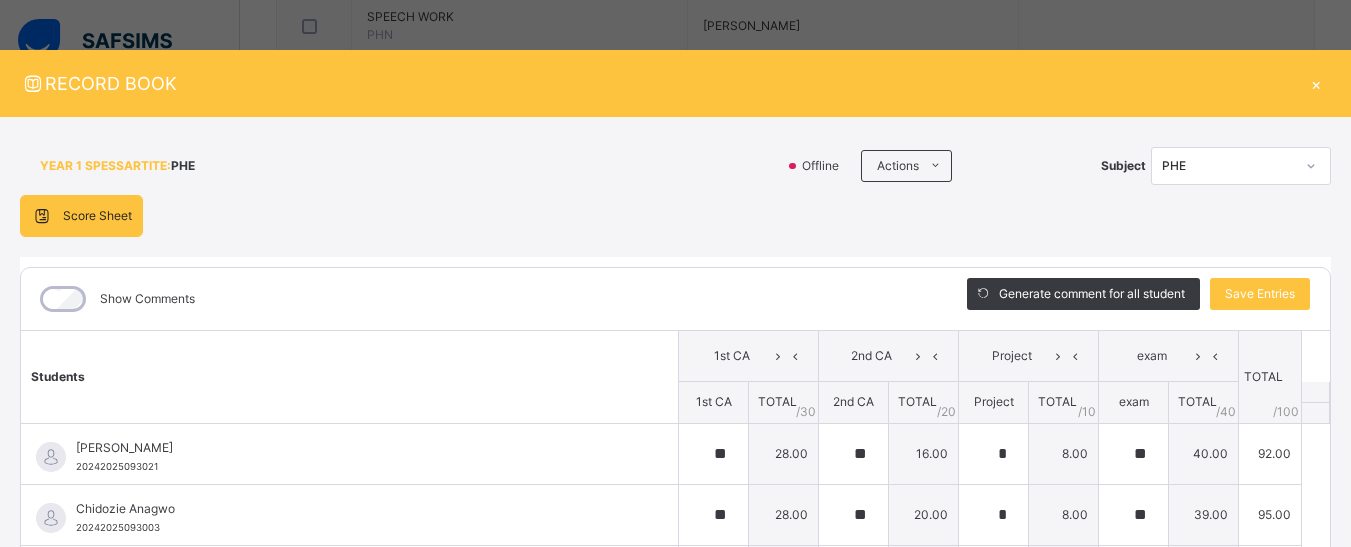 click on "×" at bounding box center (1316, 83) 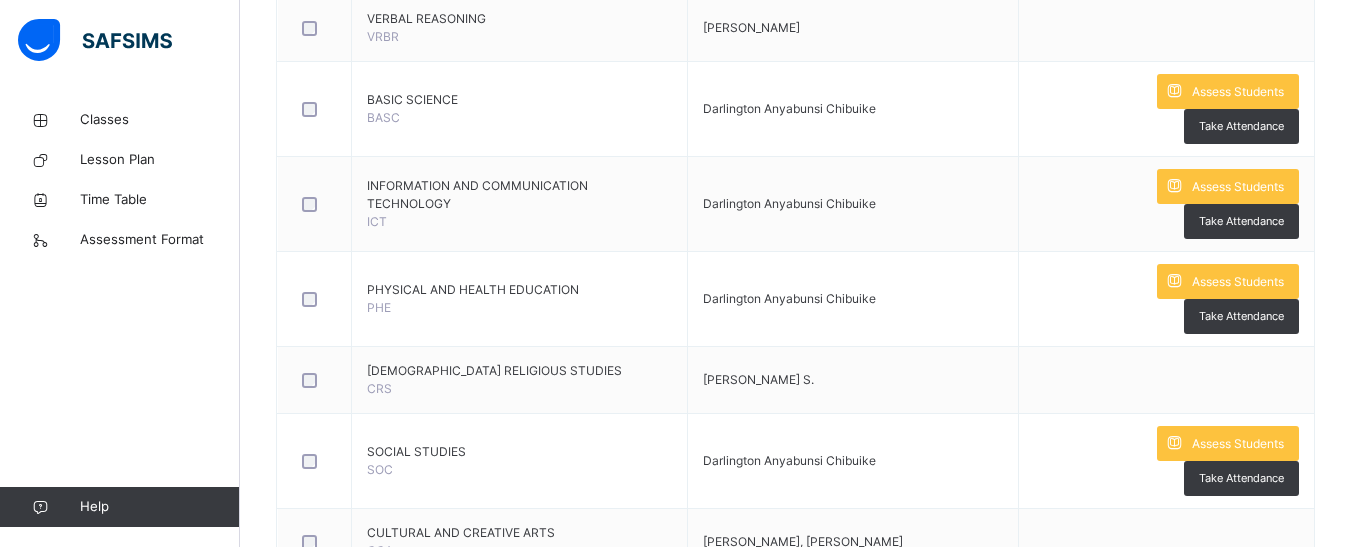 scroll, scrollTop: 1115, scrollLeft: 0, axis: vertical 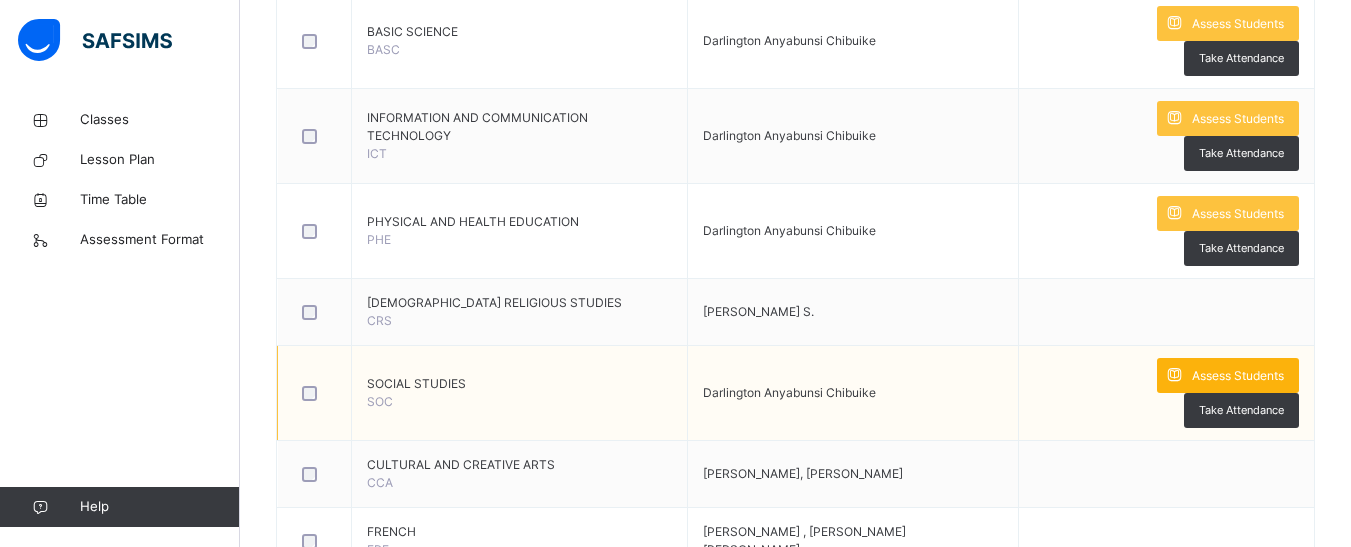 click on "Assess Students" at bounding box center [1238, 376] 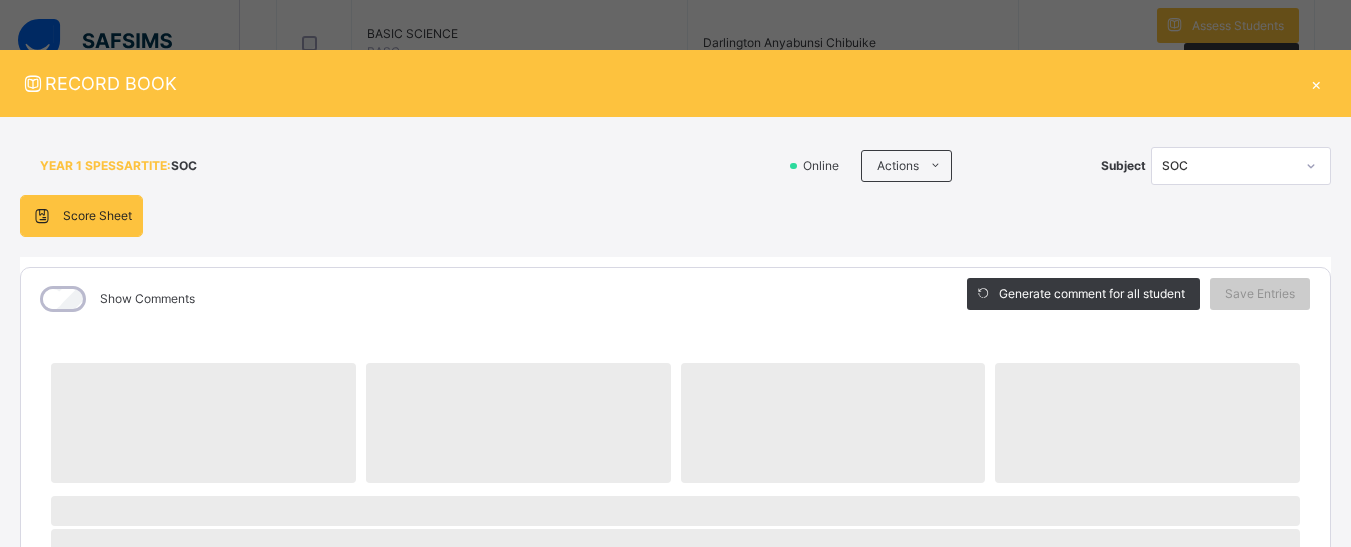 scroll, scrollTop: 1015, scrollLeft: 0, axis: vertical 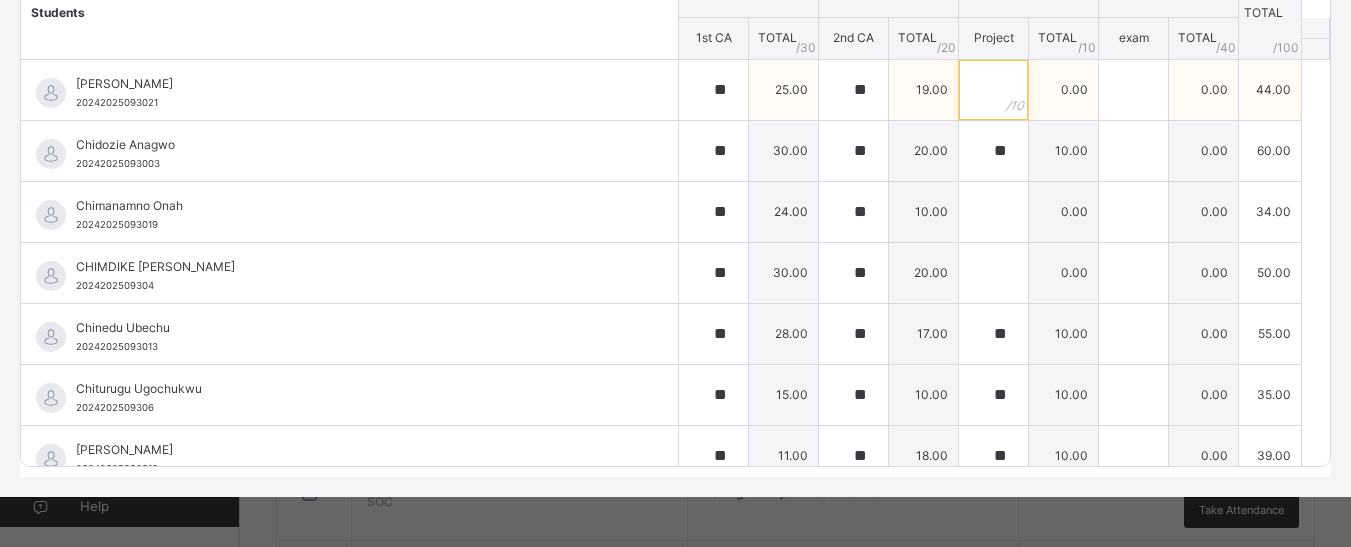 click at bounding box center (993, 90) 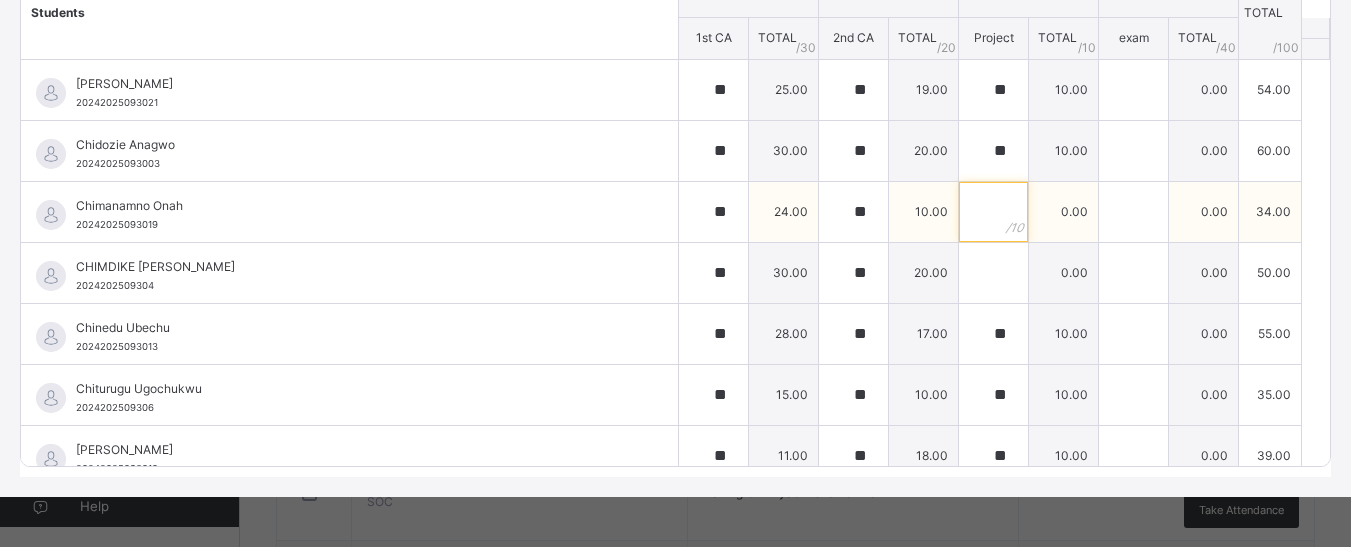 click at bounding box center [993, 212] 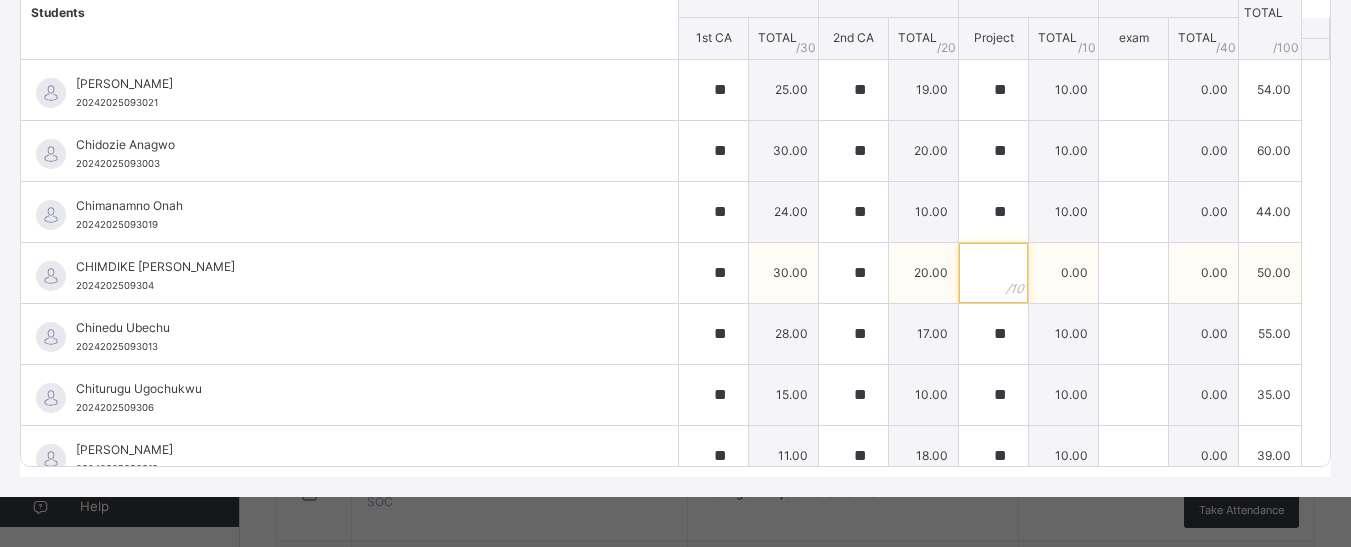 click at bounding box center (993, 273) 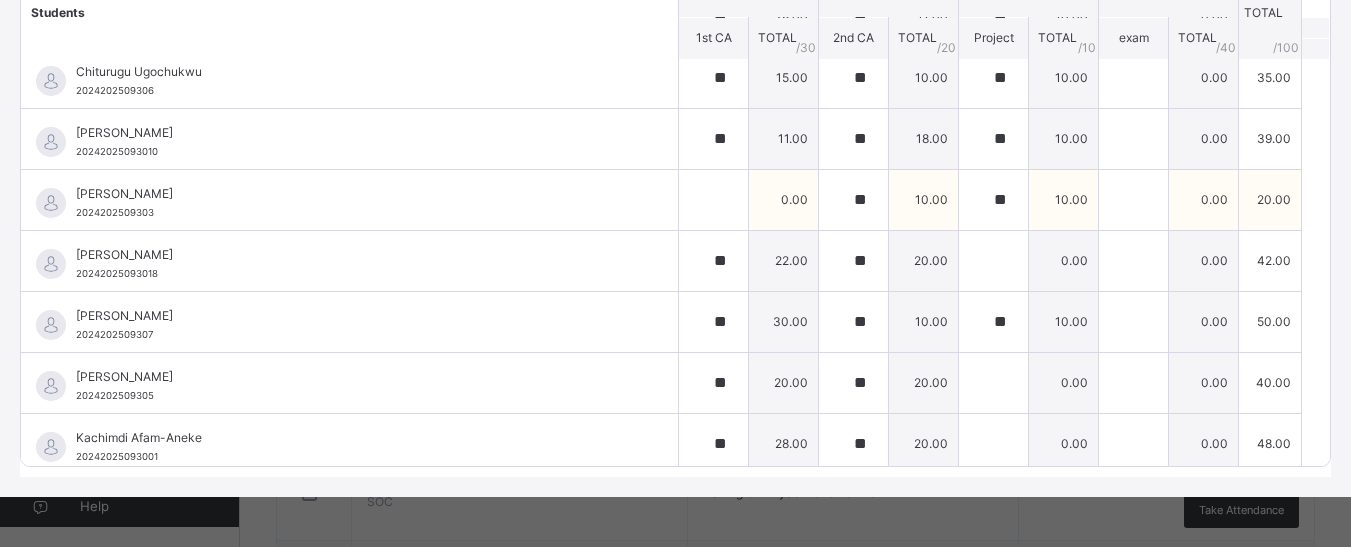 scroll, scrollTop: 400, scrollLeft: 0, axis: vertical 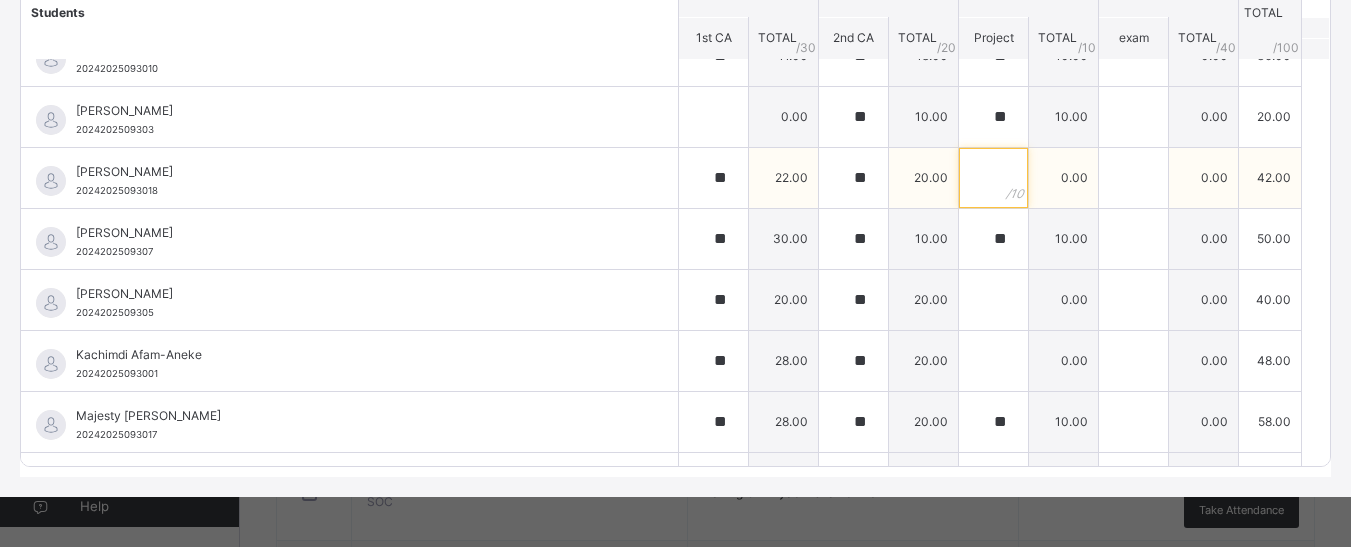 click at bounding box center [993, 178] 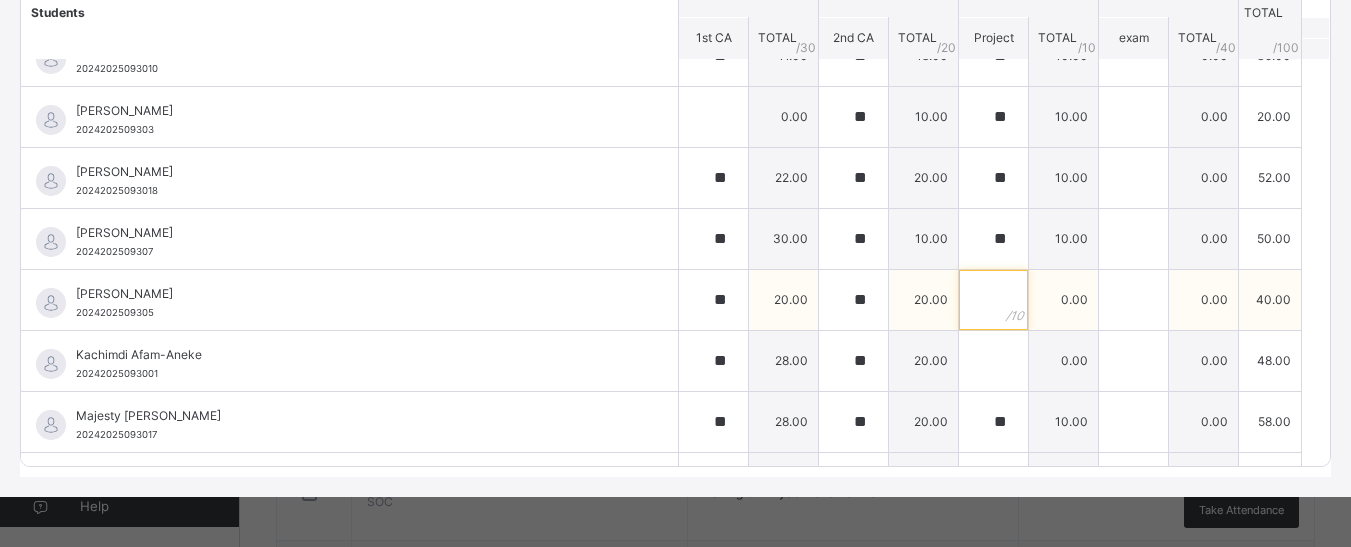 click at bounding box center (993, 300) 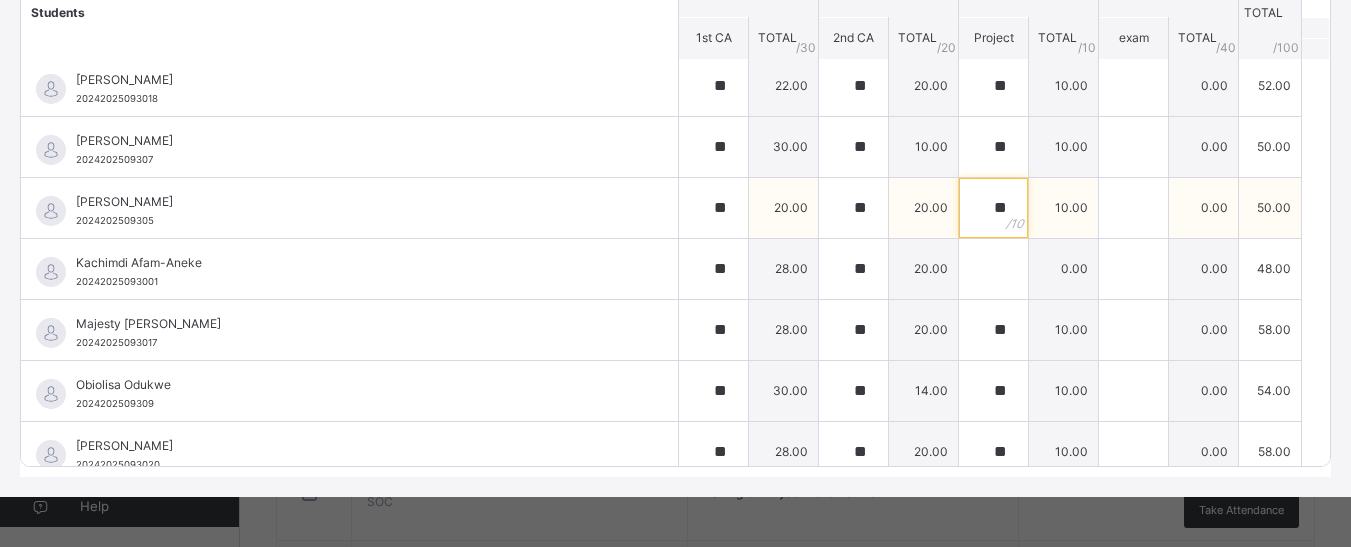 scroll, scrollTop: 600, scrollLeft: 0, axis: vertical 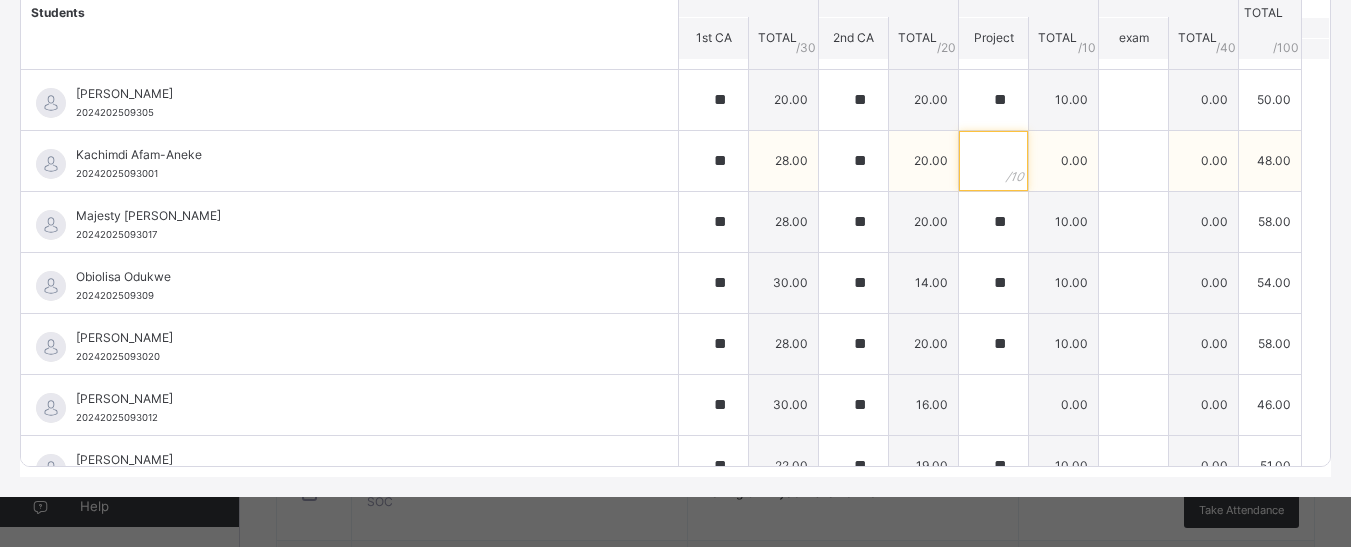 click at bounding box center (993, 161) 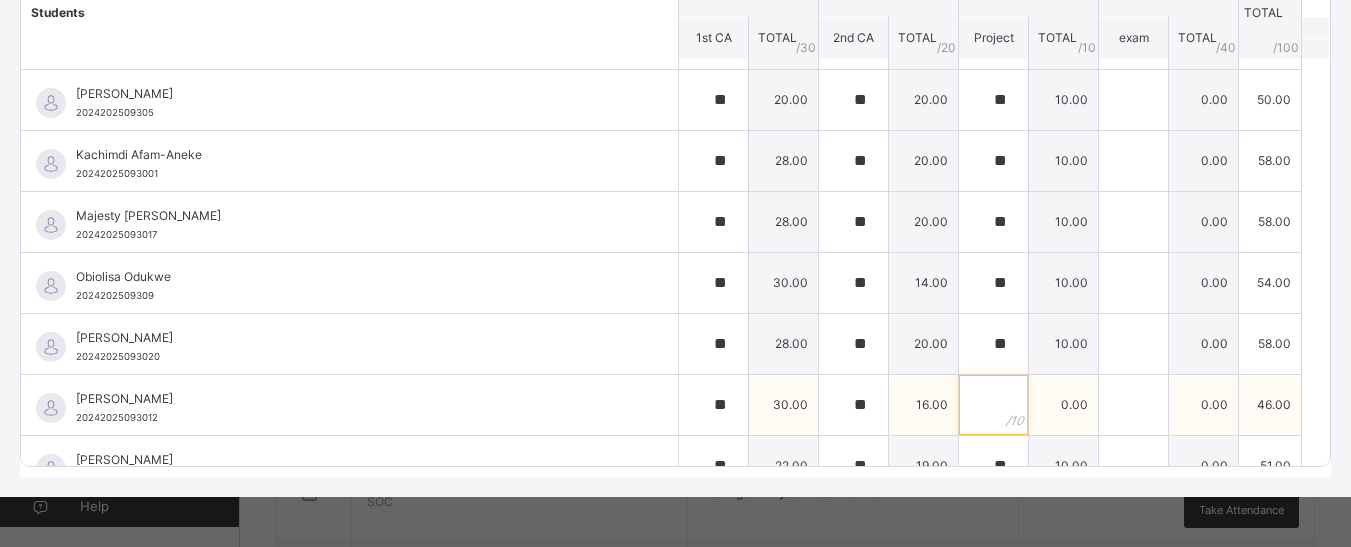 click at bounding box center (993, 405) 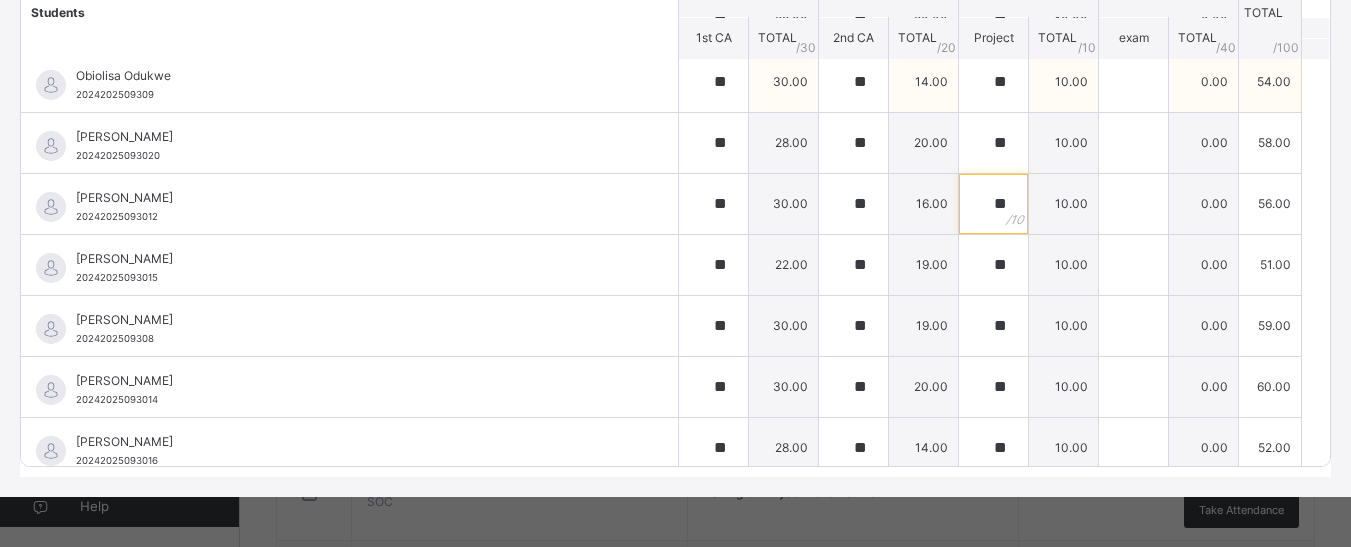 scroll, scrollTop: 814, scrollLeft: 0, axis: vertical 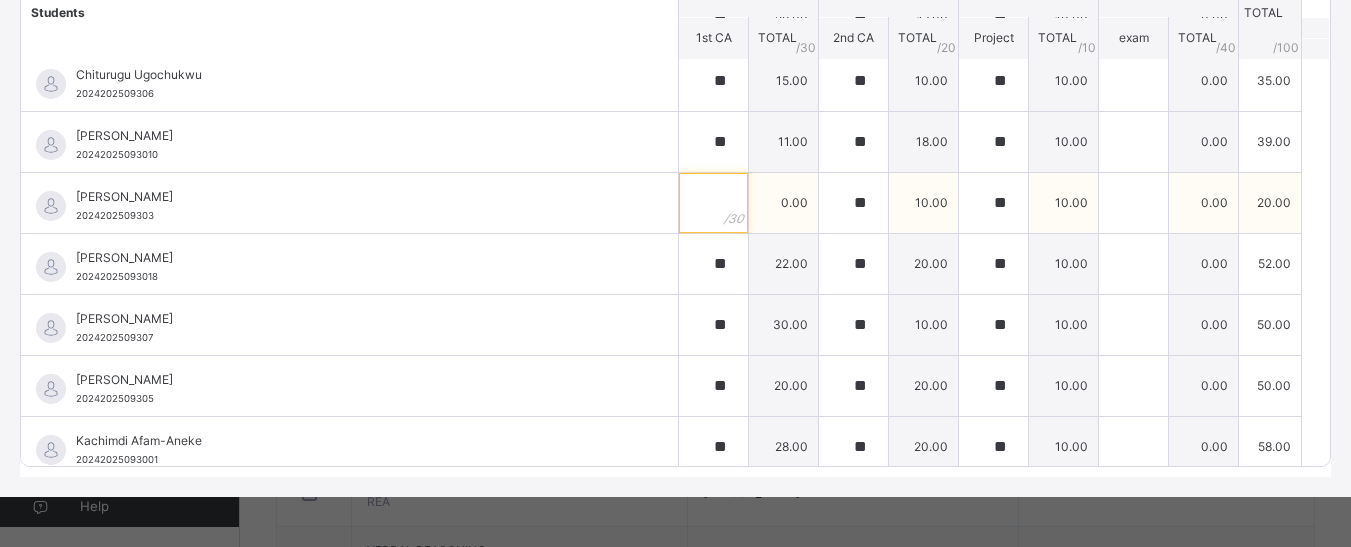 click at bounding box center [713, 203] 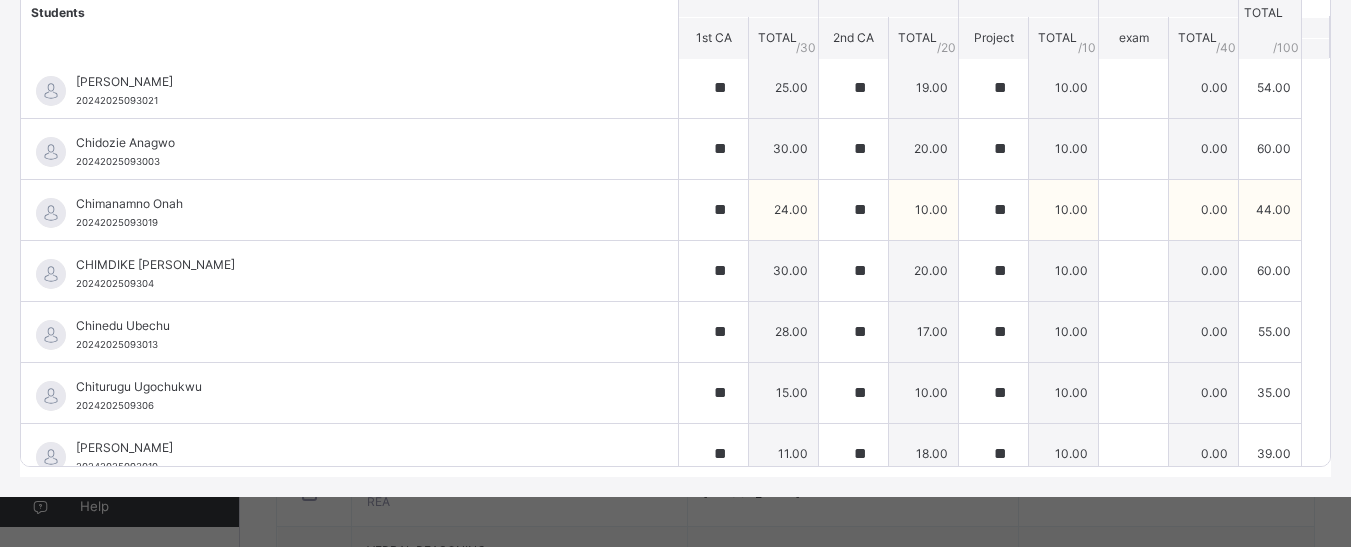 scroll, scrollTop: 0, scrollLeft: 0, axis: both 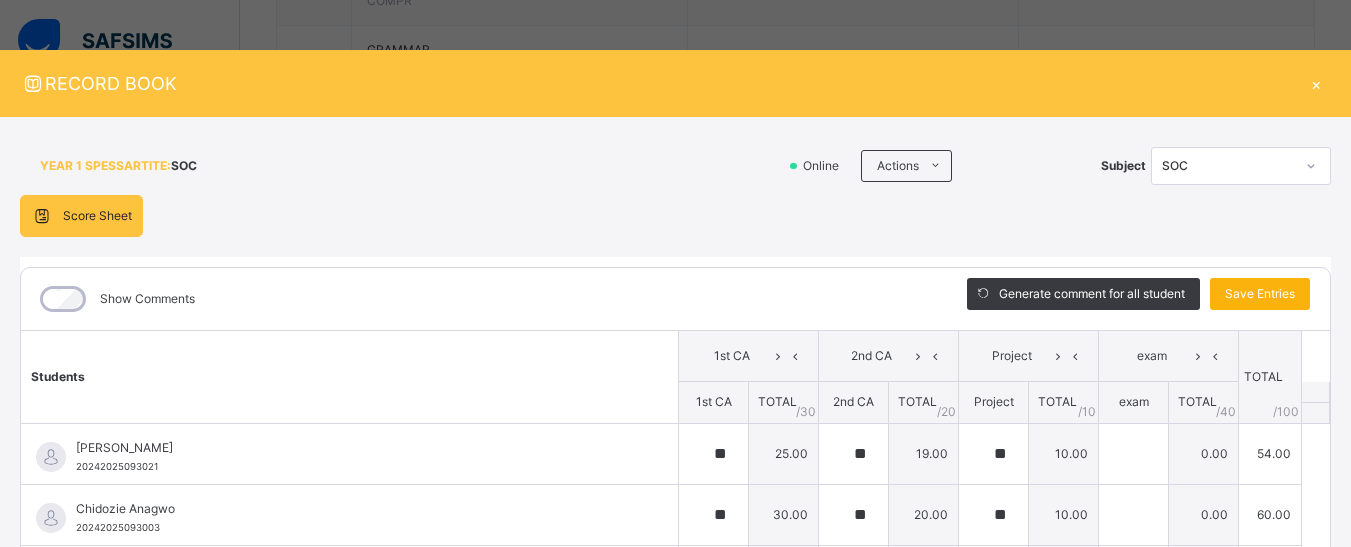 click on "Save Entries" at bounding box center [1260, 294] 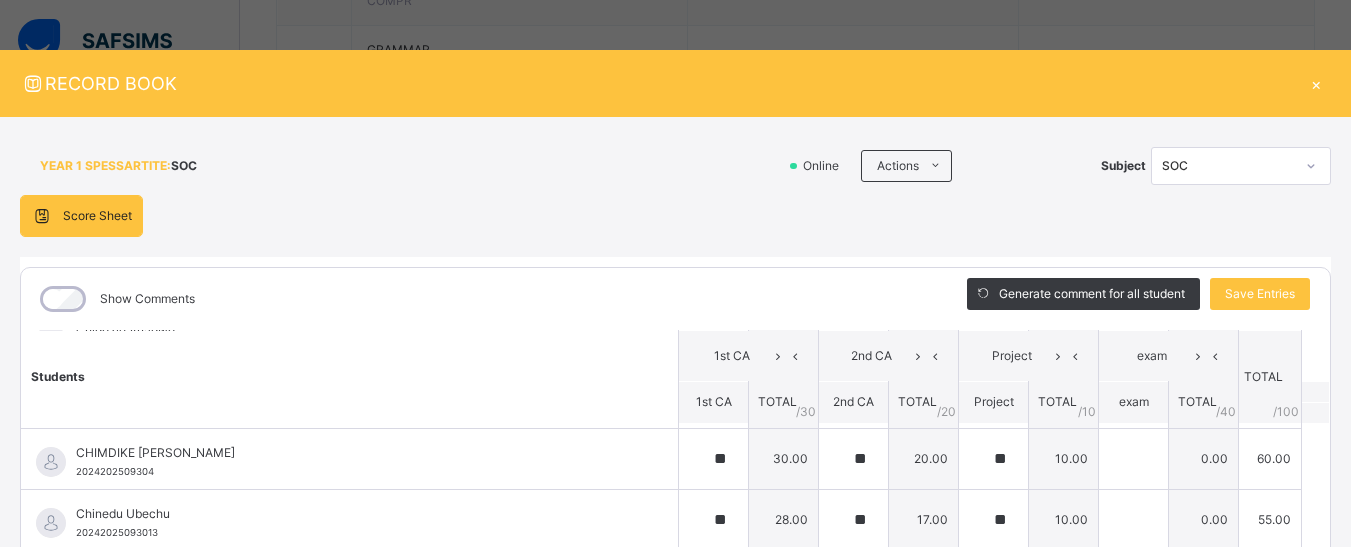 scroll, scrollTop: 200, scrollLeft: 0, axis: vertical 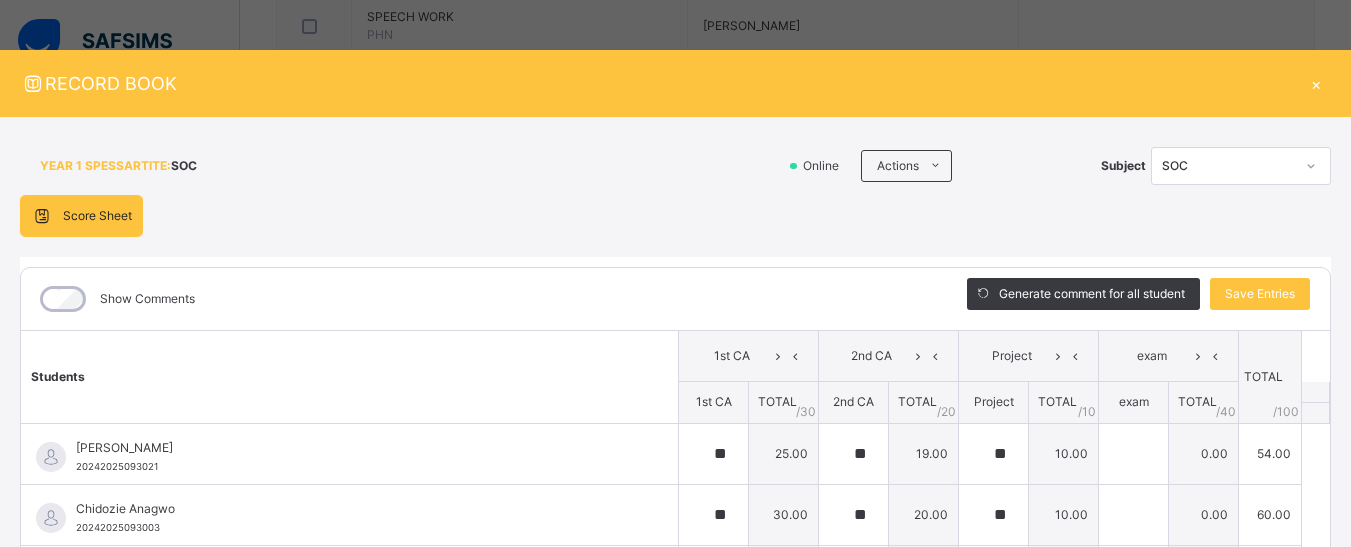 click on "×" at bounding box center [1316, 83] 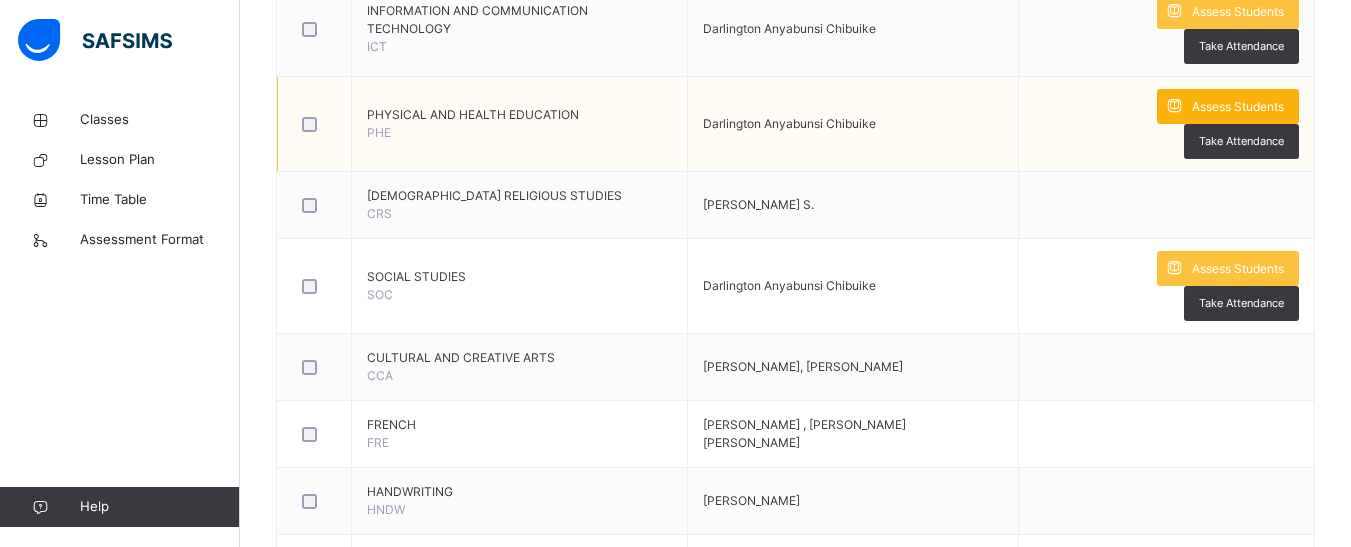 scroll, scrollTop: 1349, scrollLeft: 0, axis: vertical 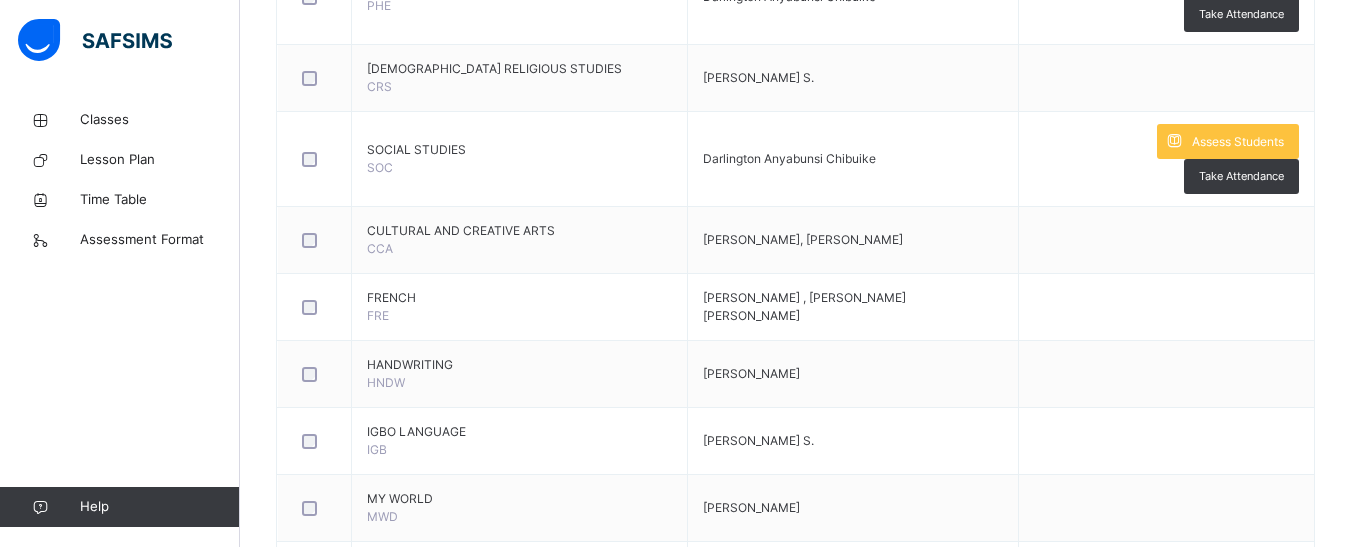 click on "Assess Students" at bounding box center (1238, 142) 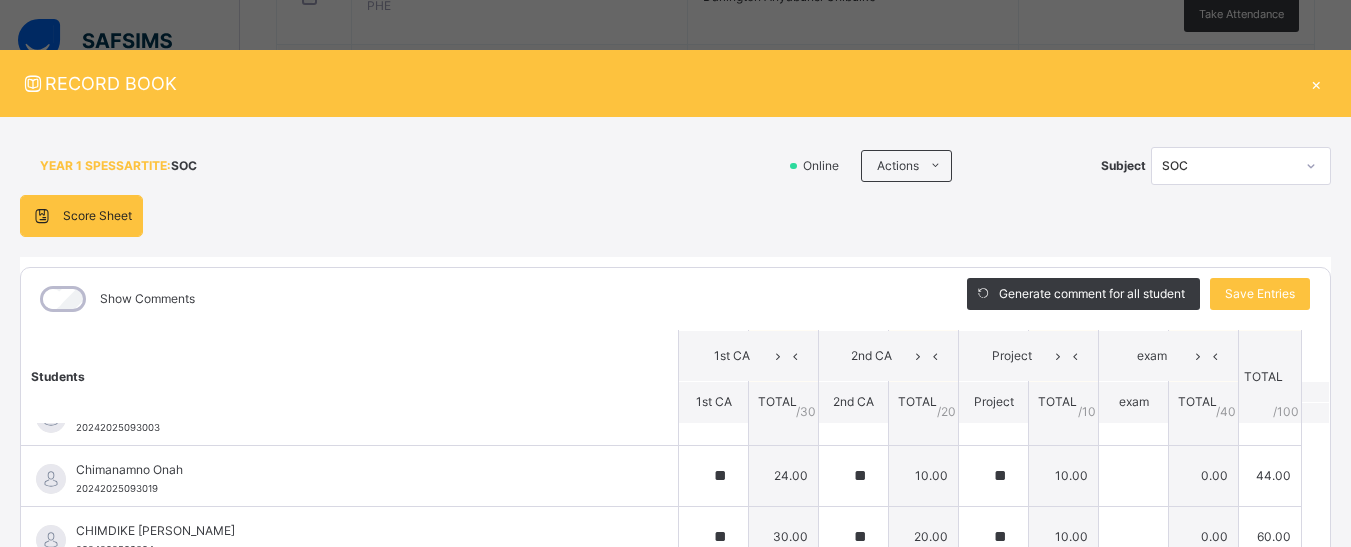 scroll, scrollTop: 0, scrollLeft: 0, axis: both 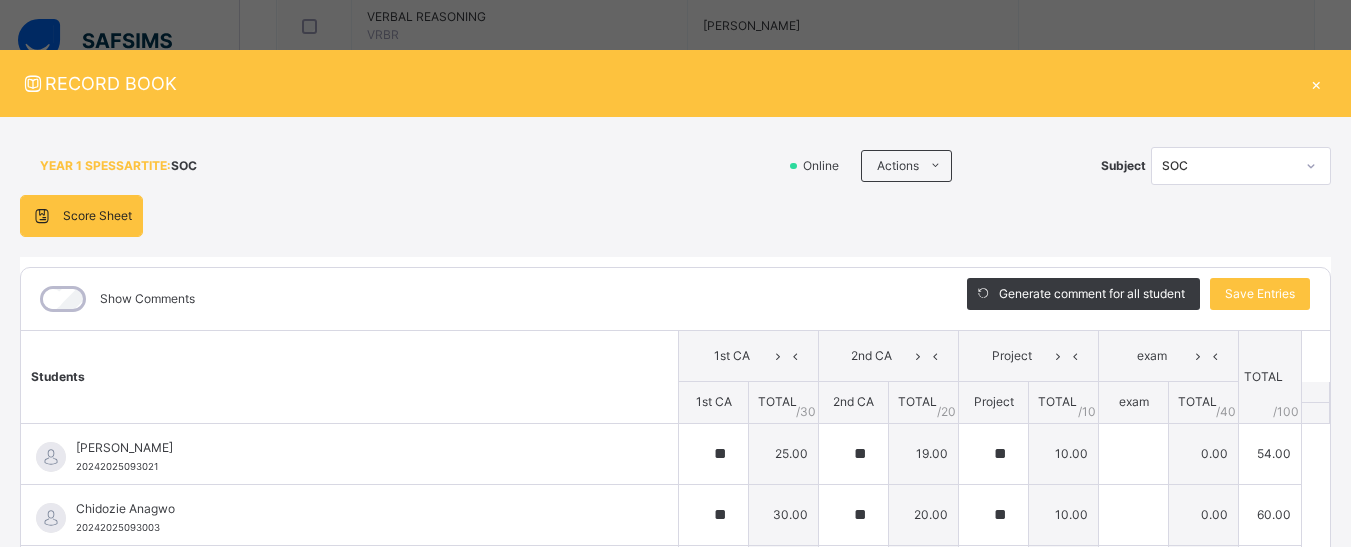 click on "×" at bounding box center (1316, 83) 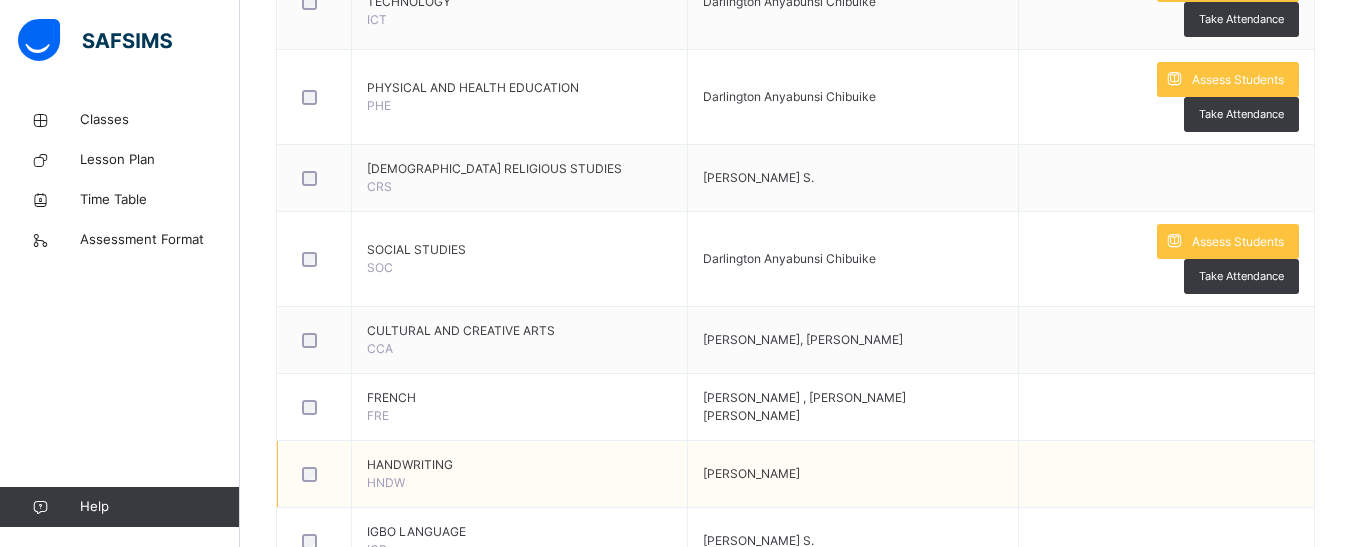 scroll, scrollTop: 1349, scrollLeft: 0, axis: vertical 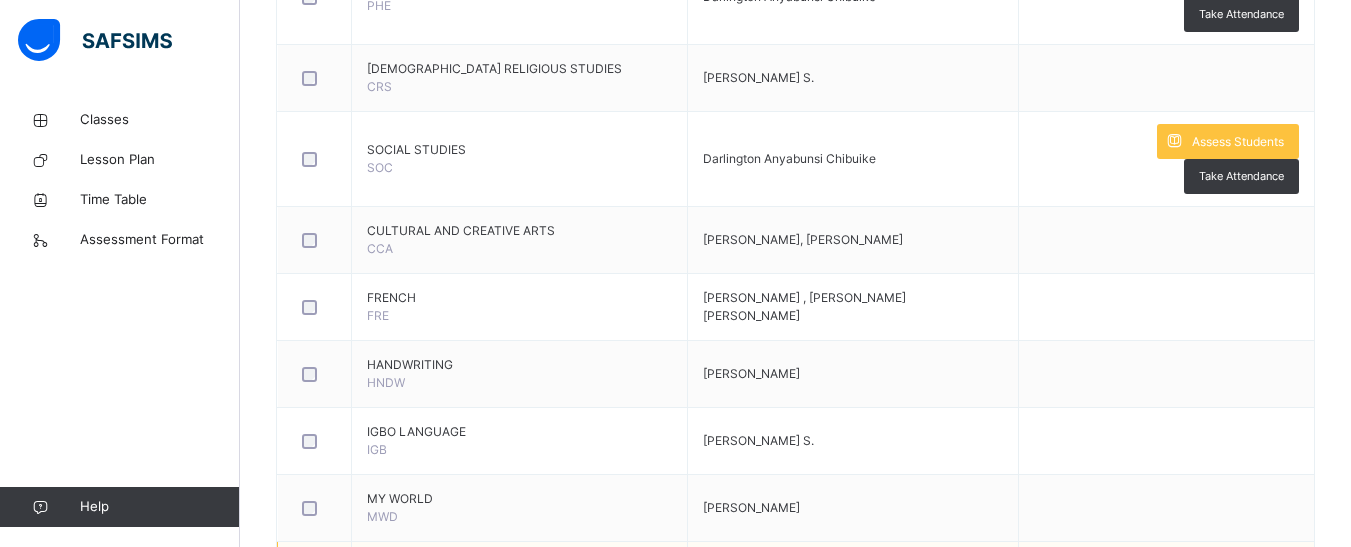 click on "Assess Students" at bounding box center (1238, 572) 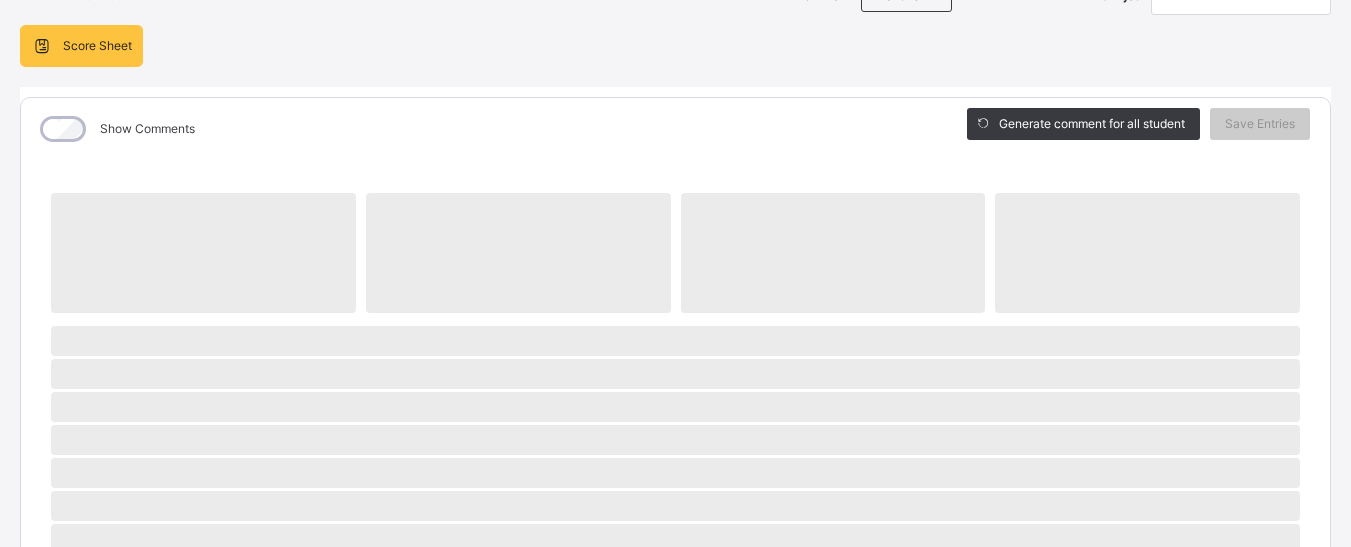 scroll, scrollTop: 200, scrollLeft: 0, axis: vertical 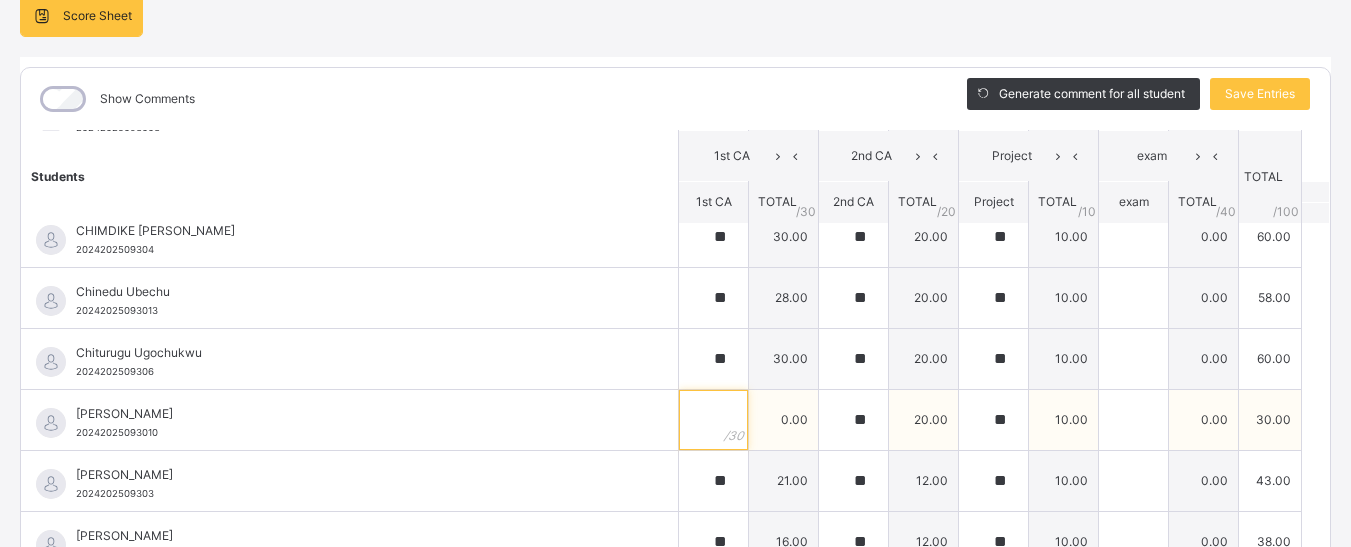 click at bounding box center [713, 420] 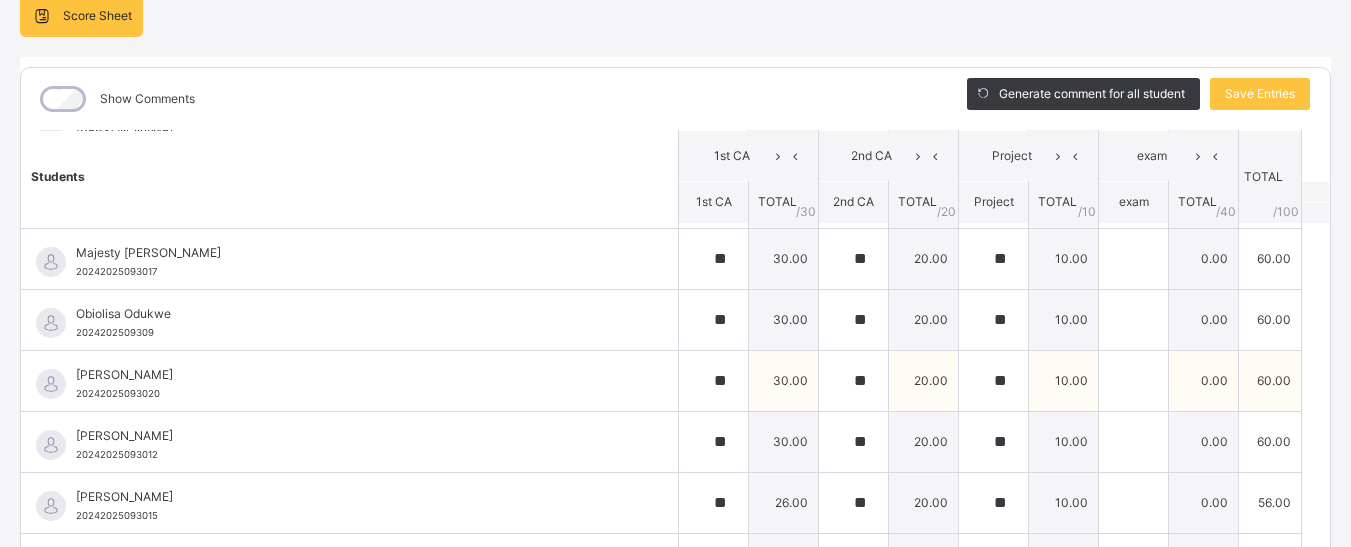 scroll, scrollTop: 814, scrollLeft: 0, axis: vertical 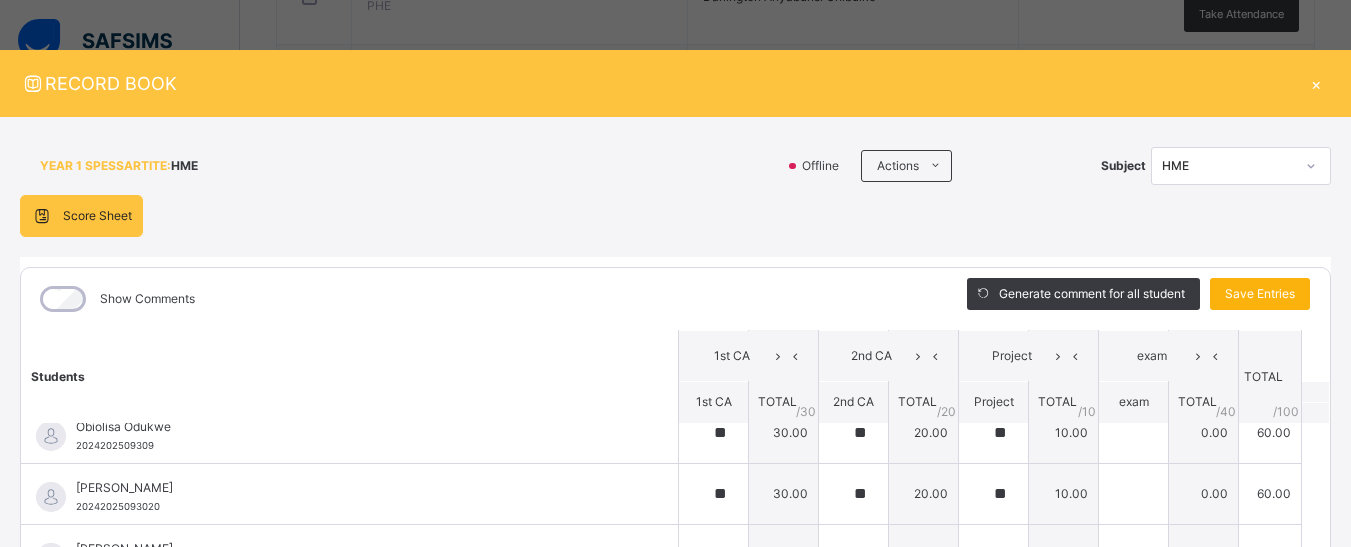 click on "Save Entries" at bounding box center [1260, 294] 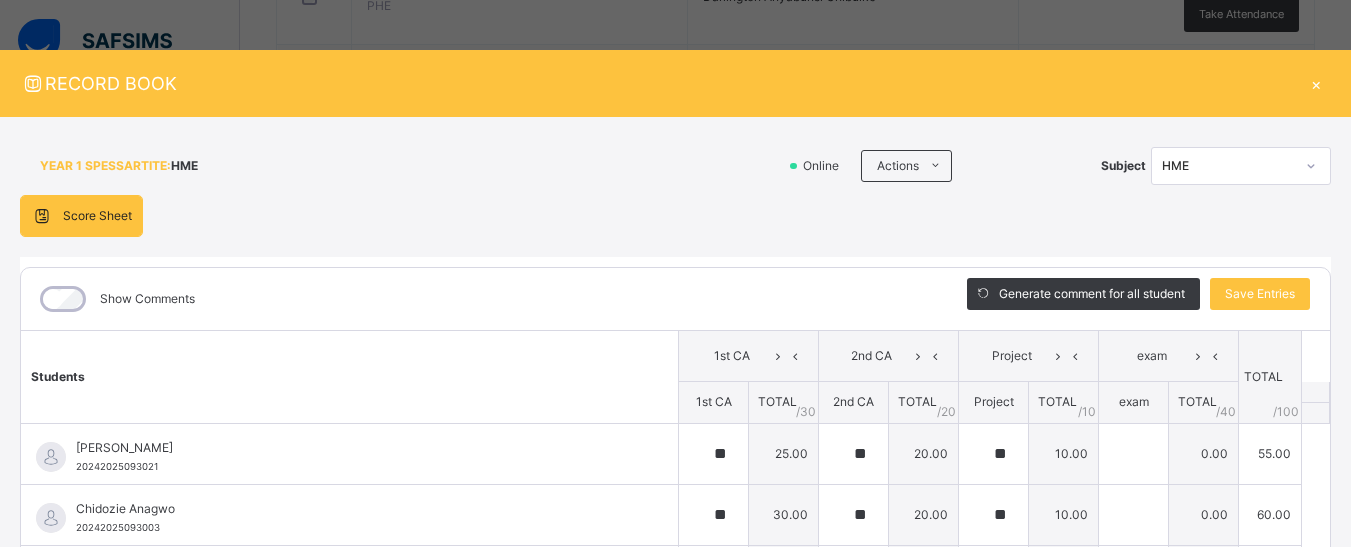 click on "×" at bounding box center [1316, 83] 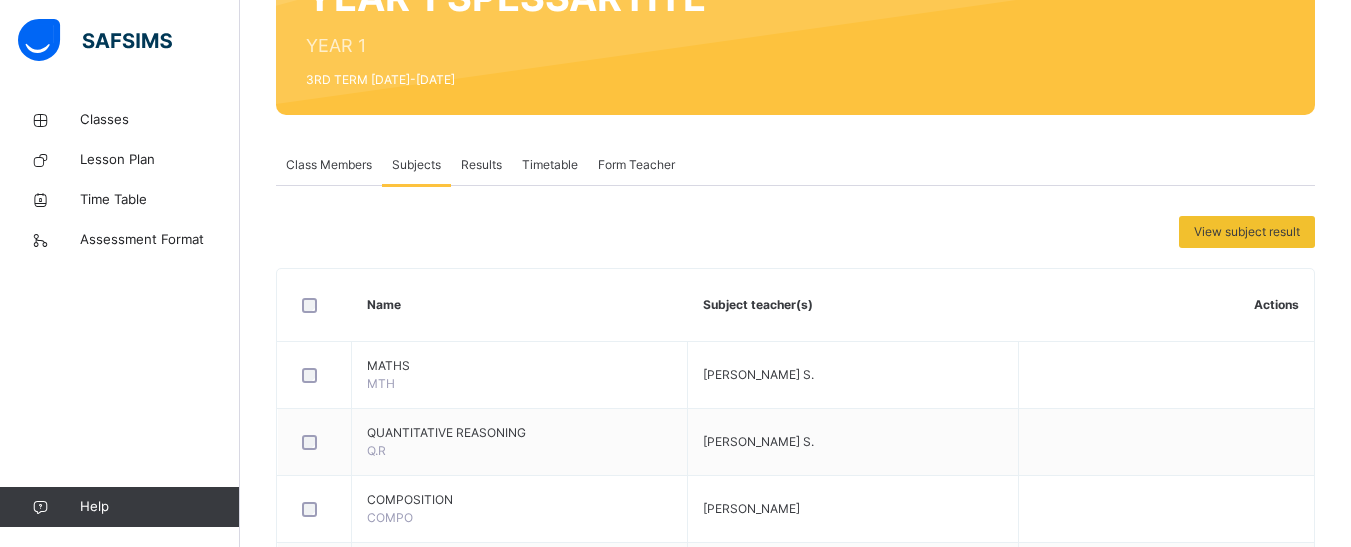 scroll, scrollTop: 0, scrollLeft: 0, axis: both 